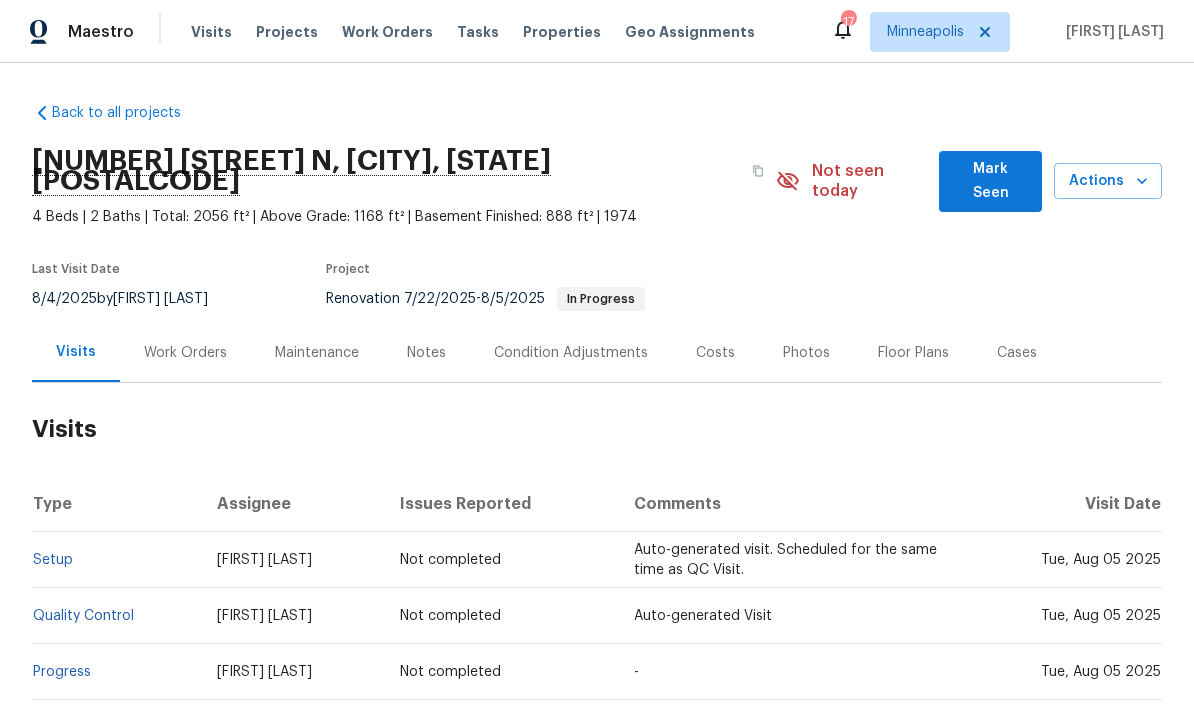 scroll, scrollTop: 62, scrollLeft: 0, axis: vertical 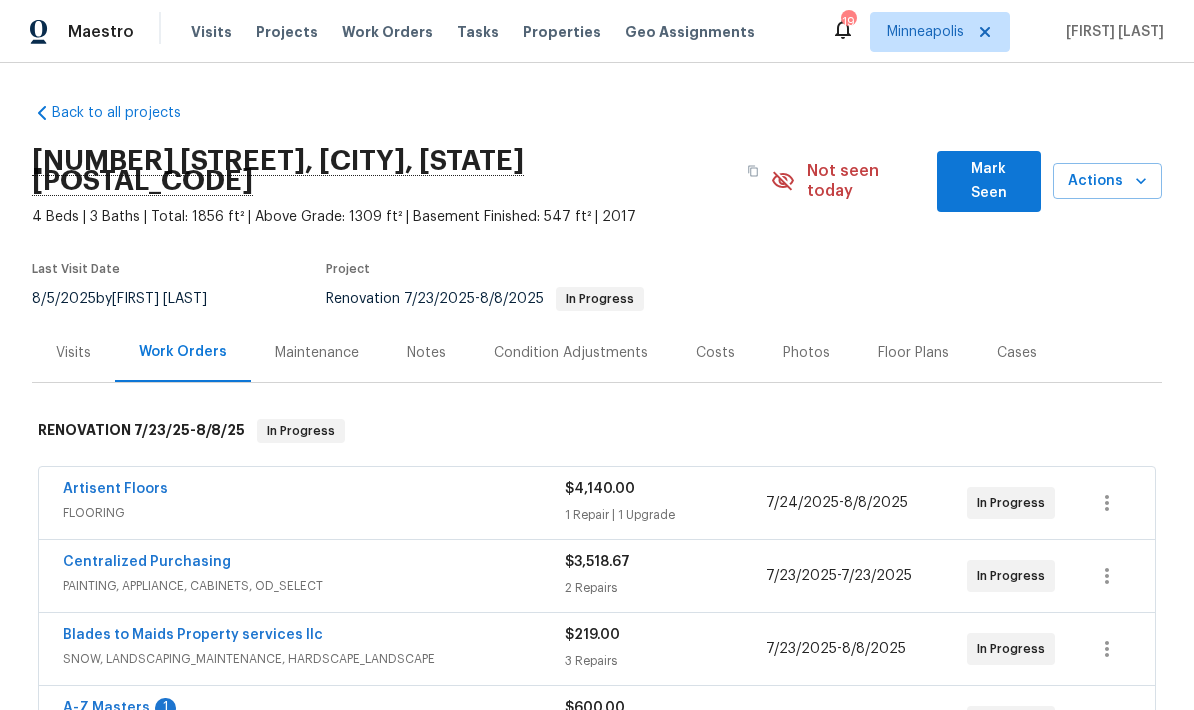 click on "Mark Seen" at bounding box center (989, 181) 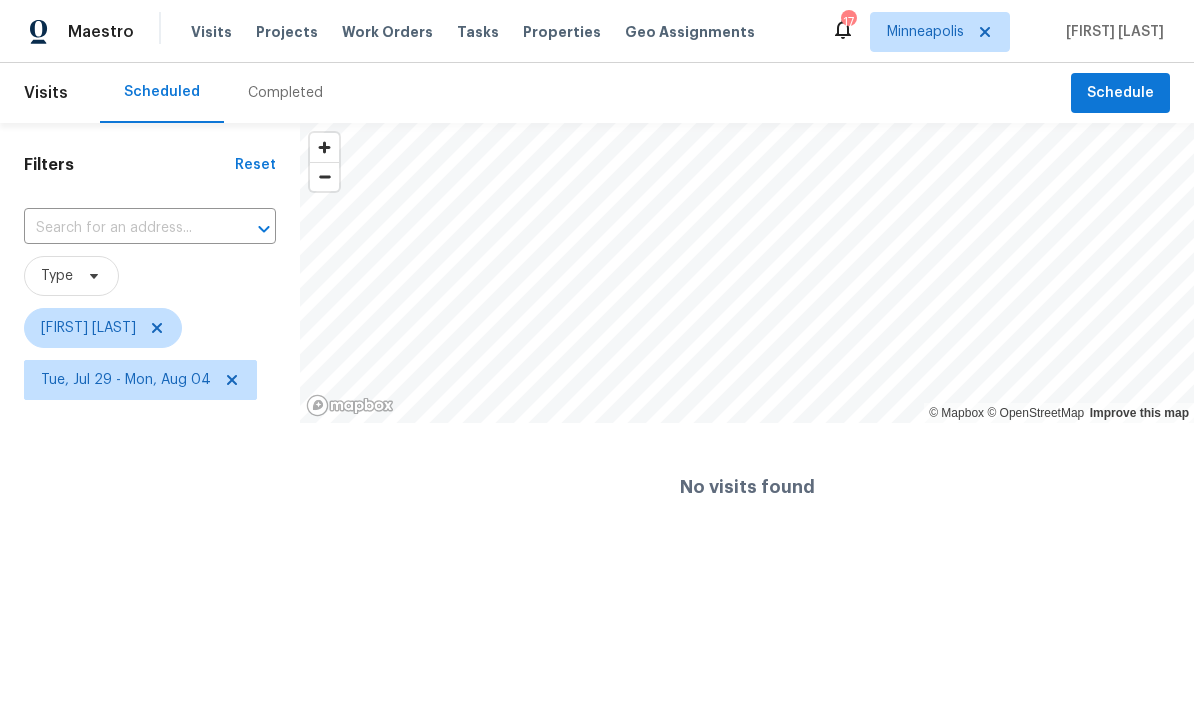 scroll, scrollTop: -25, scrollLeft: 0, axis: vertical 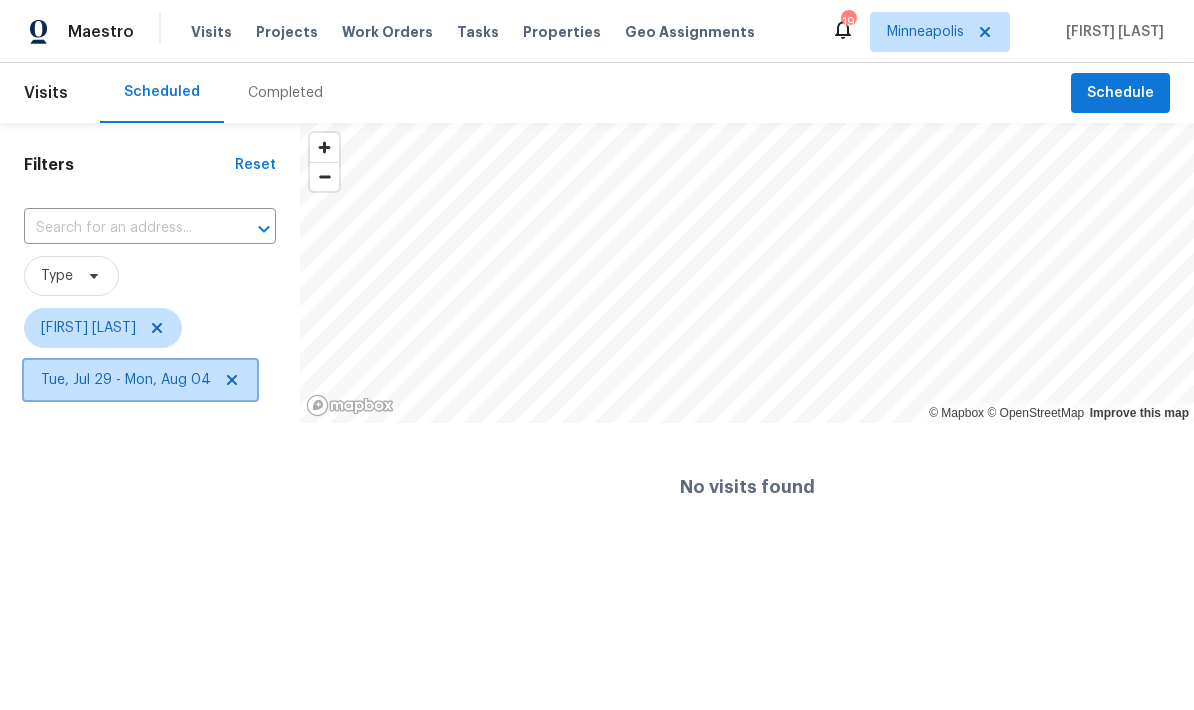 click on "Tue, Jul 29 - Mon, Aug 04" at bounding box center [126, 380] 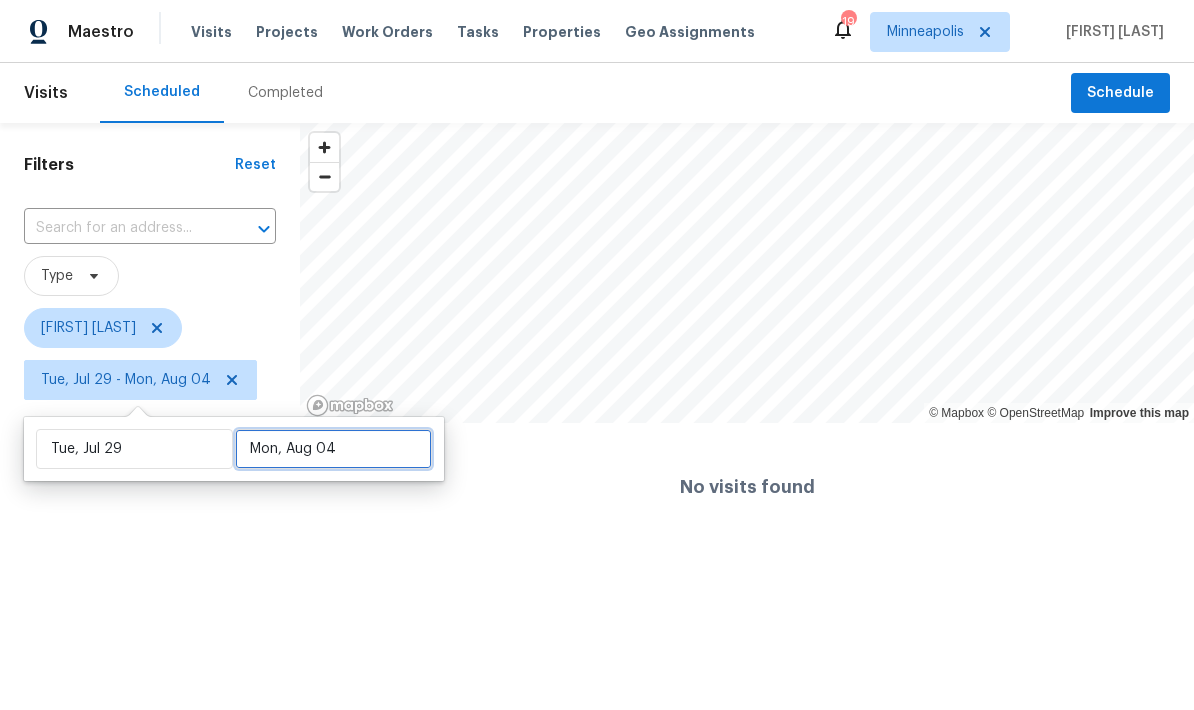 click on "Mon, Aug 04" at bounding box center [333, 449] 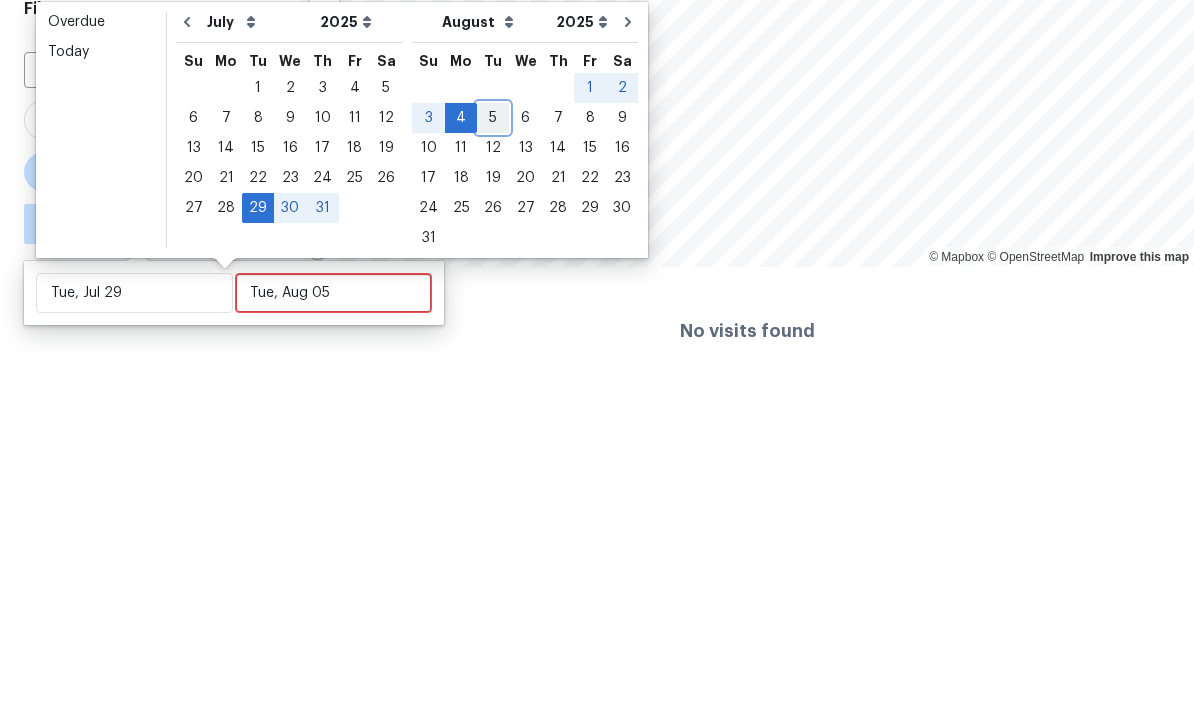 click on "5" at bounding box center (493, 274) 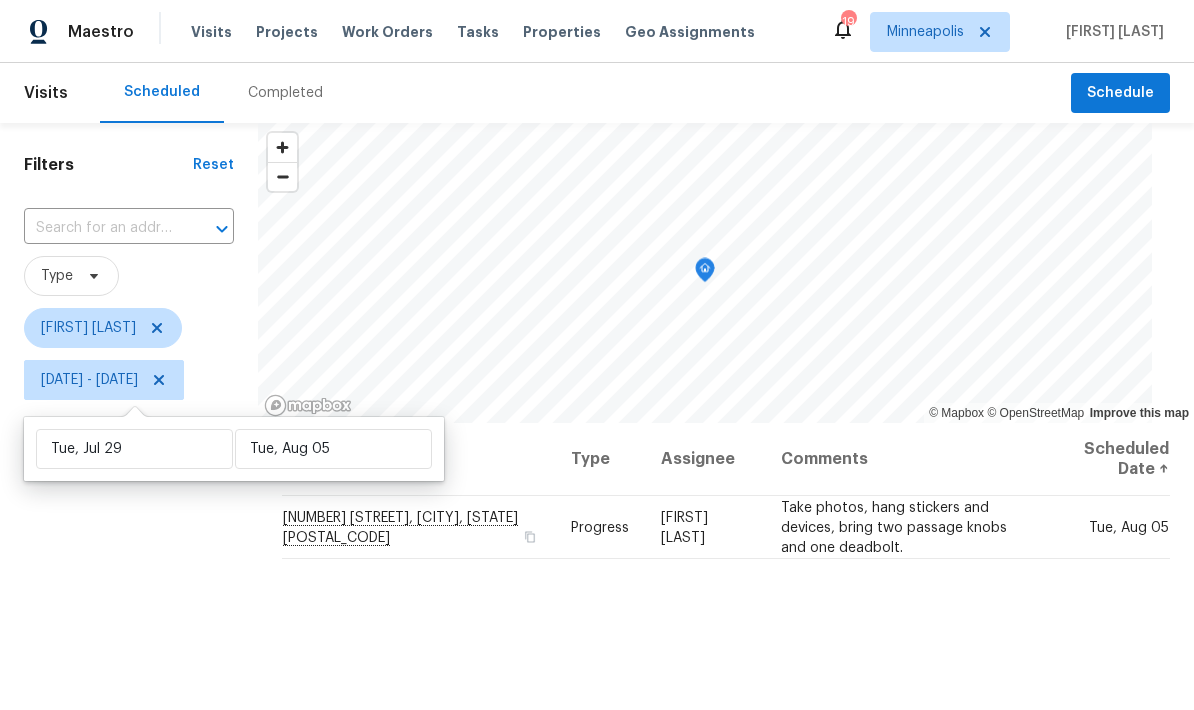 click on "Filters Reset ​ Type Jeffrey Lenz Tue, Jul 29 - Tue, Aug 05" at bounding box center [129, 557] 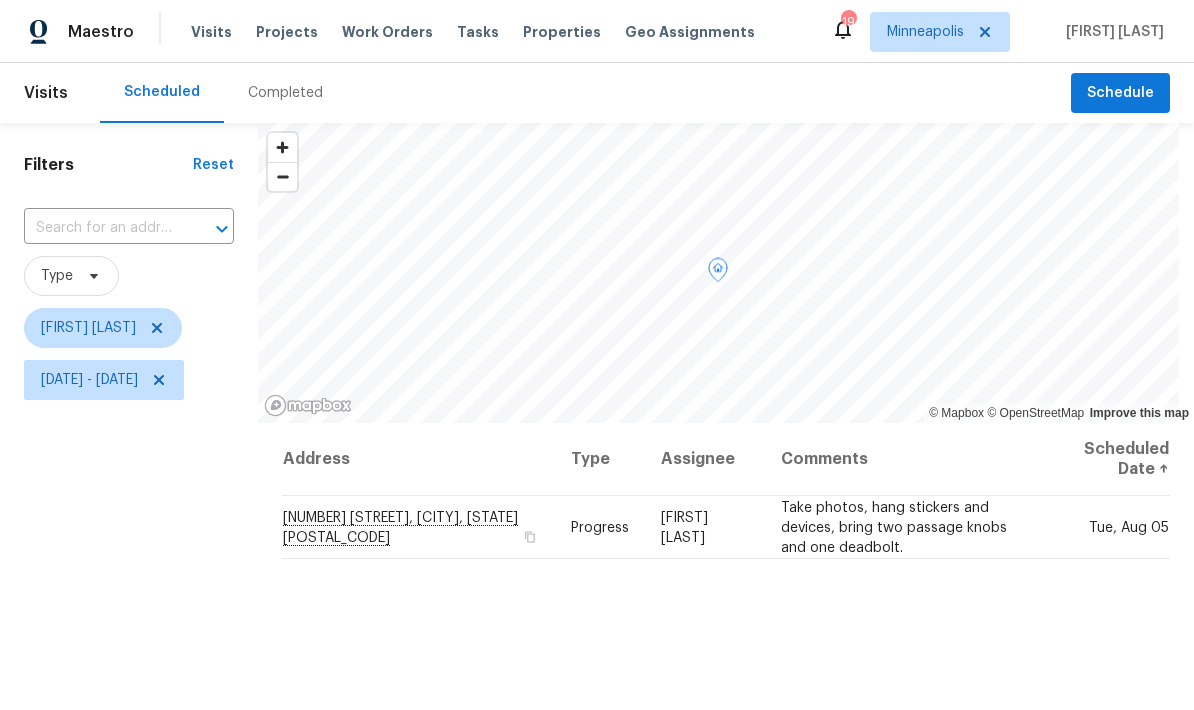 click on "[NUMBER] [STREET], [CITY], [STATE] [POSTAL_CODE]" at bounding box center (400, 527) 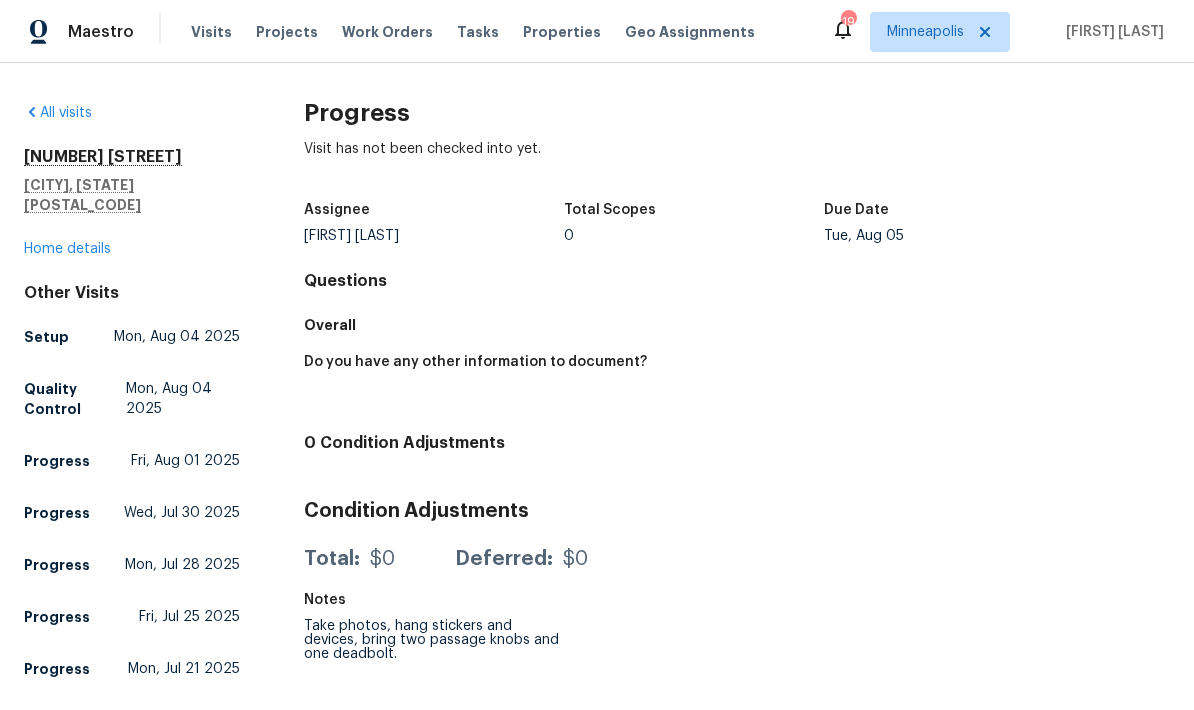 click on "Home details" at bounding box center [67, 249] 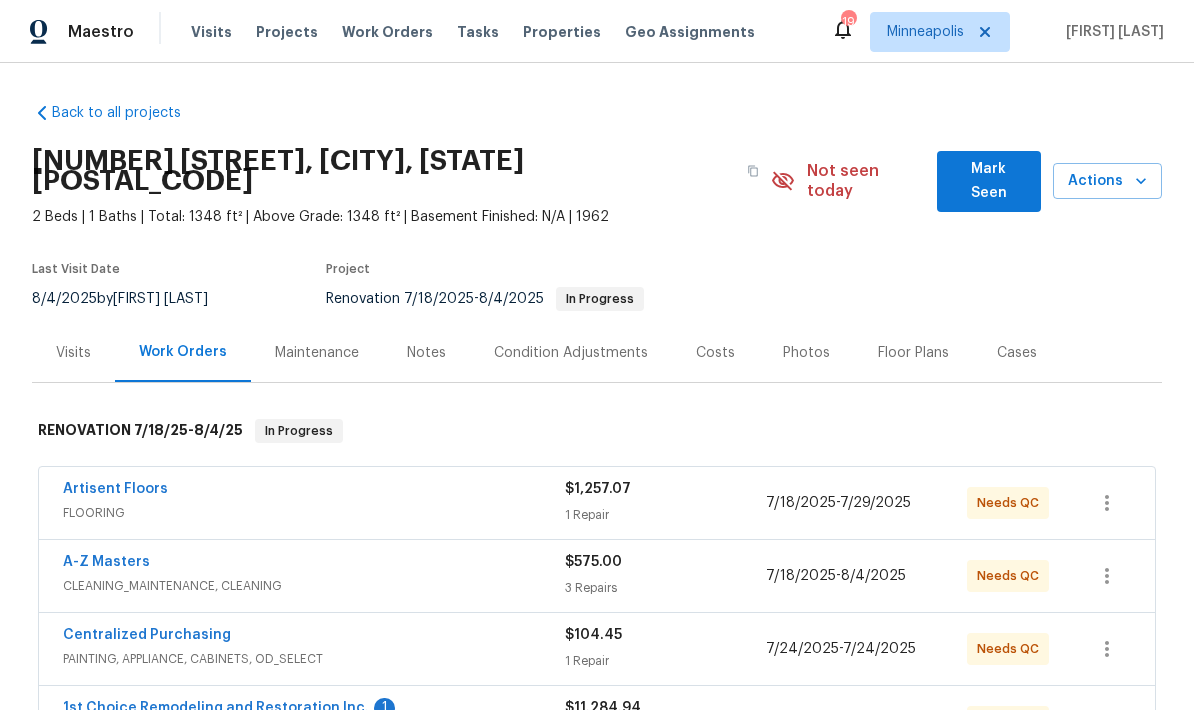 click on "Mark Seen" at bounding box center [989, 181] 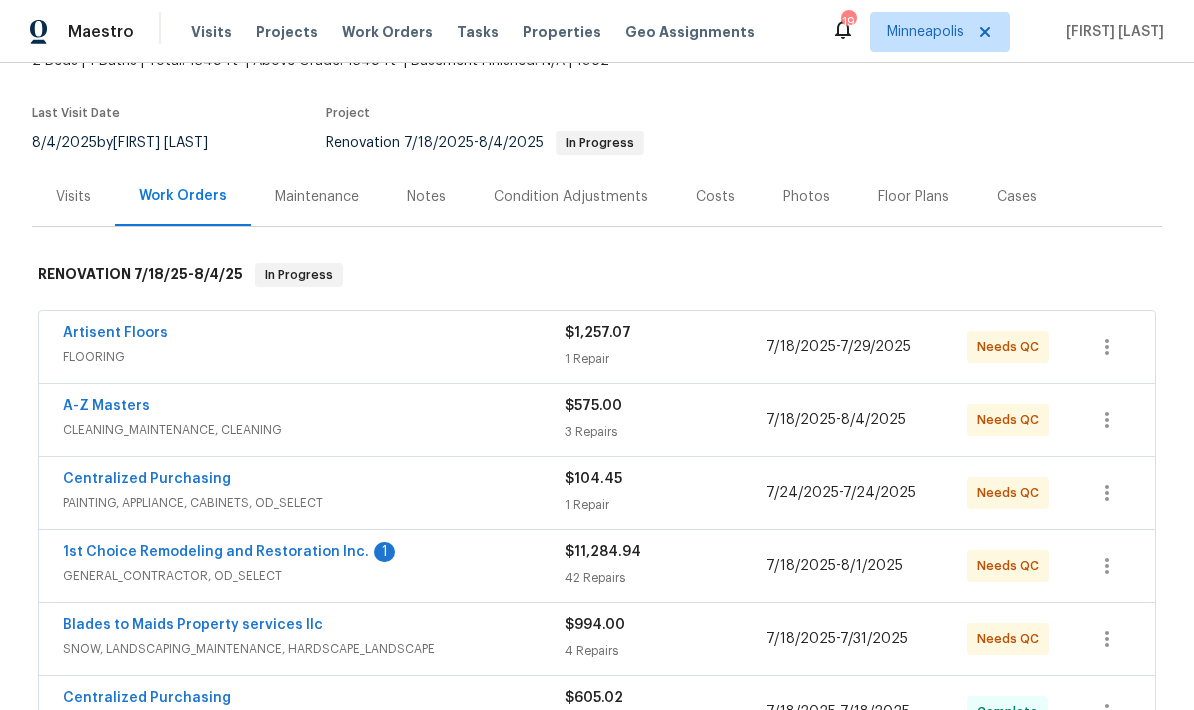 scroll, scrollTop: 137, scrollLeft: 0, axis: vertical 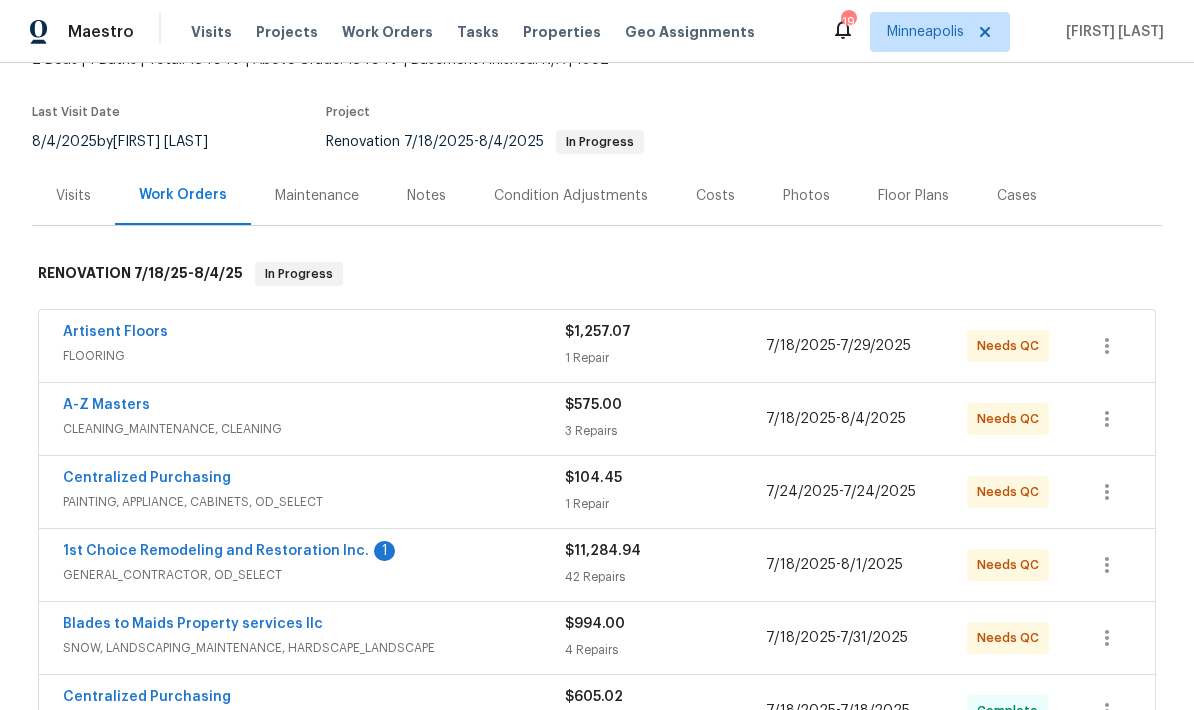 click on "1st Choice Remodeling and Restoration Inc." at bounding box center [216, 551] 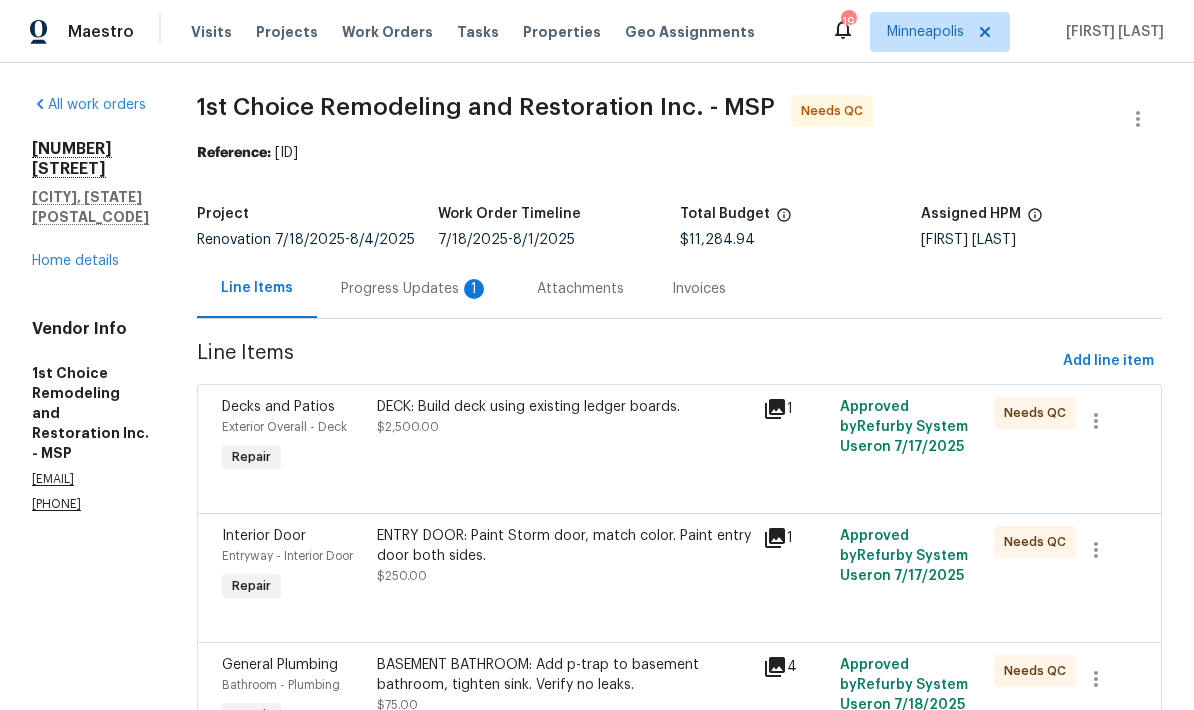 click on "1" at bounding box center (474, 289) 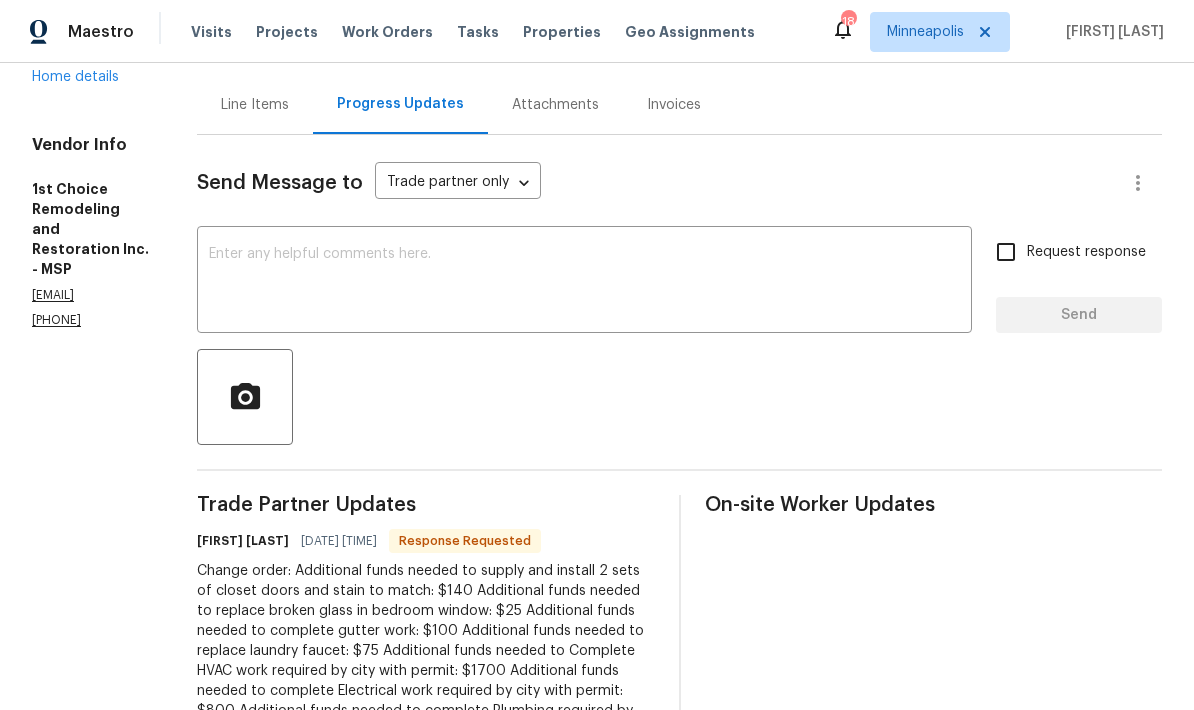 scroll, scrollTop: 305, scrollLeft: 0, axis: vertical 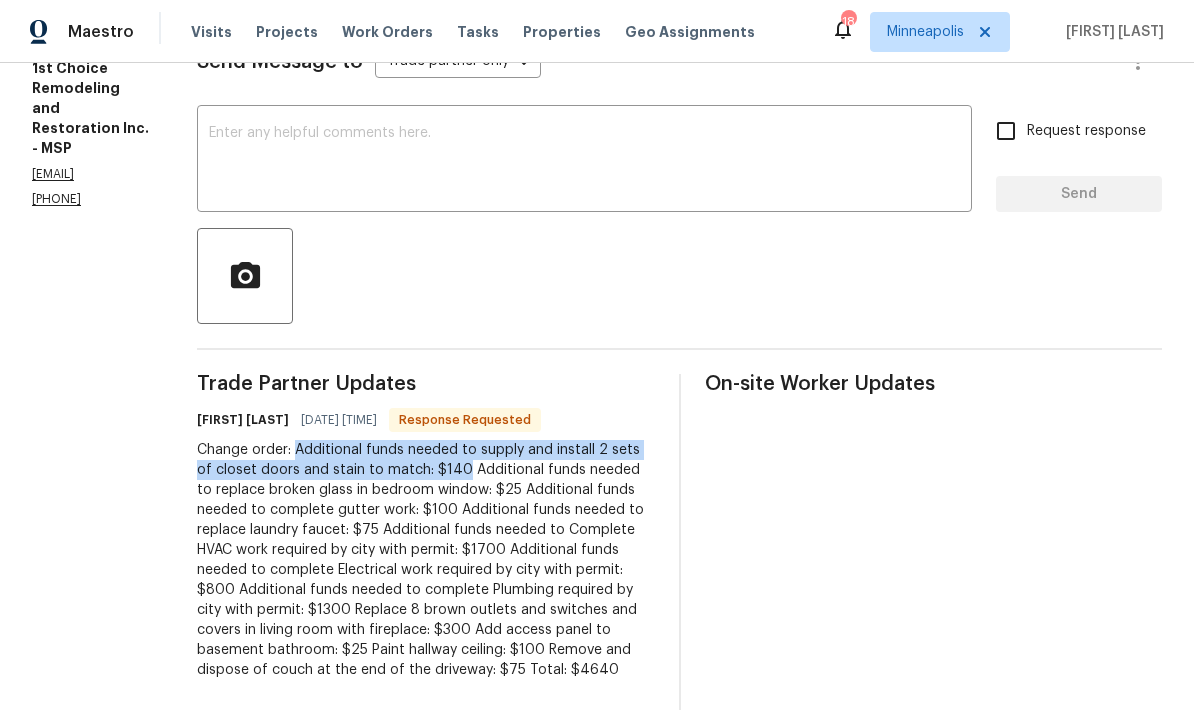 copy on "Additional funds needed to supply and install 2 sets of closet doors and stain to match: [PRICE]" 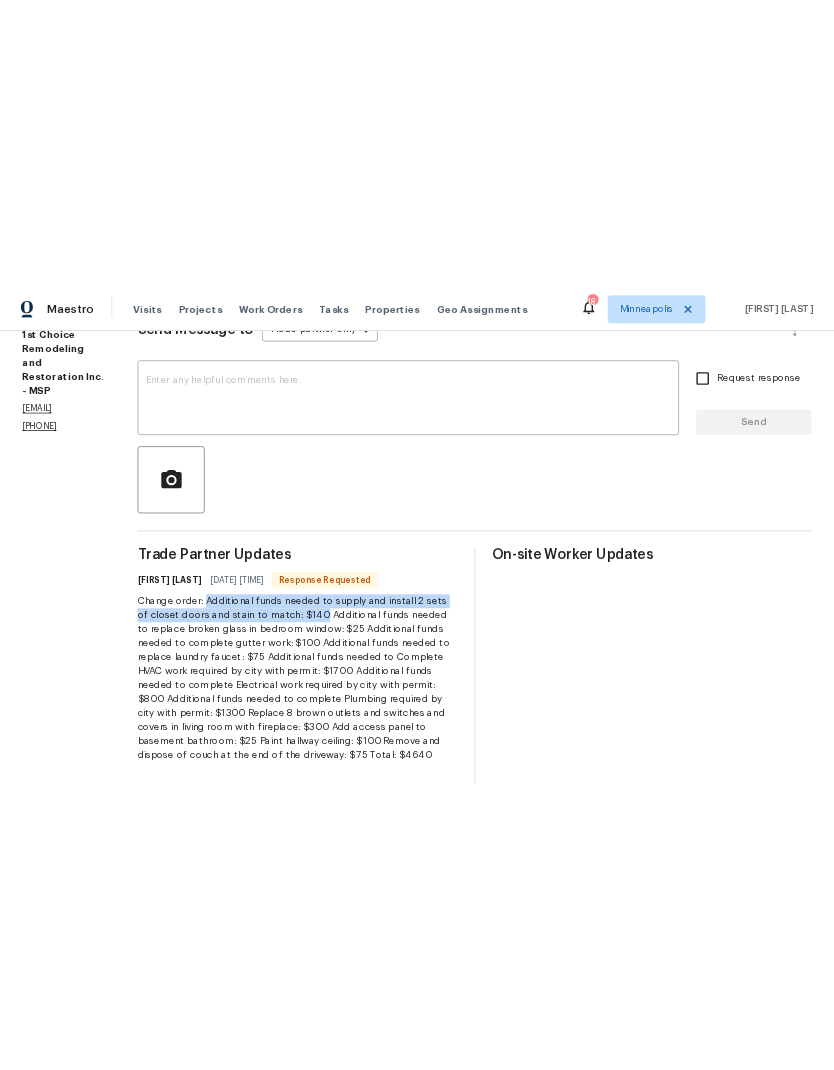 scroll, scrollTop: 207, scrollLeft: 0, axis: vertical 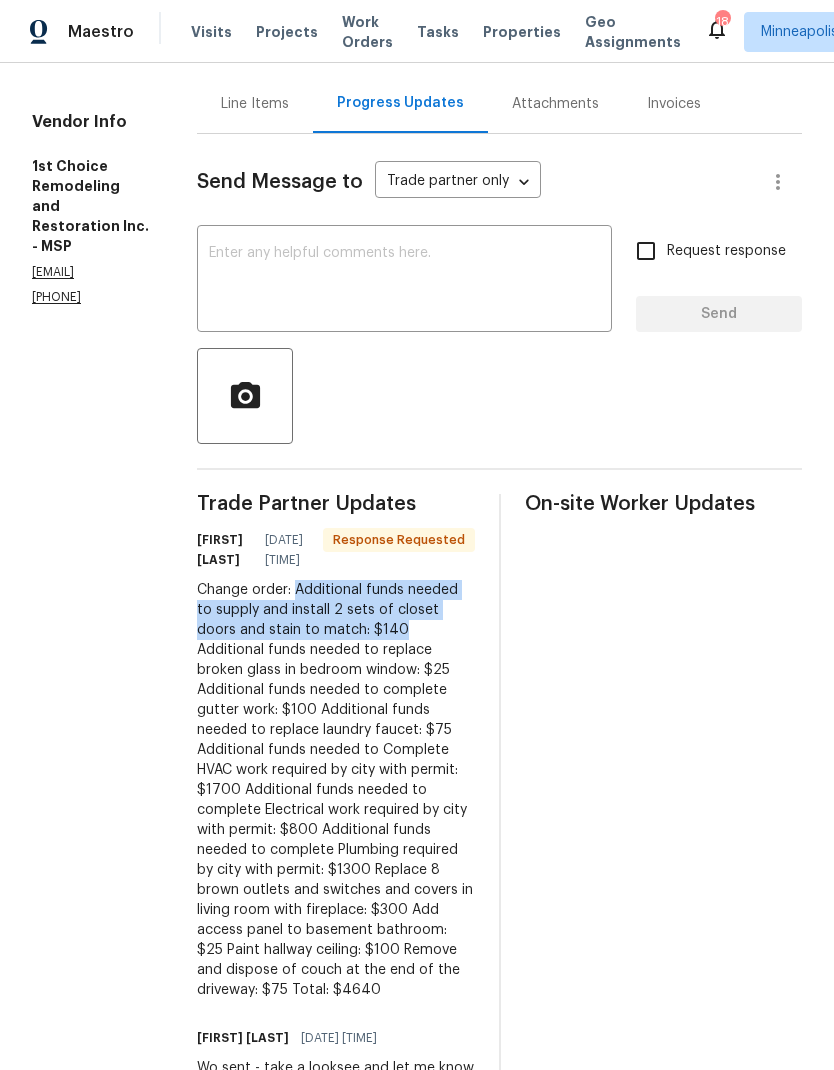 click on "Change order:
Additional funds needed to supply and install 2 sets of closet doors and stain to match: $140
Additional funds needed to replace broken glass in bedroom window: $25
Additional funds needed to complete gutter work: $100
Additional funds needed to replace laundry faucet: $75
Additional funds needed to Complete HVAC work required by city with permit: $1700
Additional funds needed to complete Electrical work required by city with permit: $800
Additional funds needed to complete Plumbing required by city with permit: $1300
Replace 8 brown outlets and switches and covers in living room with fireplace: $300
Add access panel to basement bathroom: $25
Paint hallway ceiling: $100
Remove and dispose of couch at the end of the driveway: $75
Total: $4640" at bounding box center (336, 790) 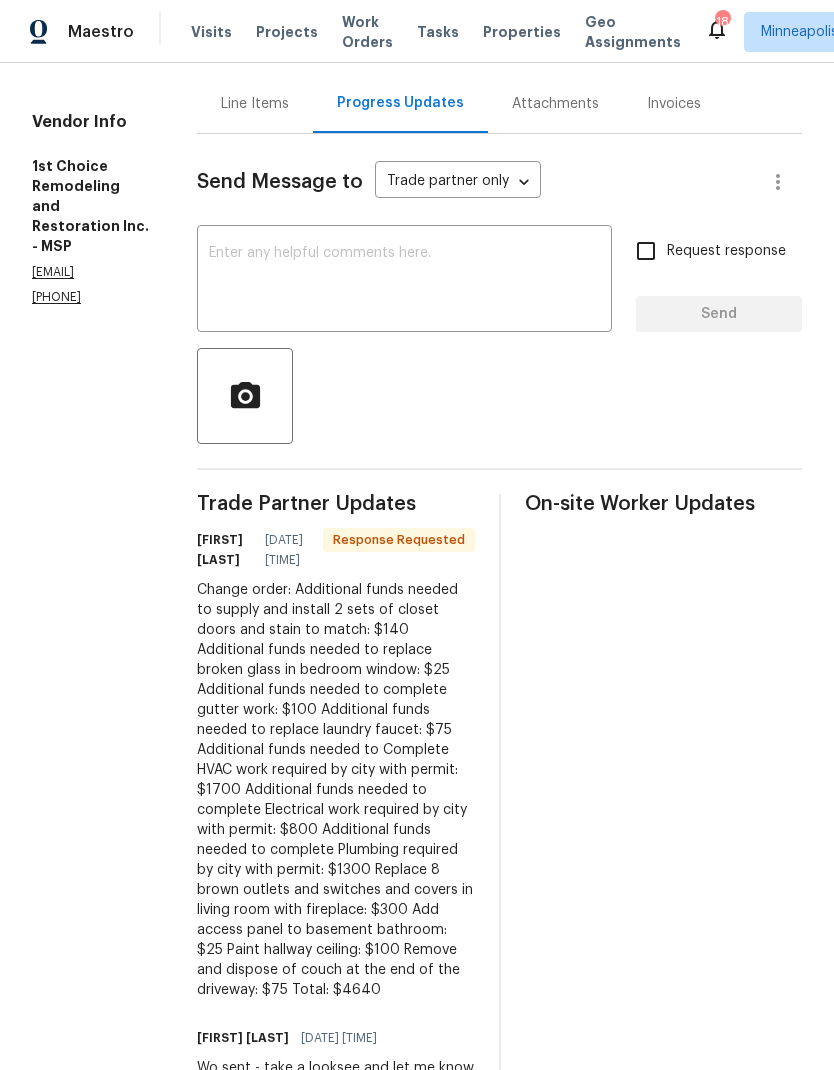 click on "Change order:
Additional funds needed to supply and install 2 sets of closet doors and stain to match: $140
Additional funds needed to replace broken glass in bedroom window: $25
Additional funds needed to complete gutter work: $100
Additional funds needed to replace laundry faucet: $75
Additional funds needed to Complete HVAC work required by city with permit: $1700
Additional funds needed to complete Electrical work required by city with permit: $800
Additional funds needed to complete Plumbing required by city with permit: $1300
Replace 8 brown outlets and switches and covers in living room with fireplace: $300
Add access panel to basement bathroom: $25
Paint hallway ceiling: $100
Remove and dispose of couch at the end of the driveway: $75
Total: $4640" at bounding box center [336, 790] 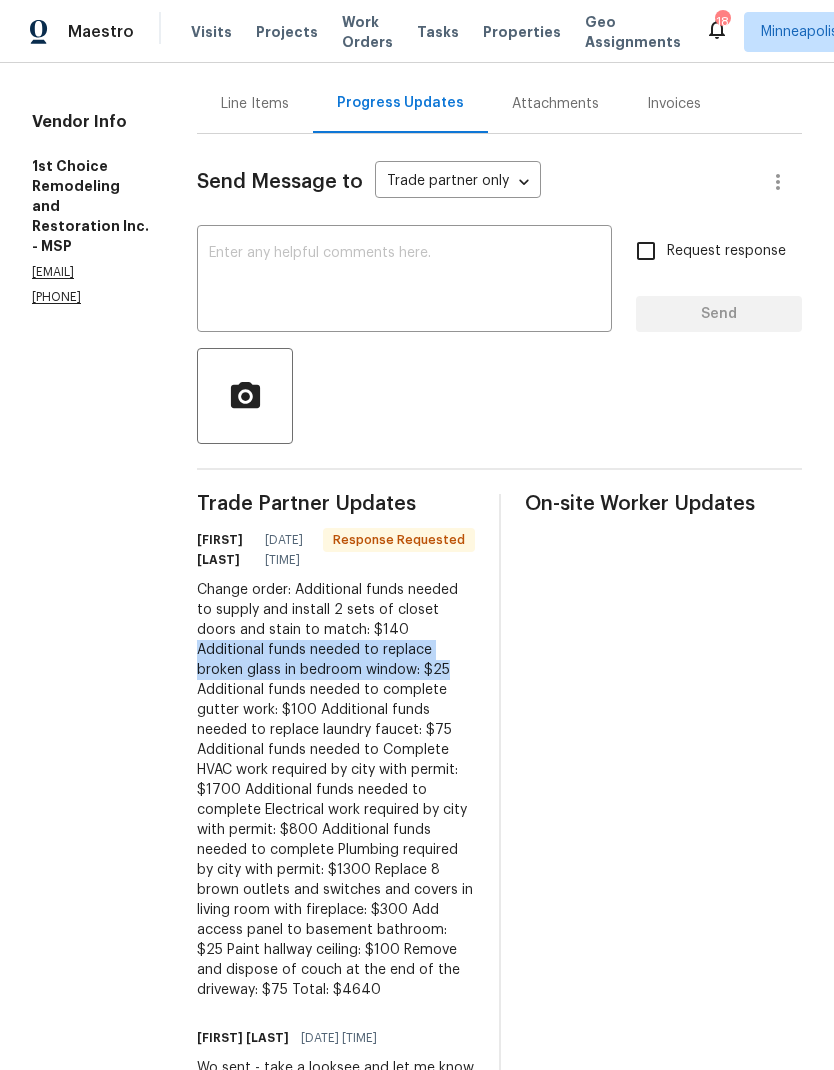 copy on "Additional funds needed to replace broken glass in bedroom window: [PRICE]" 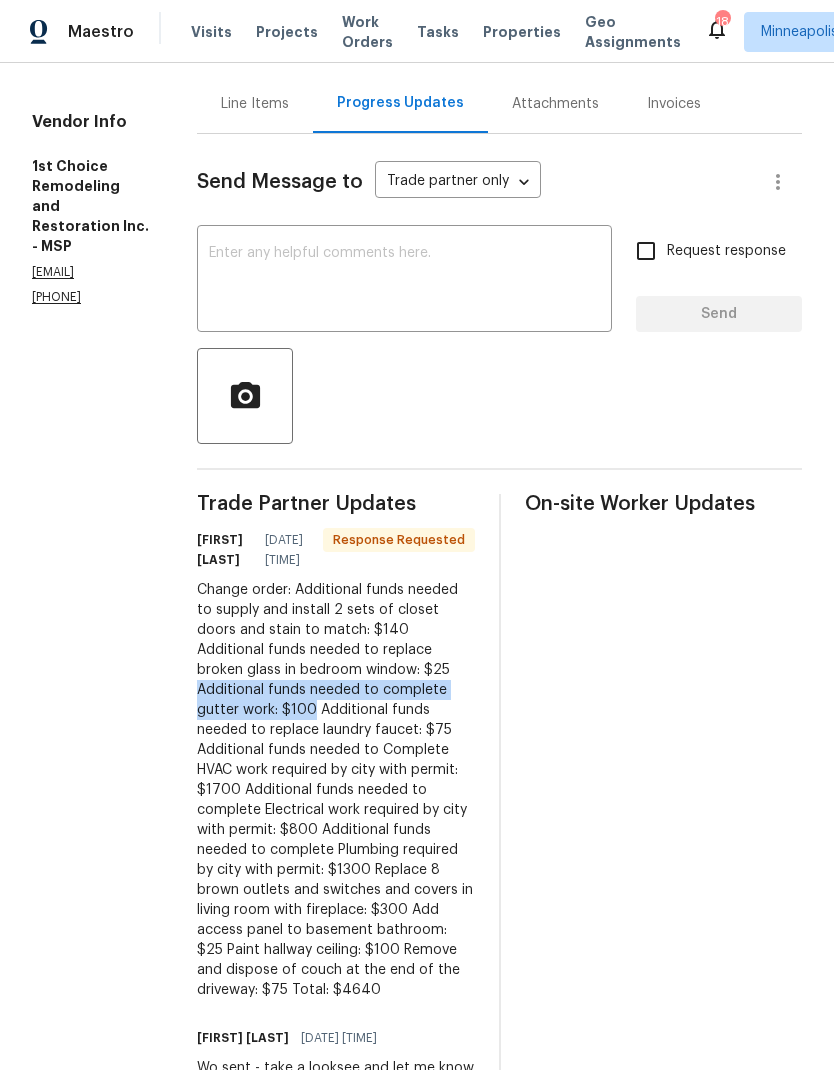 copy on "Additional funds needed to complete gutter work: [PRICE]" 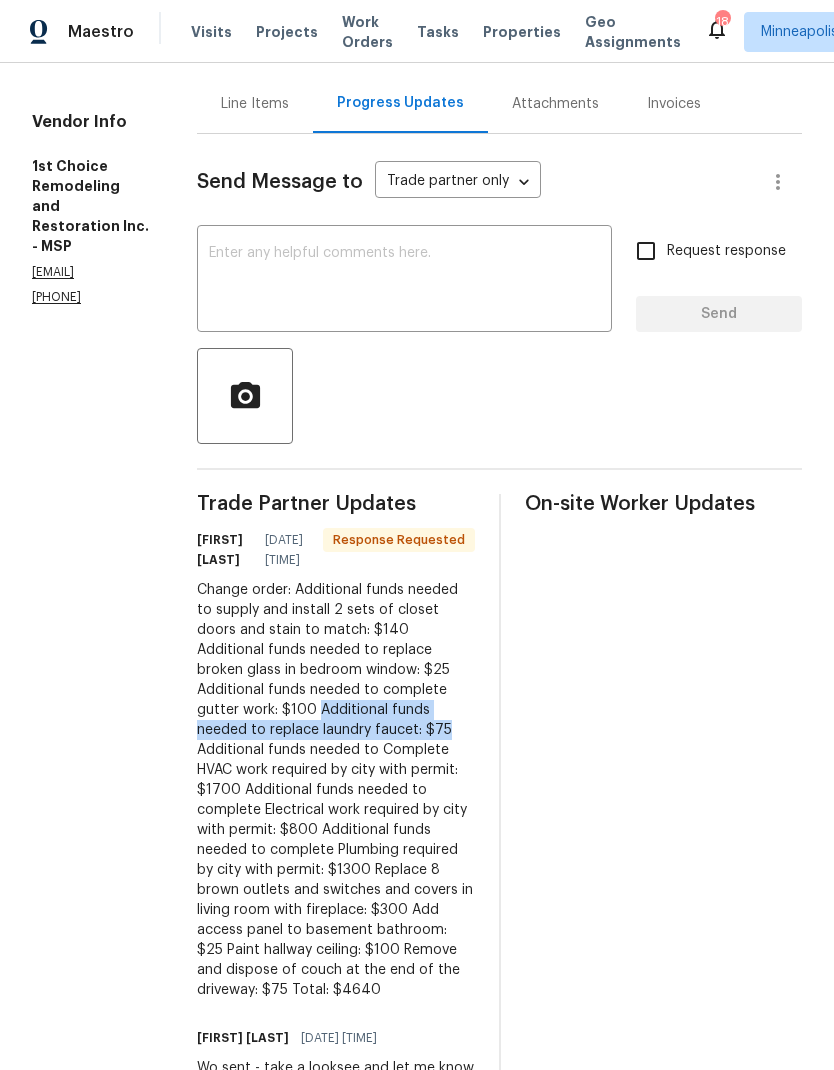 copy on "Additional funds needed to replace laundry faucet: [PRICE]" 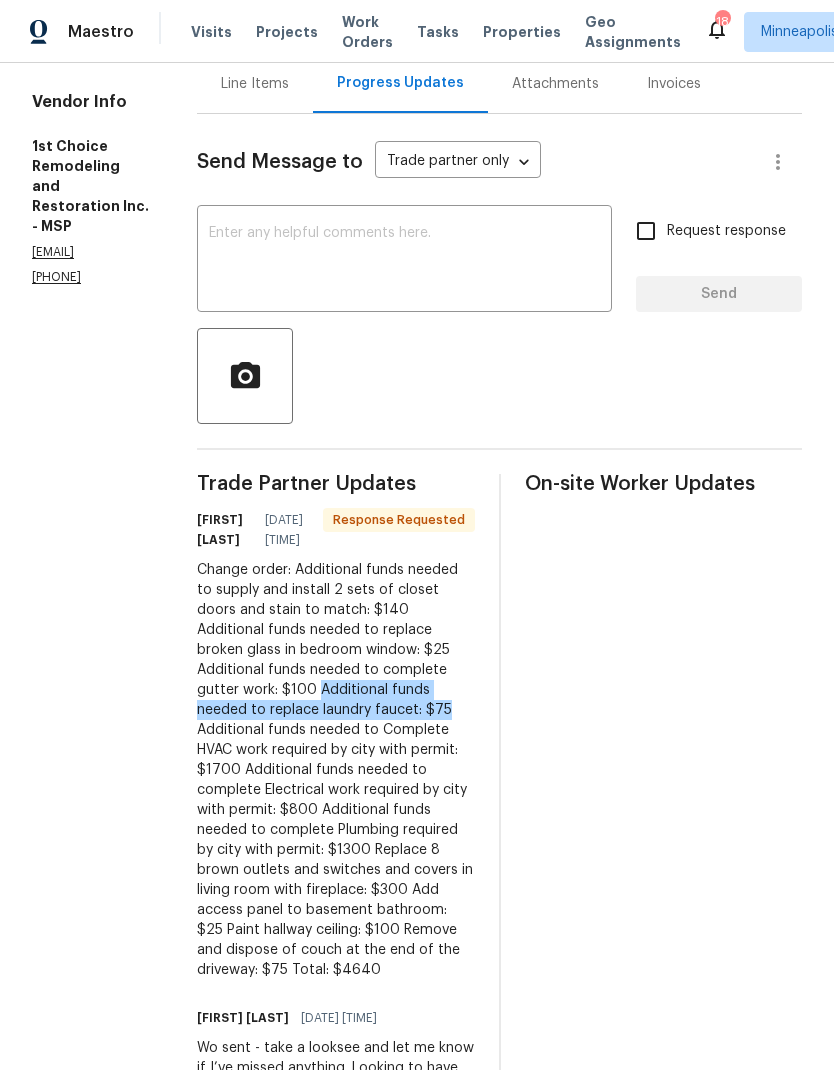 scroll, scrollTop: 231, scrollLeft: 0, axis: vertical 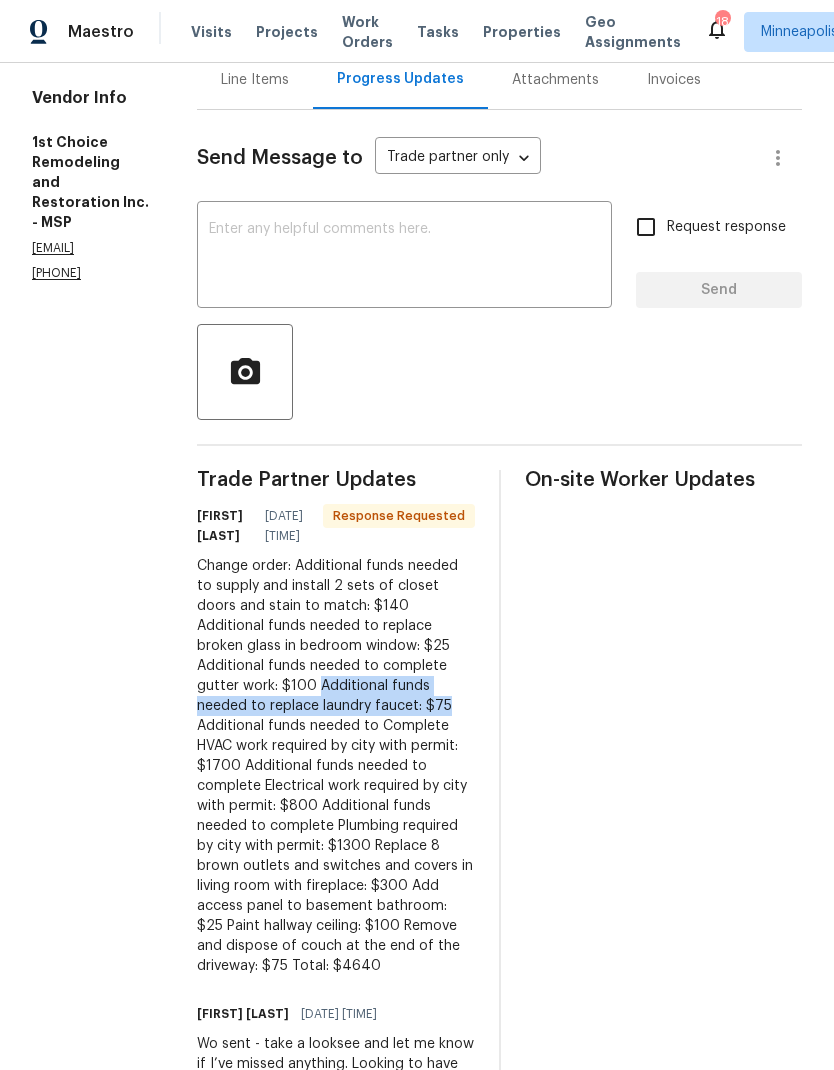 click on "Change order:
Additional funds needed to supply and install 2 sets of closet doors and stain to match: $140
Additional funds needed to replace broken glass in bedroom window: $25
Additional funds needed to complete gutter work: $100
Additional funds needed to replace laundry faucet: $75
Additional funds needed to Complete HVAC work required by city with permit: $1700
Additional funds needed to complete Electrical work required by city with permit: $800
Additional funds needed to complete Plumbing required by city with permit: $1300
Replace 8 brown outlets and switches and covers in living room with fireplace: $300
Add access panel to basement bathroom: $25
Paint hallway ceiling: $100
Remove and dispose of couch at the end of the driveway: $75
Total: $4640" at bounding box center (336, 766) 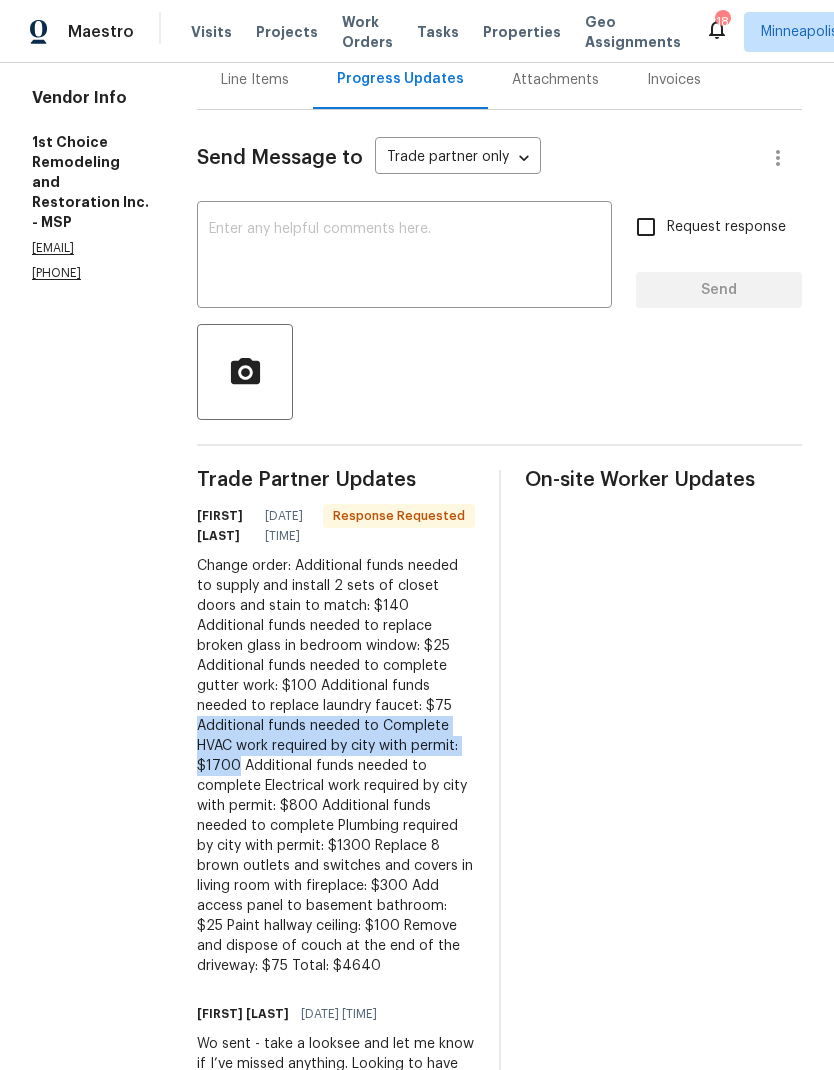 copy on "Additional funds needed to Complete HVAC work required by city with permit: [PRICE]" 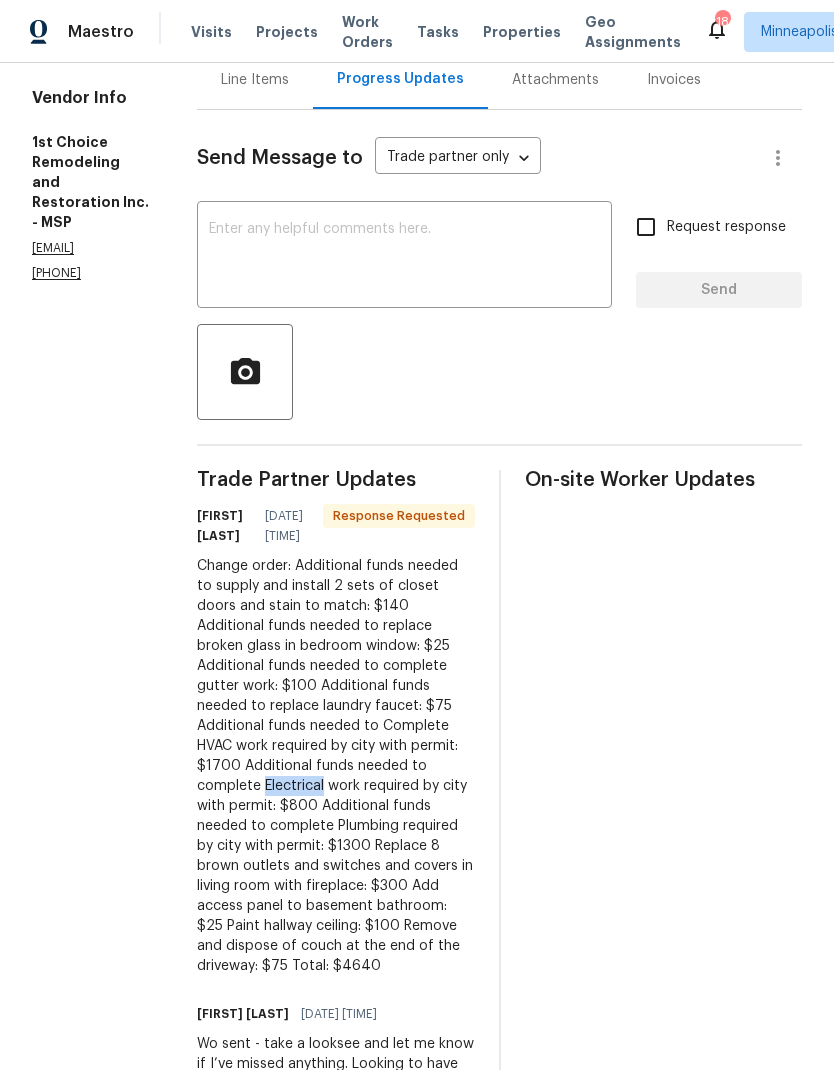 click on "Change order:
Additional funds needed to supply and install 2 sets of closet doors and stain to match: $140
Additional funds needed to replace broken glass in bedroom window: $25
Additional funds needed to complete gutter work: $100
Additional funds needed to replace laundry faucet: $75
Additional funds needed to Complete HVAC work required by city with permit: $1700
Additional funds needed to complete Electrical work required by city with permit: $800
Additional funds needed to complete Plumbing required by city with permit: $1300
Replace 8 brown outlets and switches and covers in living room with fireplace: $300
Add access panel to basement bathroom: $25
Paint hallway ceiling: $100
Remove and dispose of couch at the end of the driveway: $75
Total: $4640" at bounding box center [336, 766] 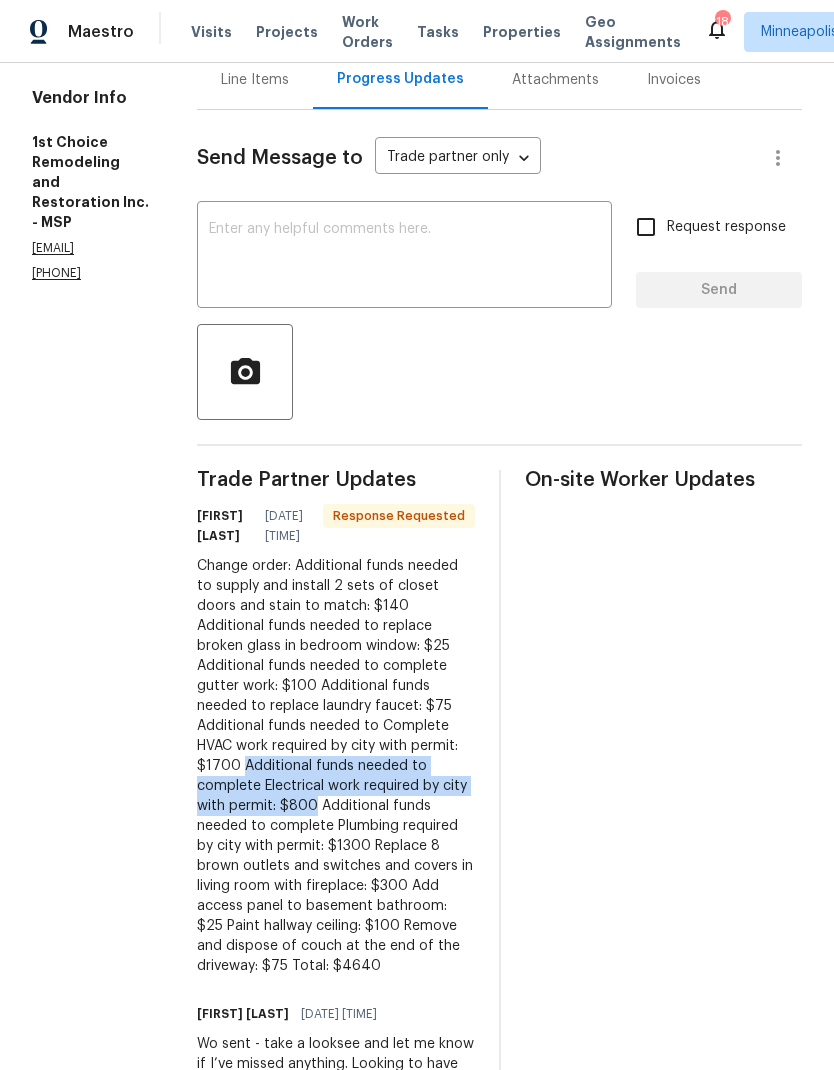 copy on "Additional funds needed to complete Electrical work required by city with permit: [PRICE]" 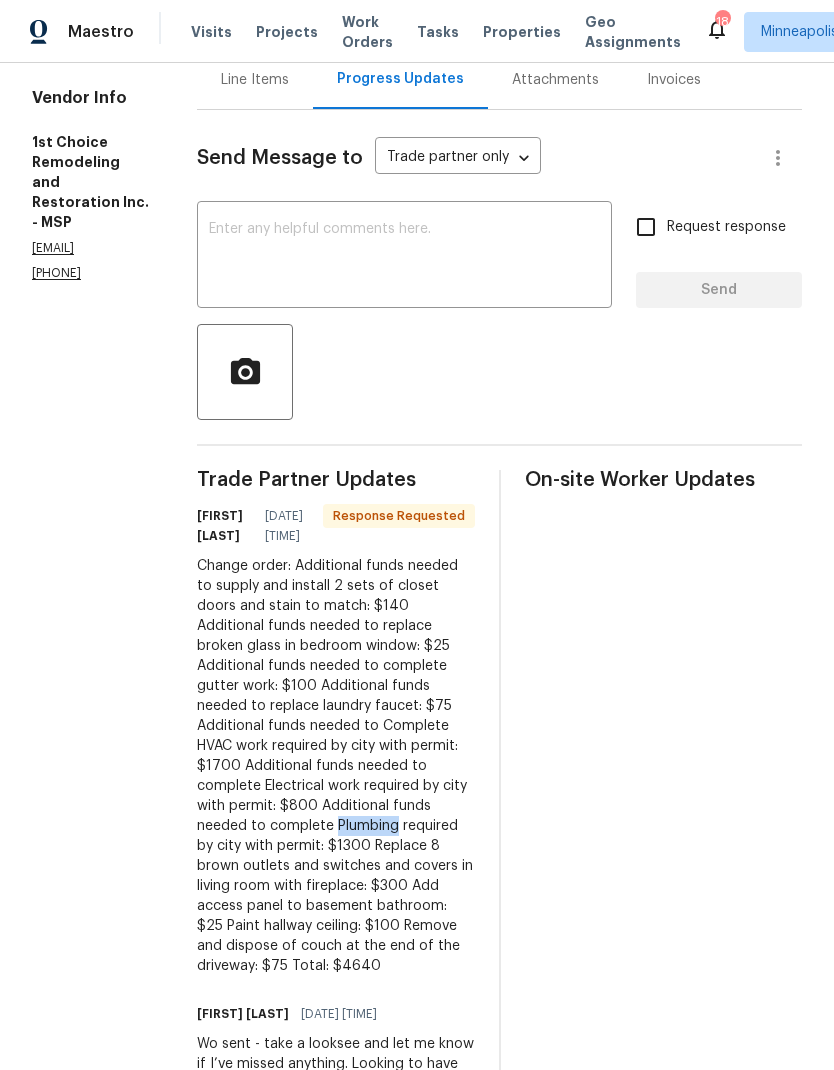 click on "Change order:
Additional funds needed to supply and install 2 sets of closet doors and stain to match: $140
Additional funds needed to replace broken glass in bedroom window: $25
Additional funds needed to complete gutter work: $100
Additional funds needed to replace laundry faucet: $75
Additional funds needed to Complete HVAC work required by city with permit: $1700
Additional funds needed to complete Electrical work required by city with permit: $800
Additional funds needed to complete Plumbing required by city with permit: $1300
Replace 8 brown outlets and switches and covers in living room with fireplace: $300
Add access panel to basement bathroom: $25
Paint hallway ceiling: $100
Remove and dispose of couch at the end of the driveway: $75
Total: $4640" at bounding box center [336, 766] 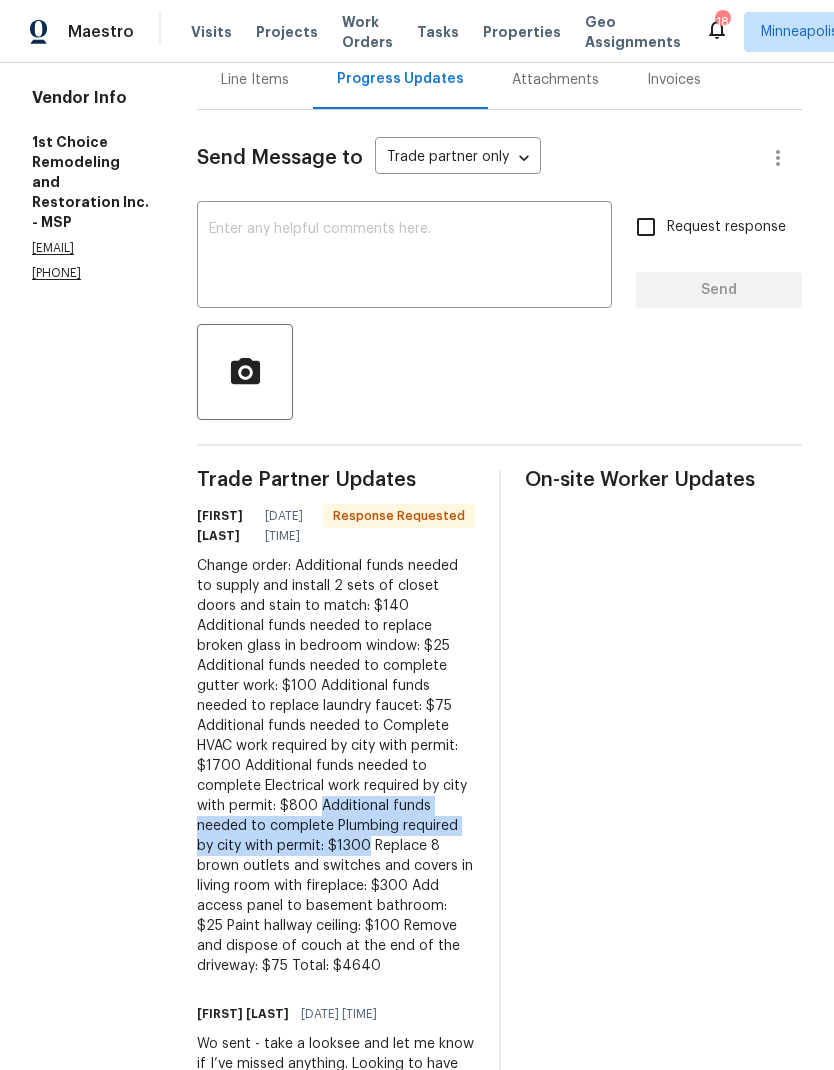 copy on "Additional funds needed to complete Plumbing required by city with permit: $1300" 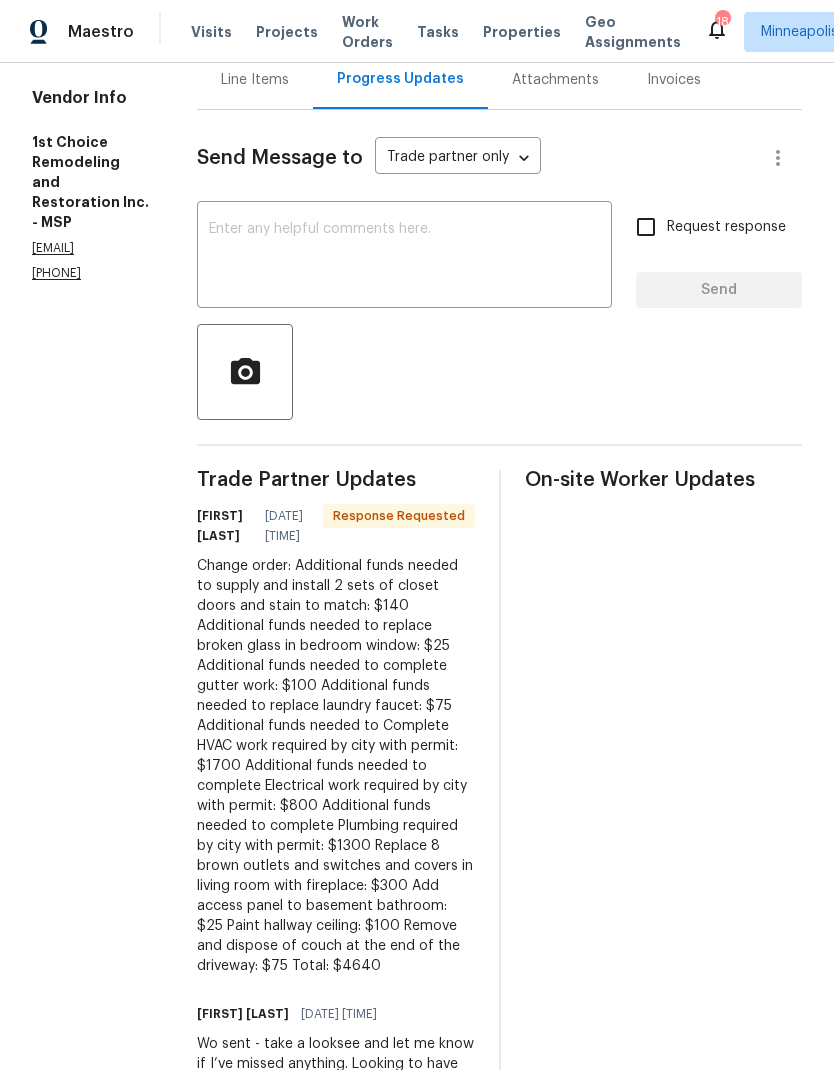 click on "Change order:
Additional funds needed to supply and install 2 sets of closet doors and stain to match: $140
Additional funds needed to replace broken glass in bedroom window: $25
Additional funds needed to complete gutter work: $100
Additional funds needed to replace laundry faucet: $75
Additional funds needed to Complete HVAC work required by city with permit: $1700
Additional funds needed to complete Electrical work required by city with permit: $800
Additional funds needed to complete Plumbing required by city with permit: $1300
Replace 8 brown outlets and switches and covers in living room with fireplace: $300
Add access panel to basement bathroom: $25
Paint hallway ceiling: $100
Remove and dispose of couch at the end of the driveway: $75
Total: $4640" at bounding box center (336, 766) 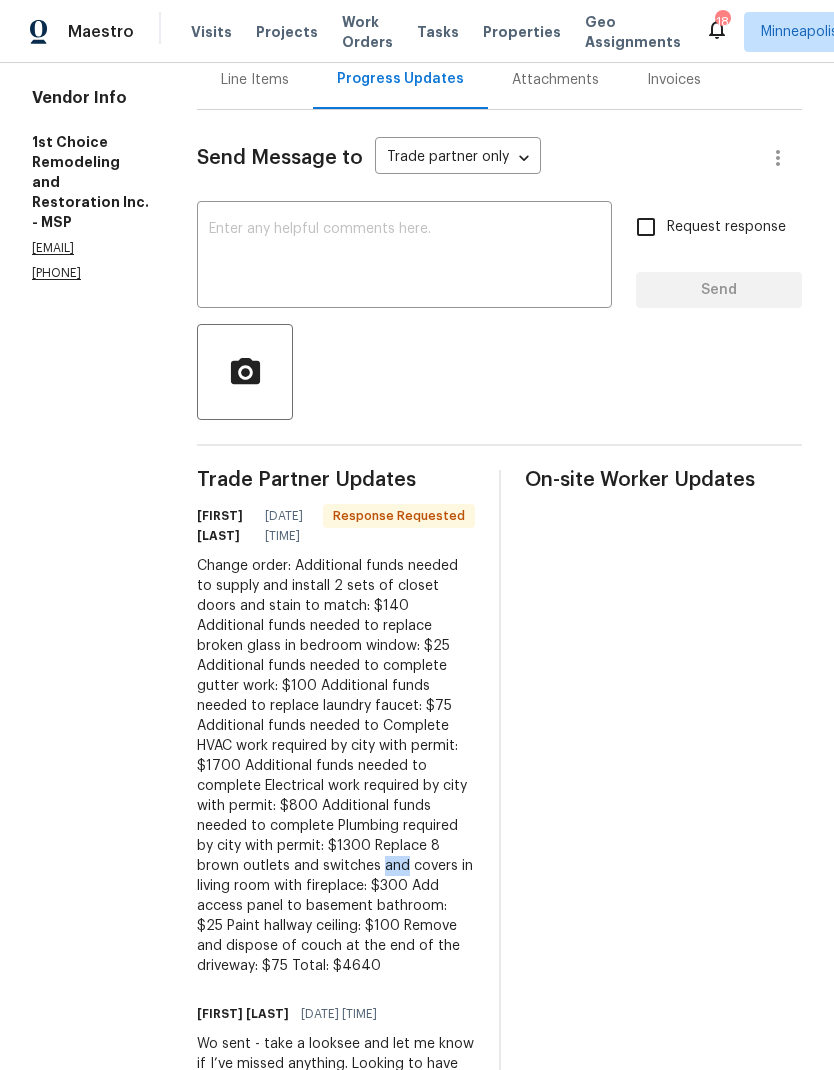 click on "Change order:
Additional funds needed to supply and install 2 sets of closet doors and stain to match: $140
Additional funds needed to replace broken glass in bedroom window: $25
Additional funds needed to complete gutter work: $100
Additional funds needed to replace laundry faucet: $75
Additional funds needed to Complete HVAC work required by city with permit: $1700
Additional funds needed to complete Electrical work required by city with permit: $800
Additional funds needed to complete Plumbing required by city with permit: $1300
Replace 8 brown outlets and switches and covers in living room with fireplace: $300
Add access panel to basement bathroom: $25
Paint hallway ceiling: $100
Remove and dispose of couch at the end of the driveway: $75
Total: $4640" at bounding box center [336, 766] 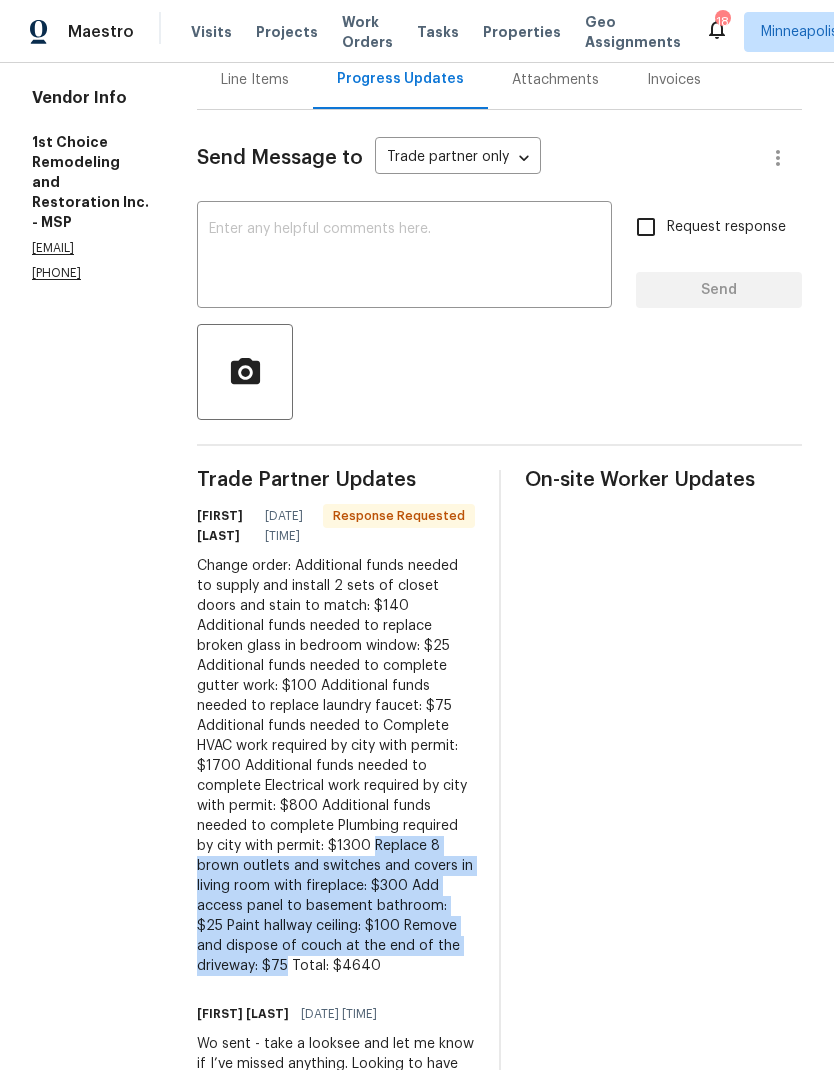 copy on "Replace 8 brown outlets and switches and covers in living room with fireplace: $300
Add access panel to basement bathroom: $25
Paint hallway ceiling: $100
Remove and dispose of couch at the end of the driveway: $75" 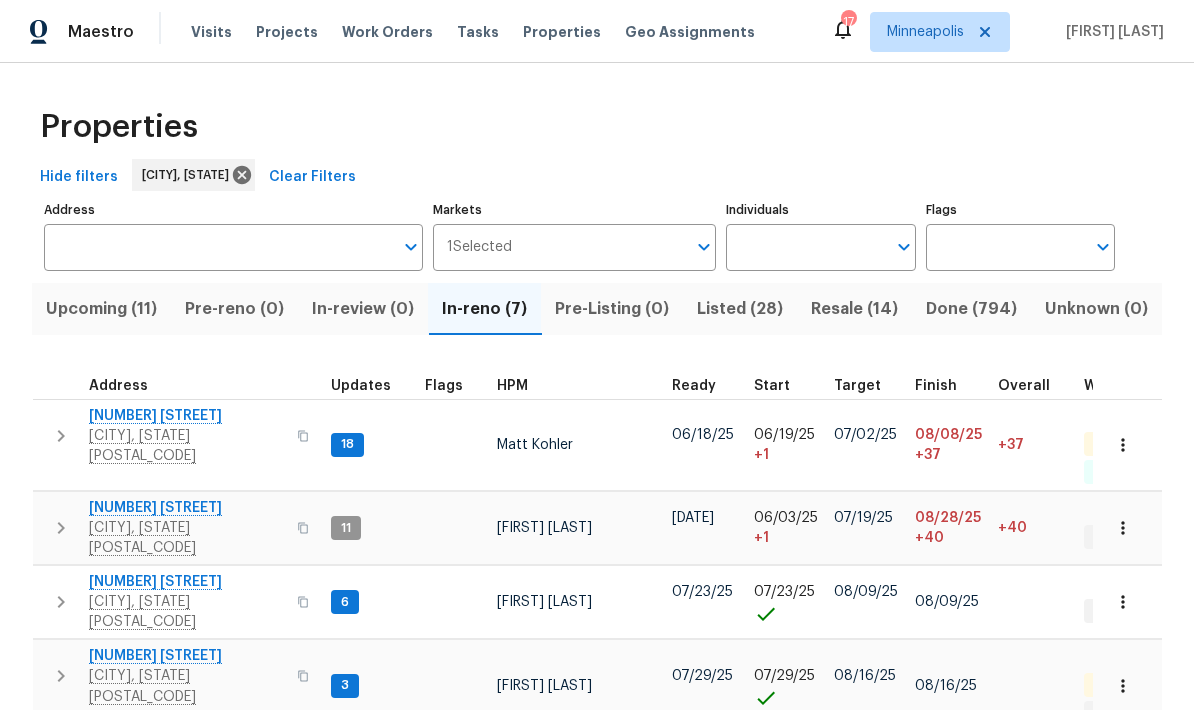 scroll, scrollTop: 0, scrollLeft: 0, axis: both 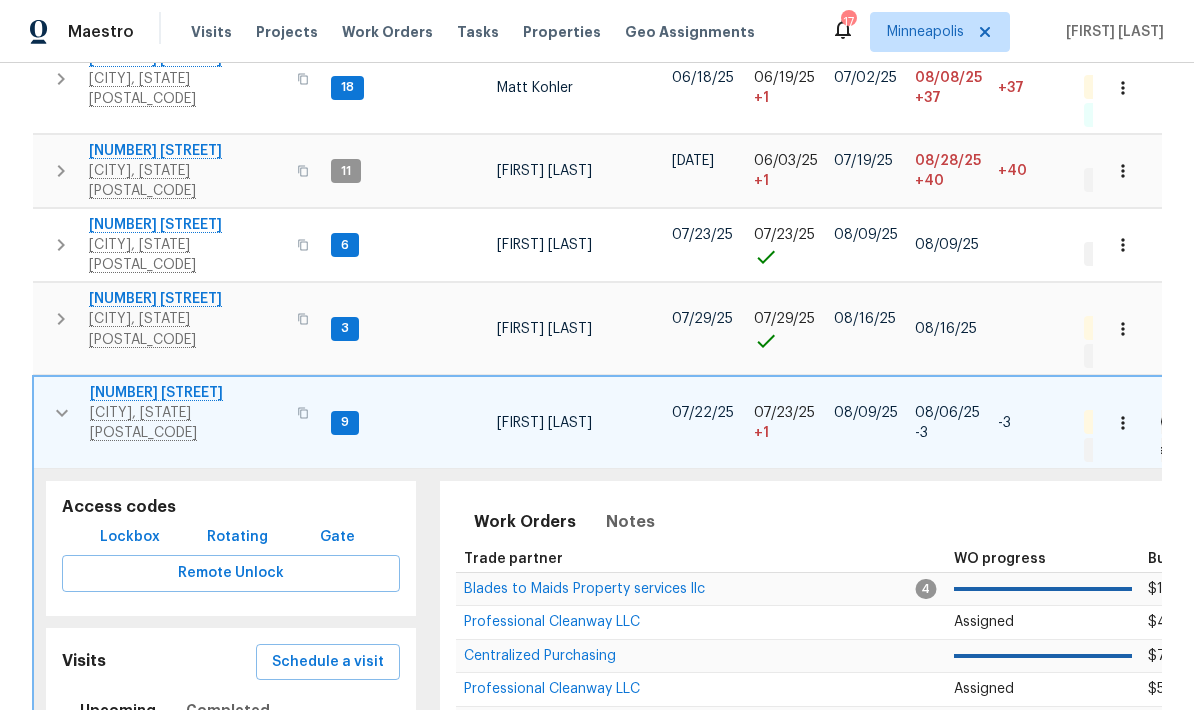 click on "3309 Red Oak Cir N Burnsville, MN 55337" at bounding box center (178, 413) 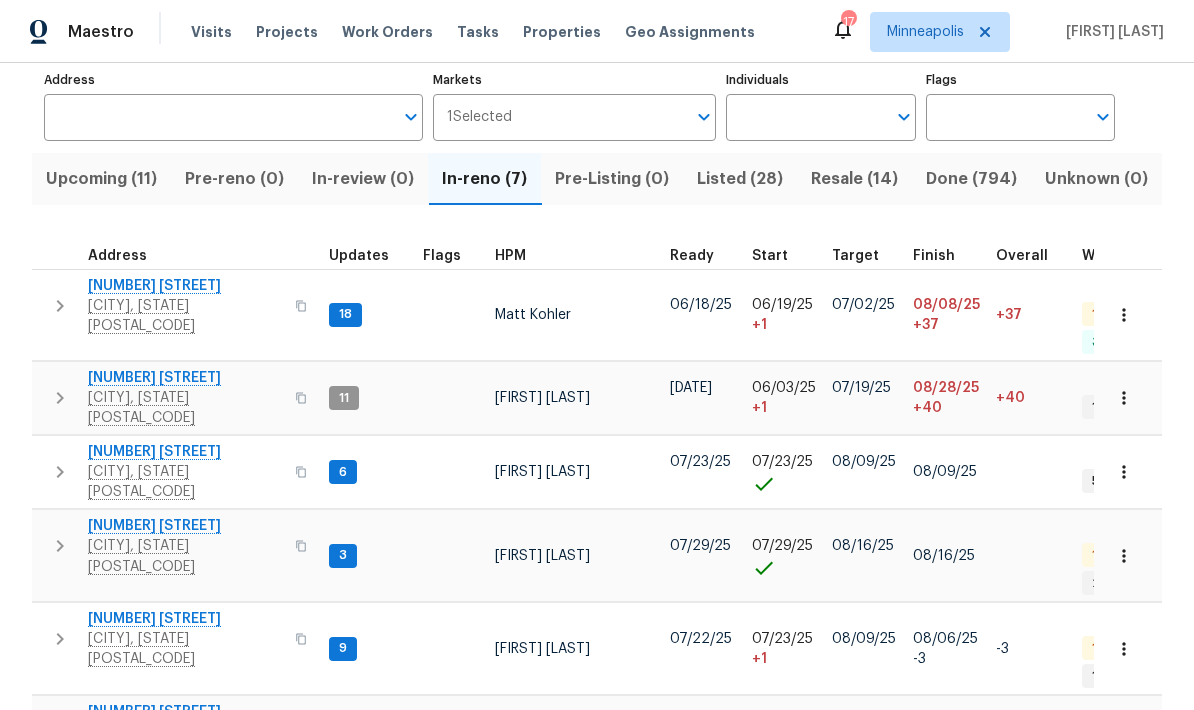 scroll, scrollTop: 128, scrollLeft: 0, axis: vertical 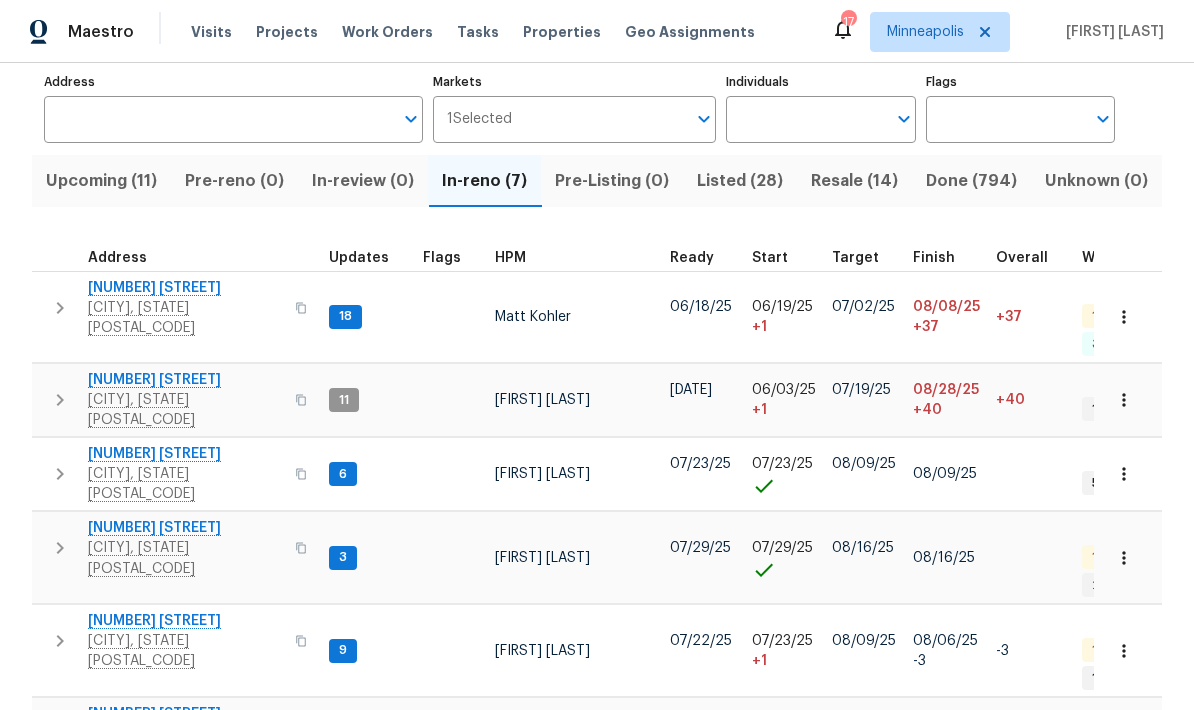 click on "[NUMBER] [STREET]" at bounding box center [185, 807] 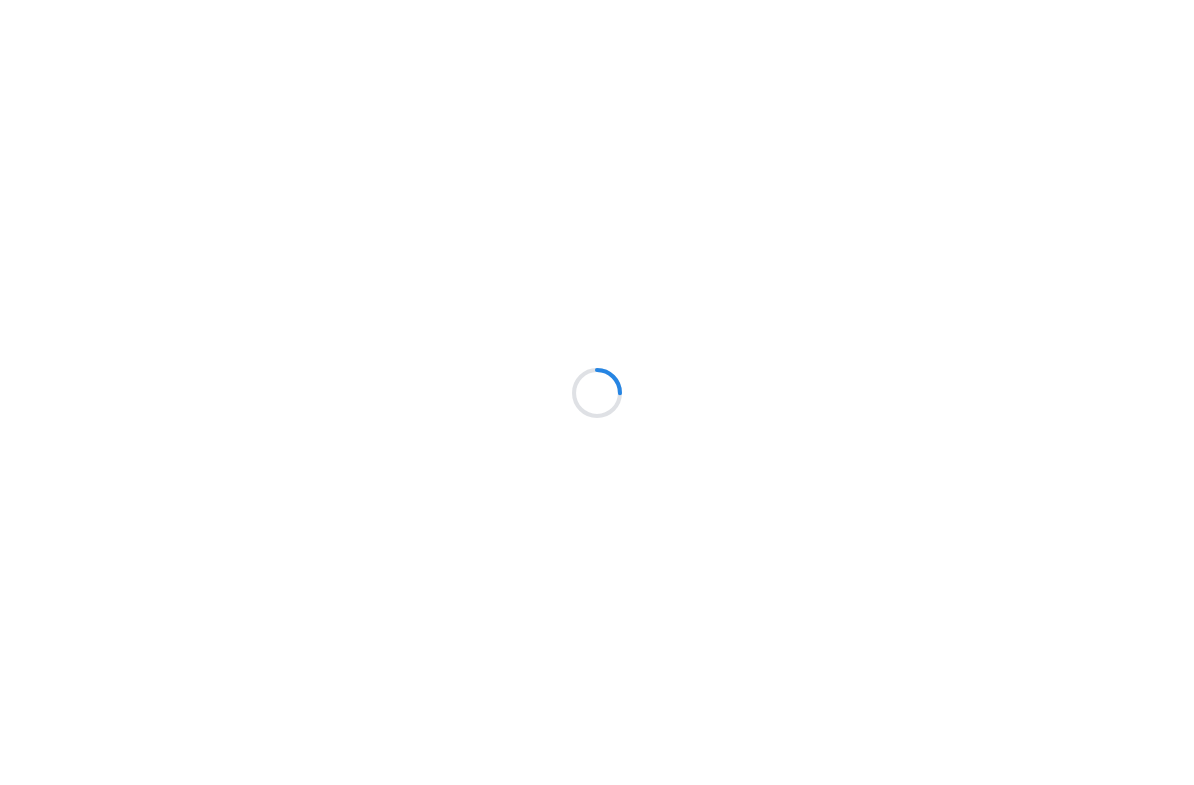 scroll, scrollTop: 0, scrollLeft: 0, axis: both 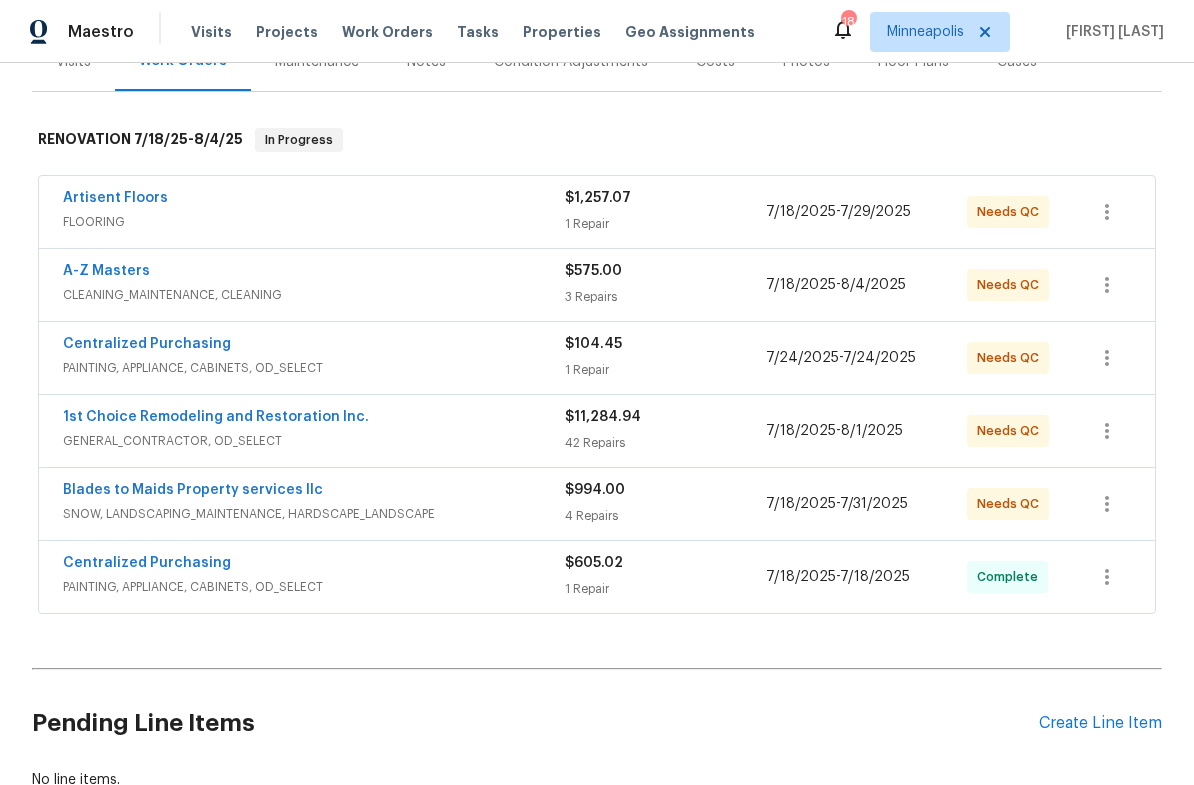 click on "1st Choice Remodeling and Restoration Inc." at bounding box center (216, 417) 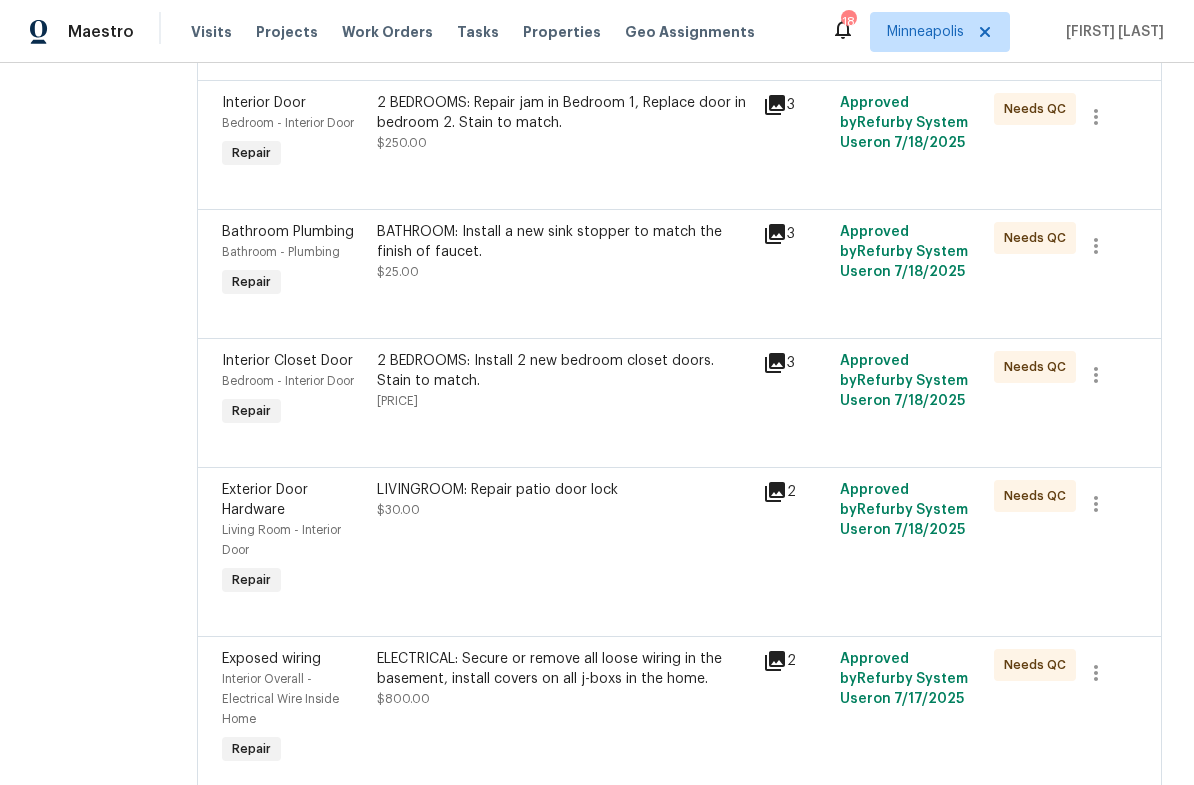 scroll, scrollTop: 982, scrollLeft: 0, axis: vertical 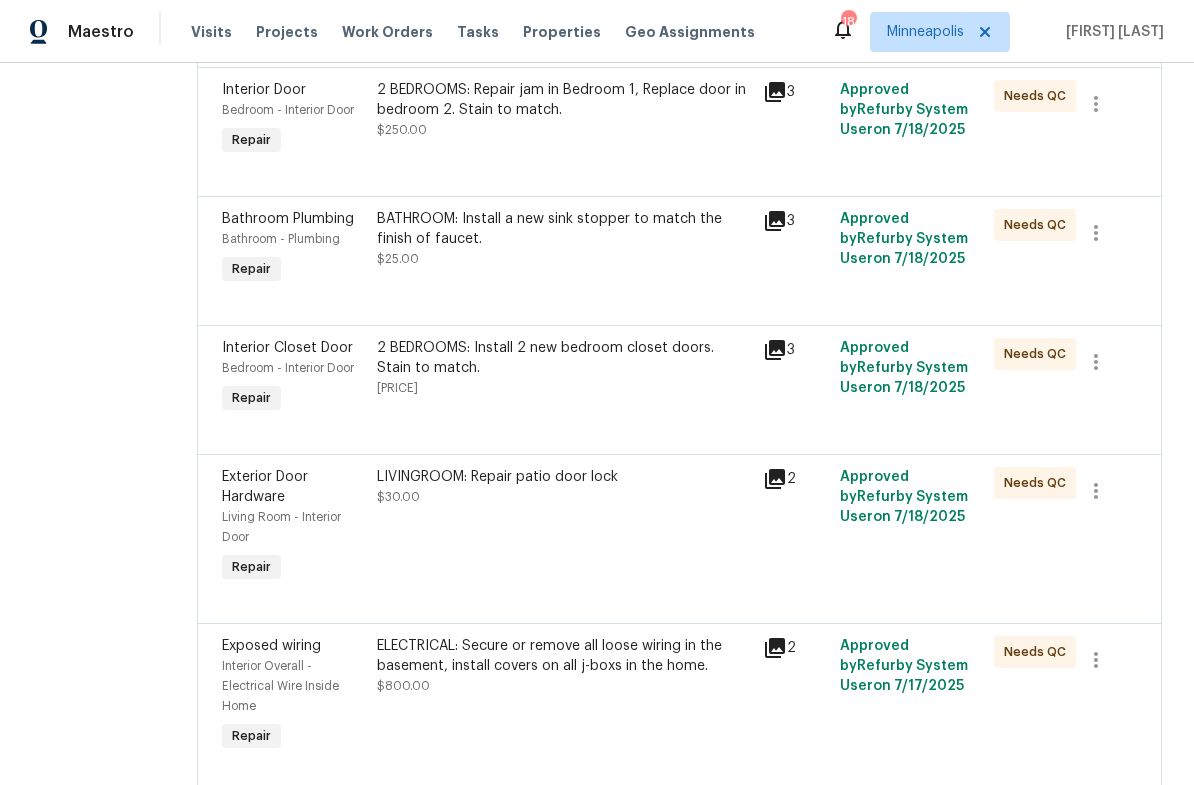 click on "2 BEDROOMS: Install 2 new bedroom closet doors.  Stain to match." at bounding box center (564, 358) 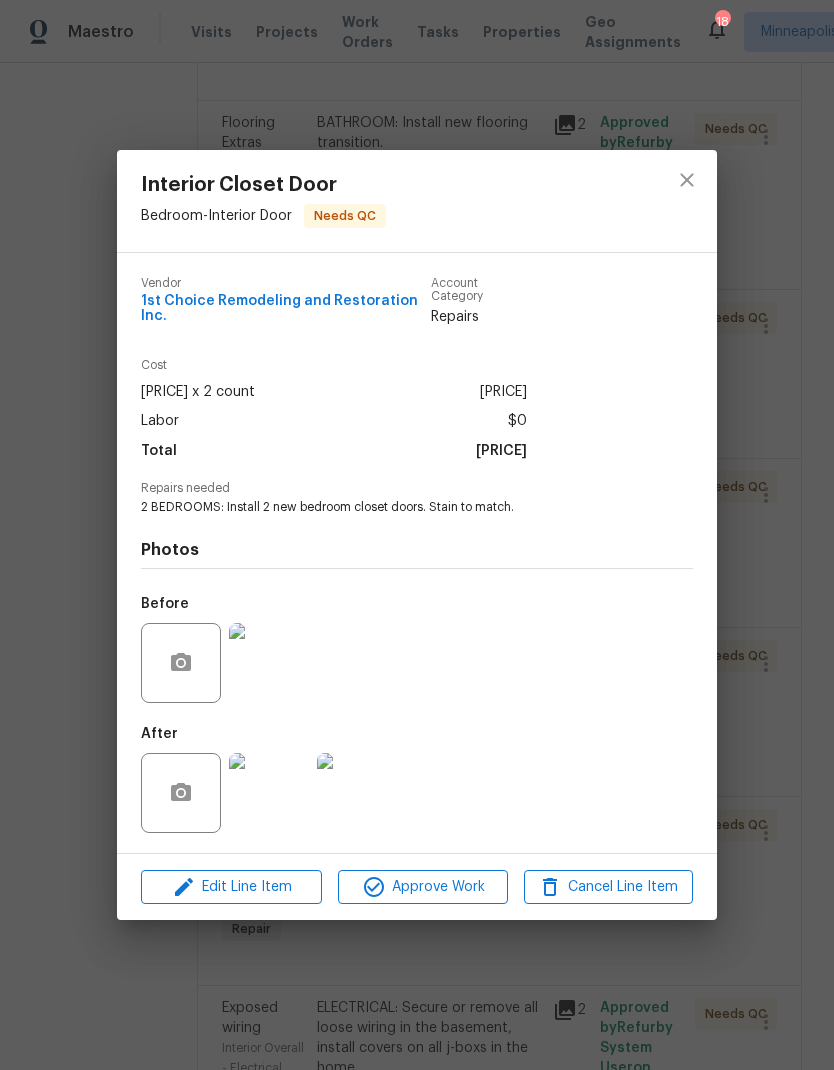scroll, scrollTop: 0, scrollLeft: 0, axis: both 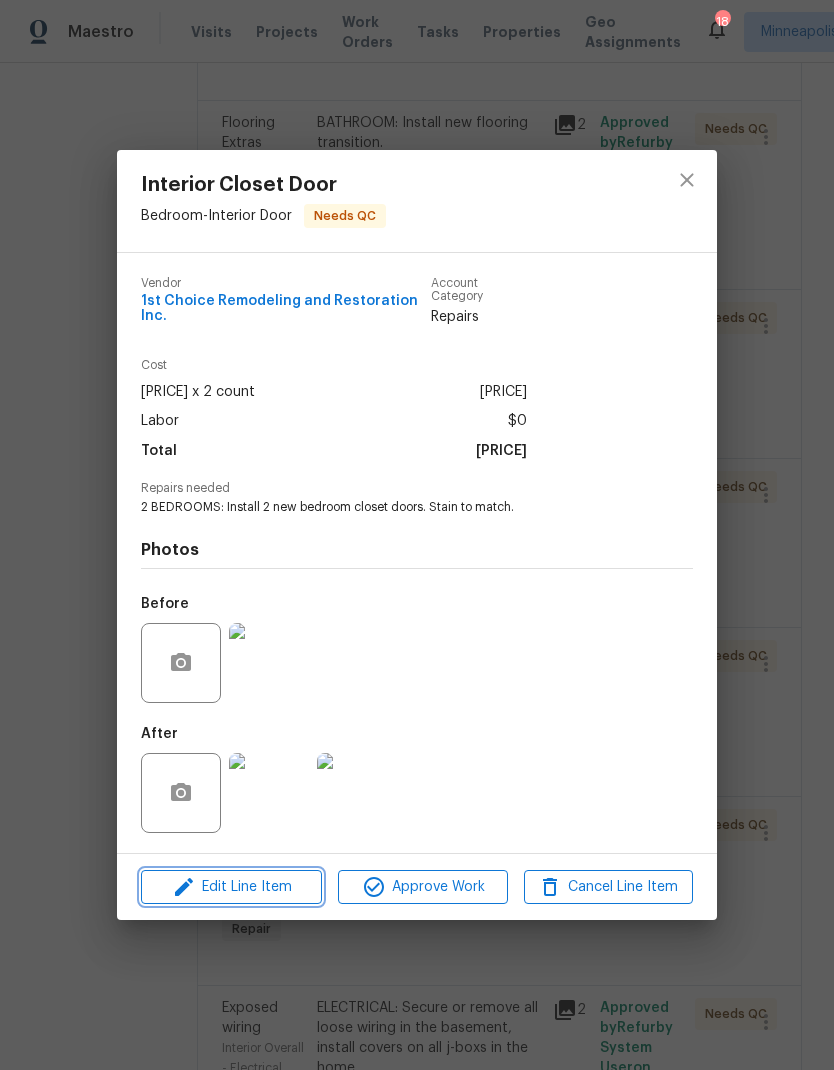 click on "Edit Line Item" at bounding box center [231, 887] 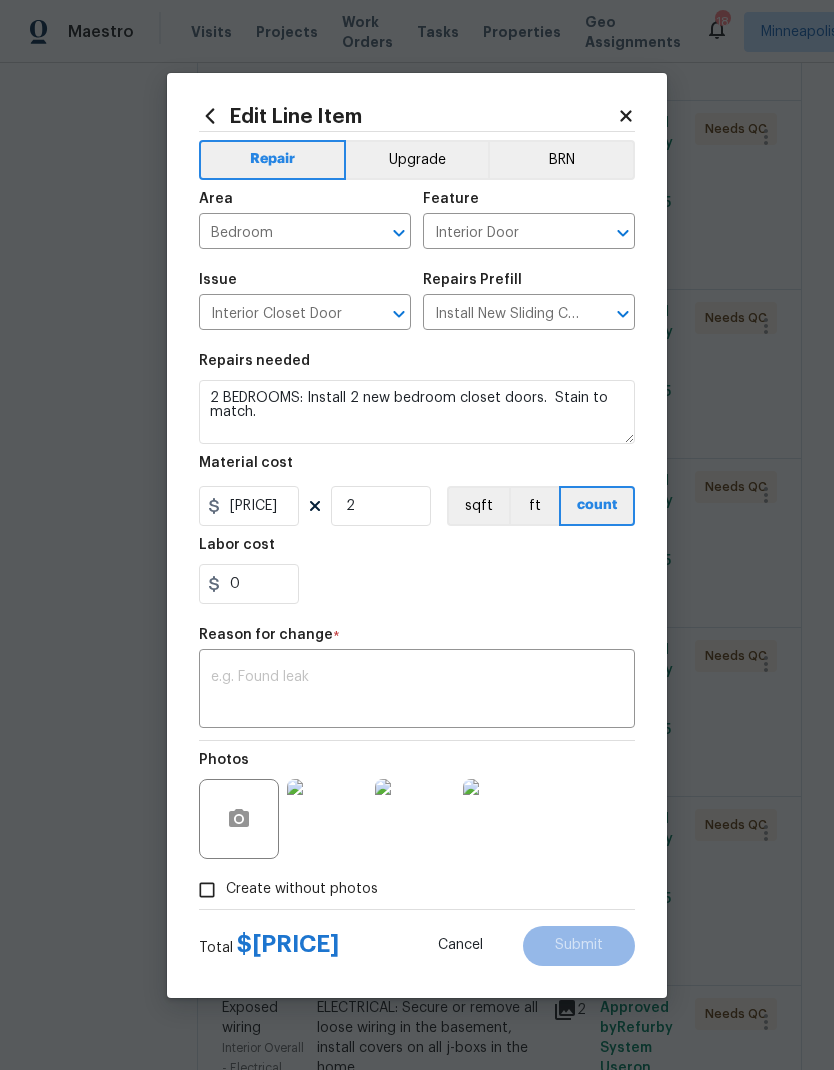 click at bounding box center [417, 691] 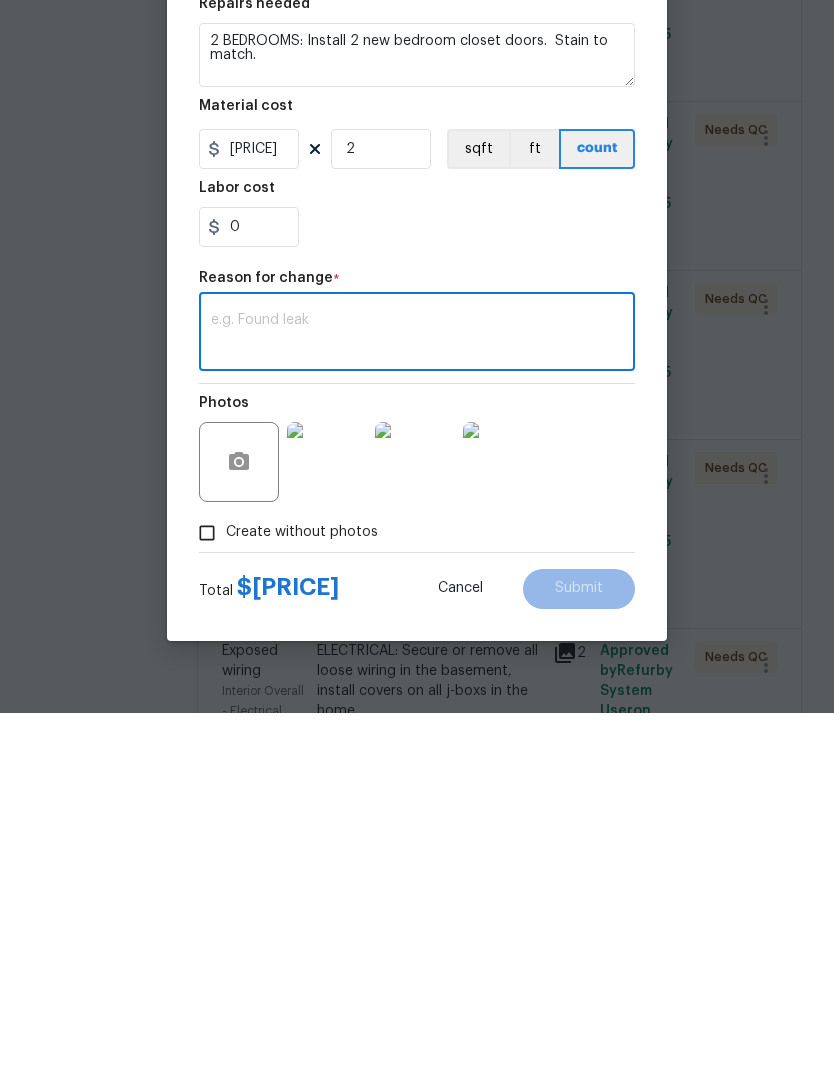 click at bounding box center (417, 691) 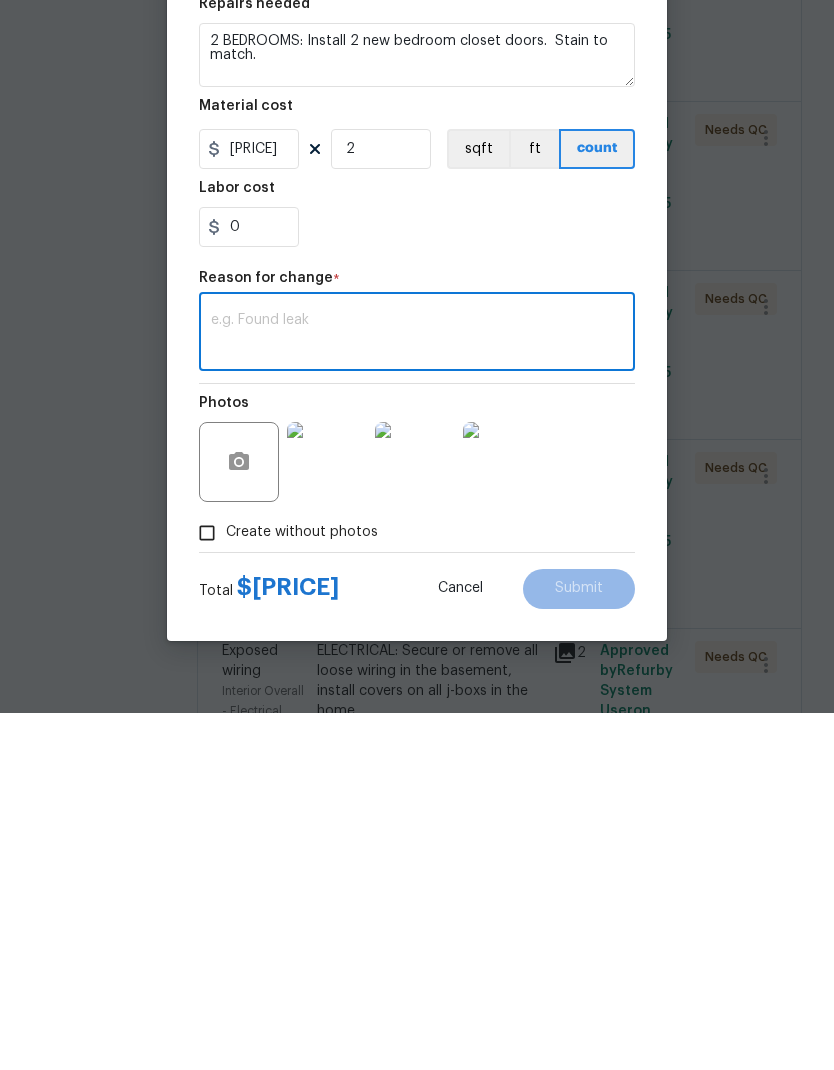 paste on "Additional funds needed to supply and install 2 sets of closet doors and stain to match: [PRICE]" 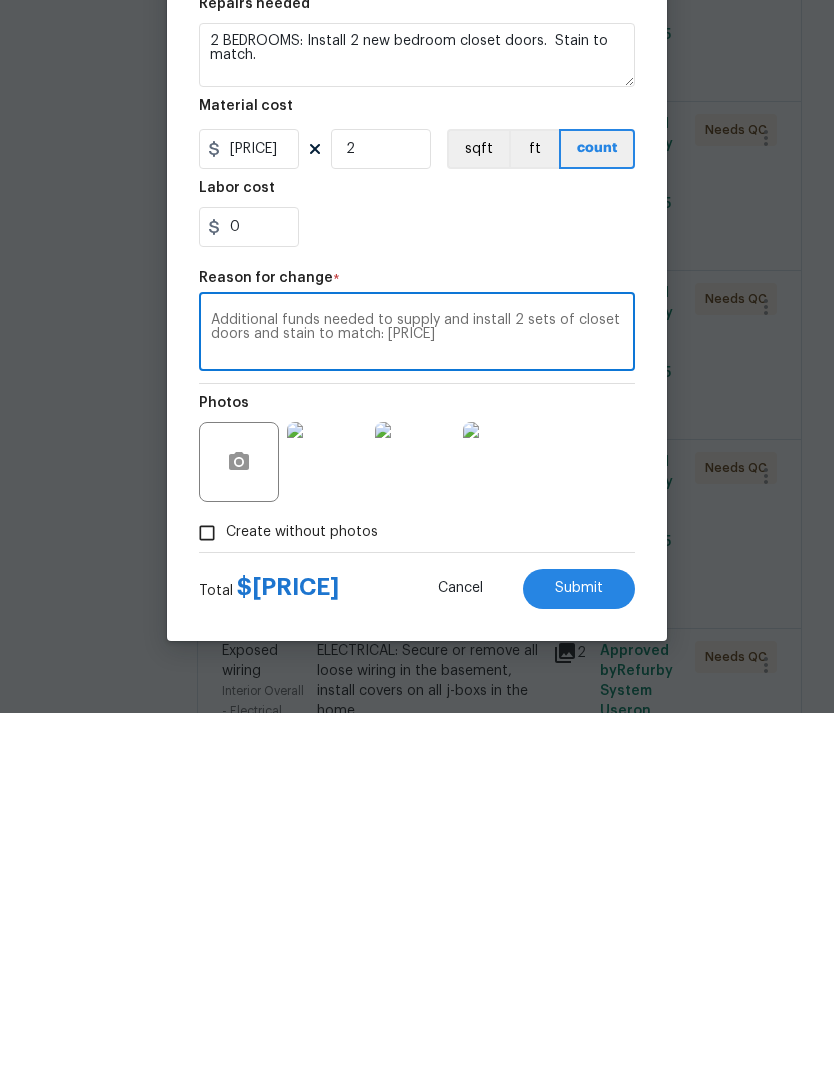type on "Additional funds needed to supply and install 2 sets of closet doors and stain to match: [PRICE]" 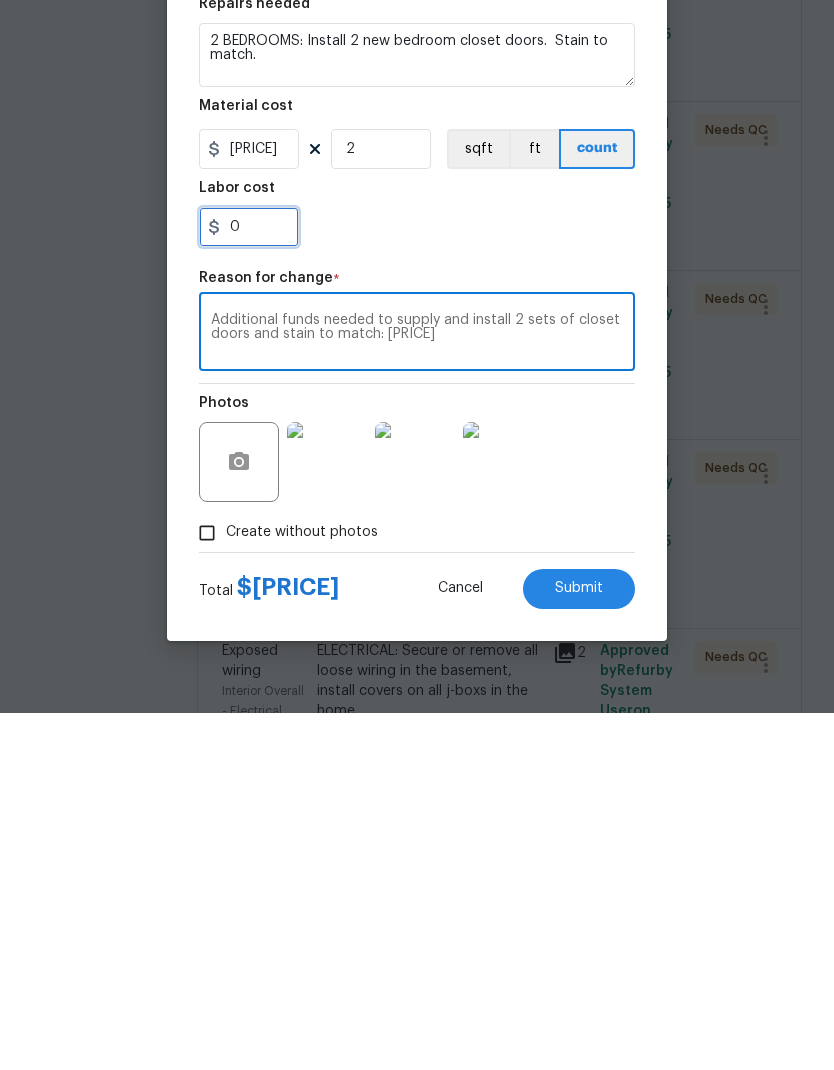 click on "0" at bounding box center [249, 584] 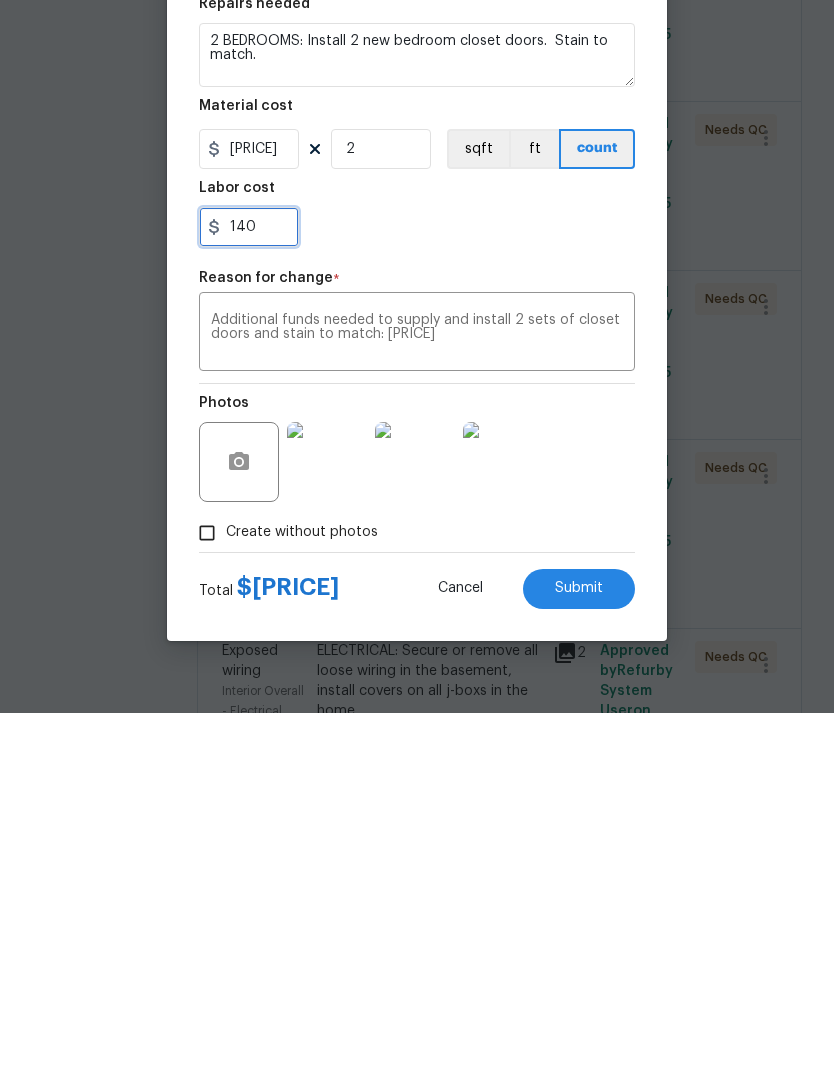 type on "140" 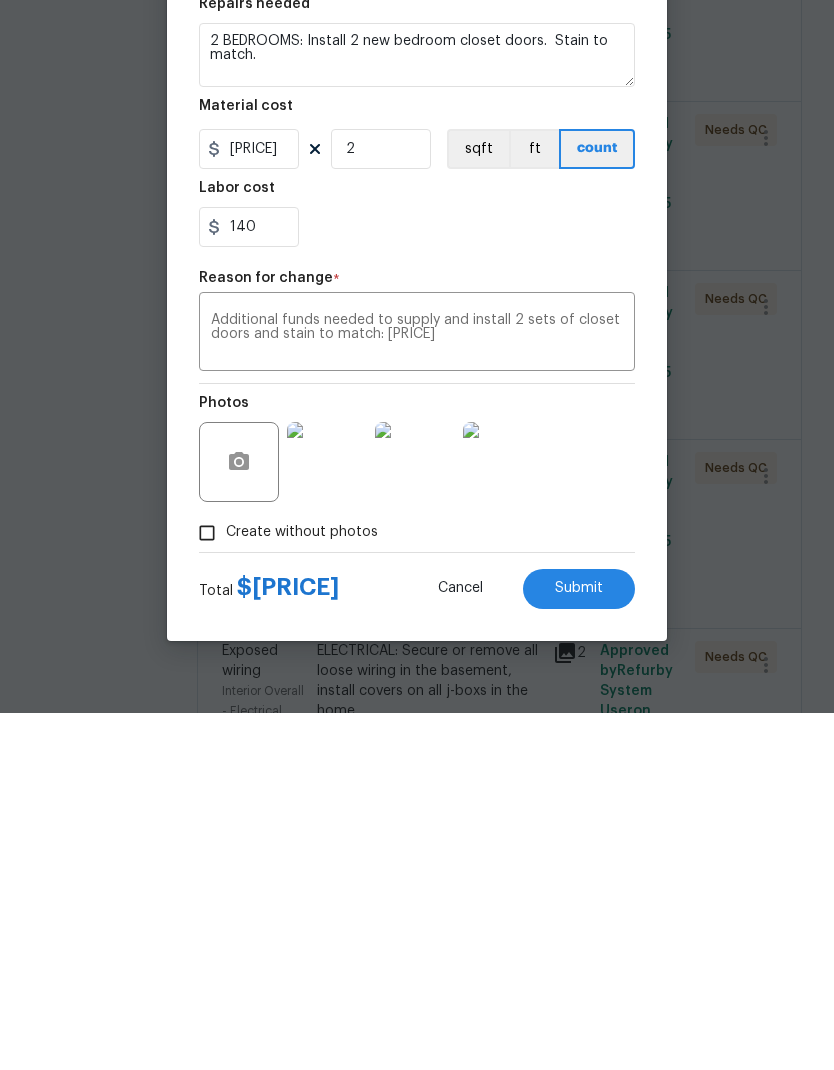 click on "Repairs needed 2 BEDROOMS: Install 2 new bedroom closet doors. Stain to match. Material cost [PRICE] 2 sqft ft count Labor cost [PRICE]" at bounding box center (417, 479) 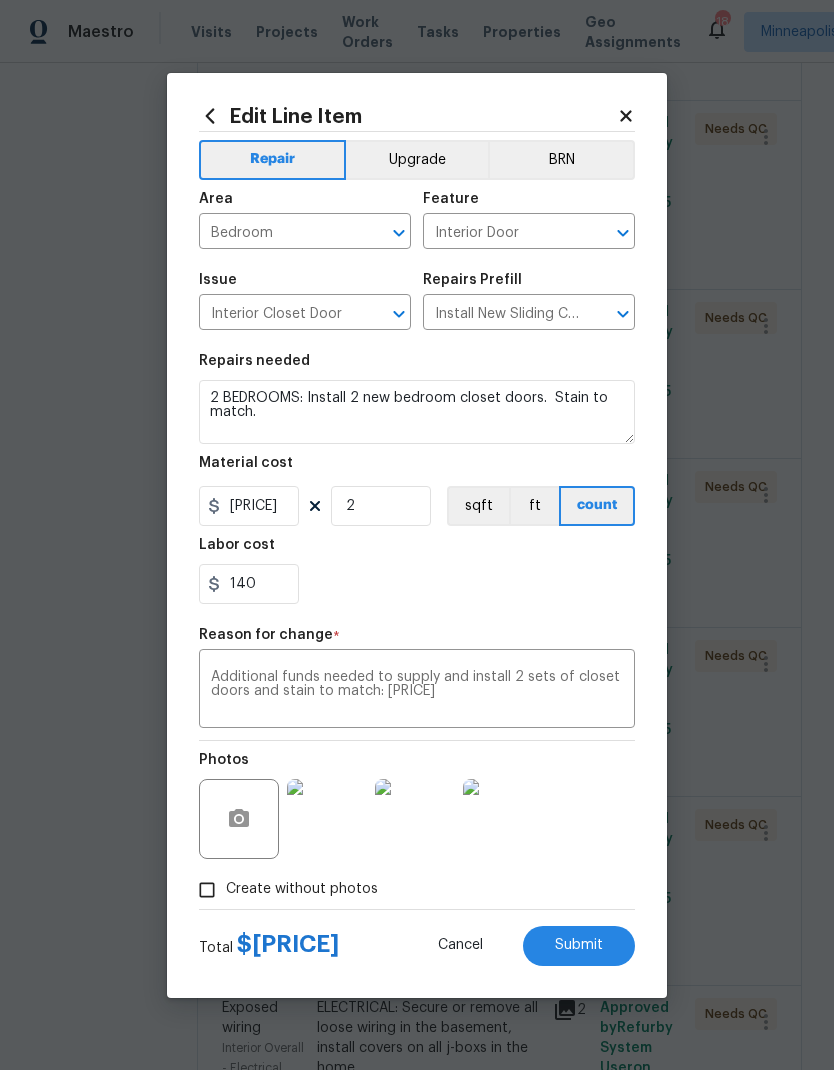 click on "Submit" at bounding box center [579, 946] 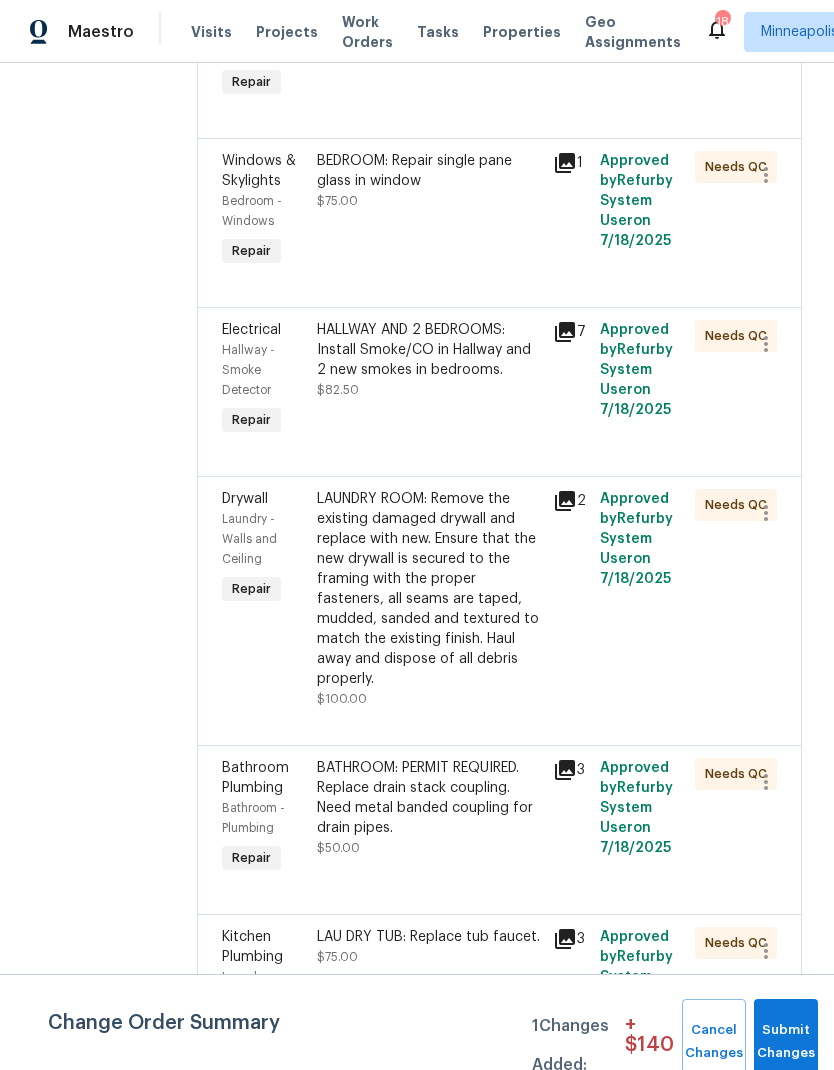 scroll, scrollTop: 4317, scrollLeft: 0, axis: vertical 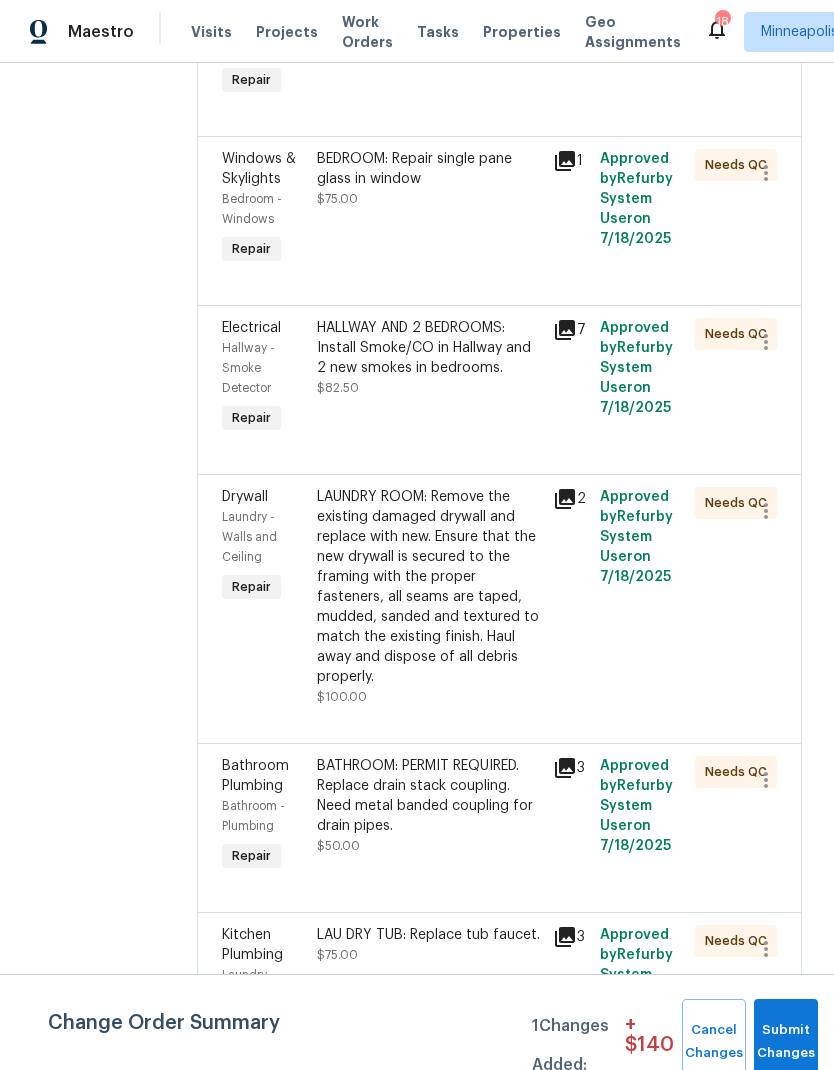 click on "BEDROOM: Repair single pane glass in window" at bounding box center [429, 169] 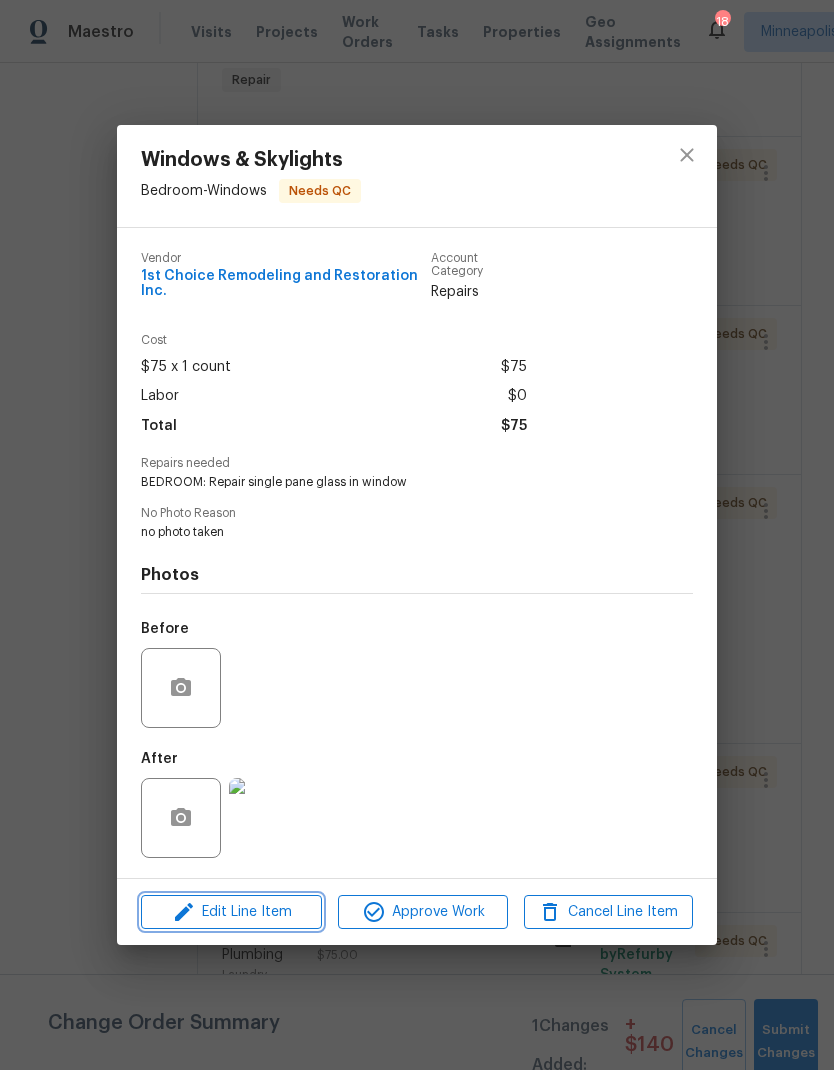 click on "Edit Line Item" at bounding box center [231, 912] 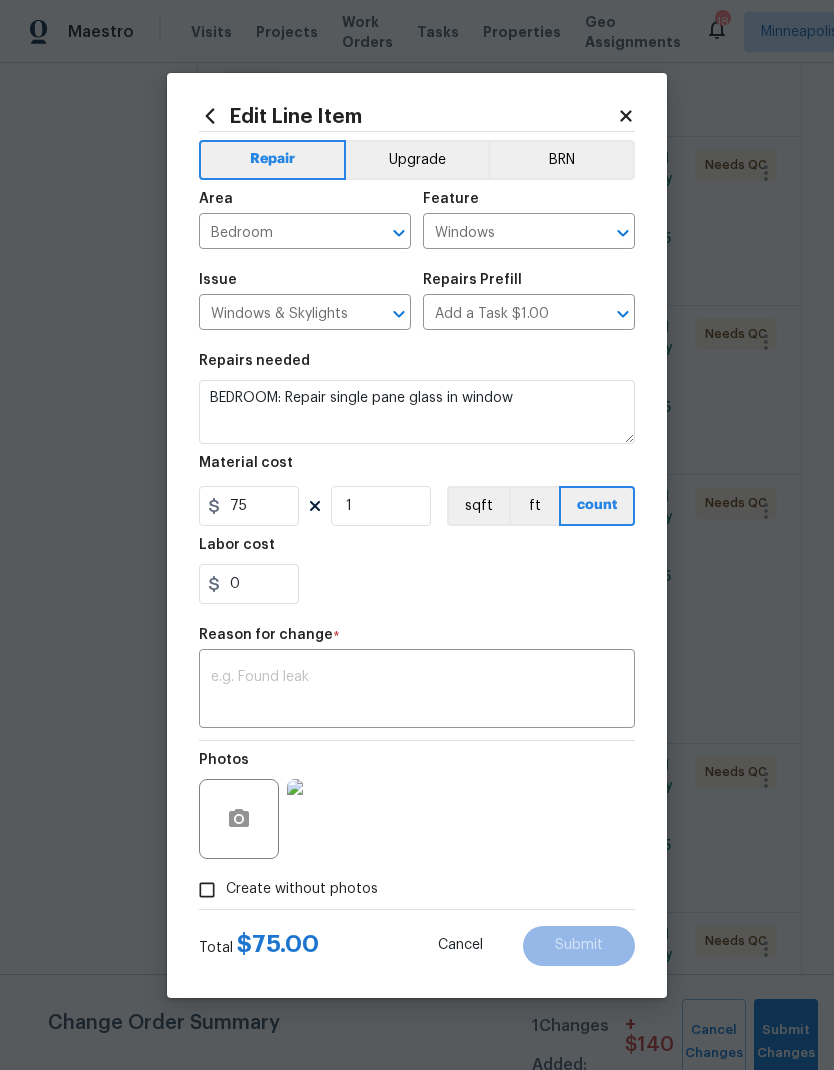 click at bounding box center [417, 691] 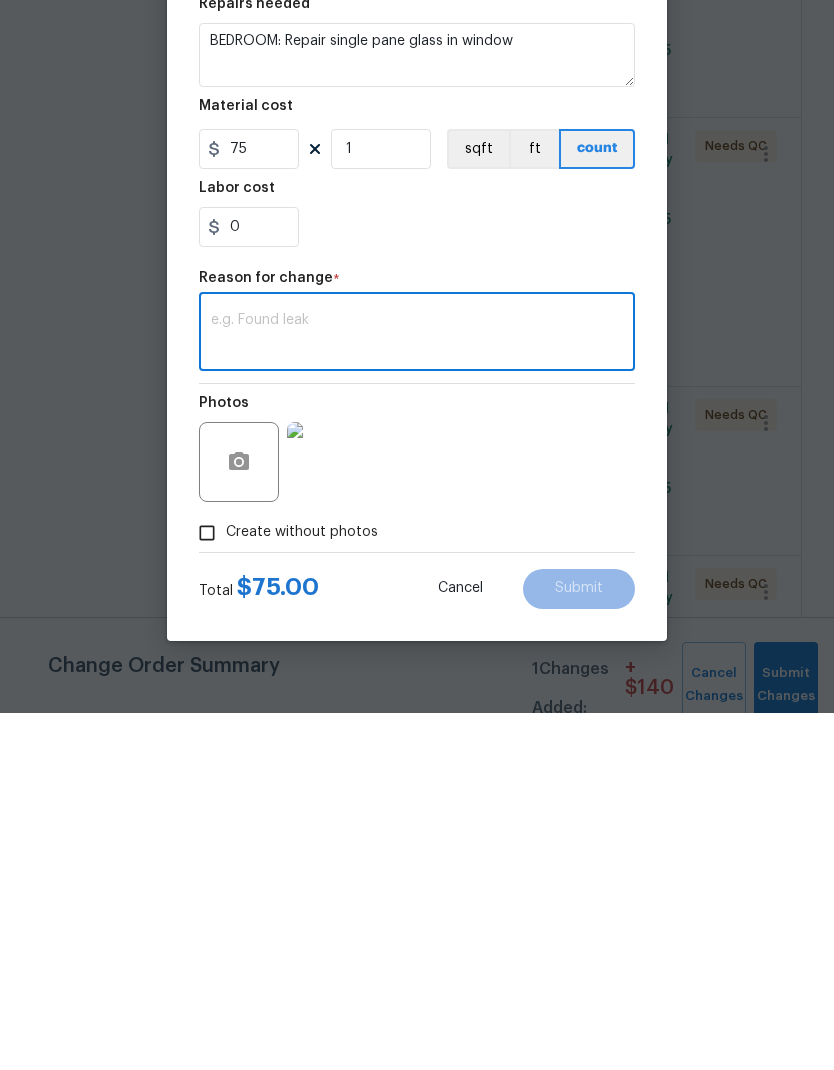 click at bounding box center [417, 691] 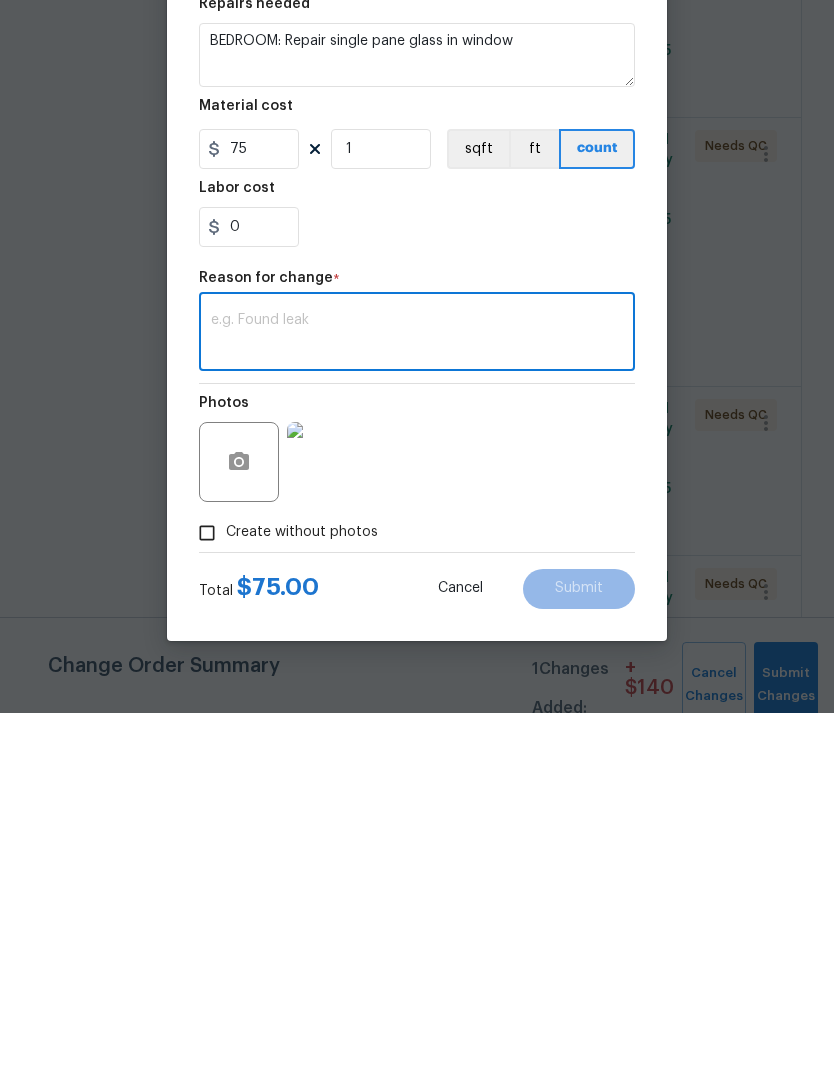 paste on "Additional funds needed to replace broken glass in bedroom window: [PRICE]" 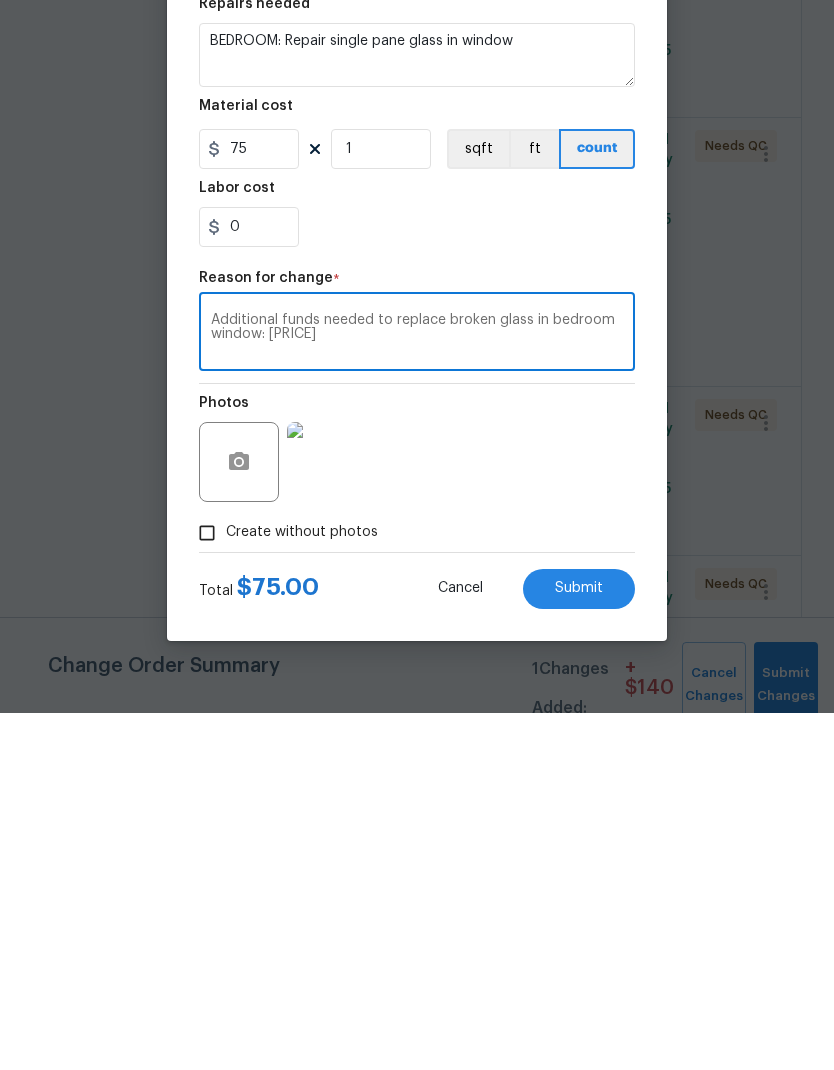 type on "Additional funds needed to replace broken glass in bedroom window: [PRICE]" 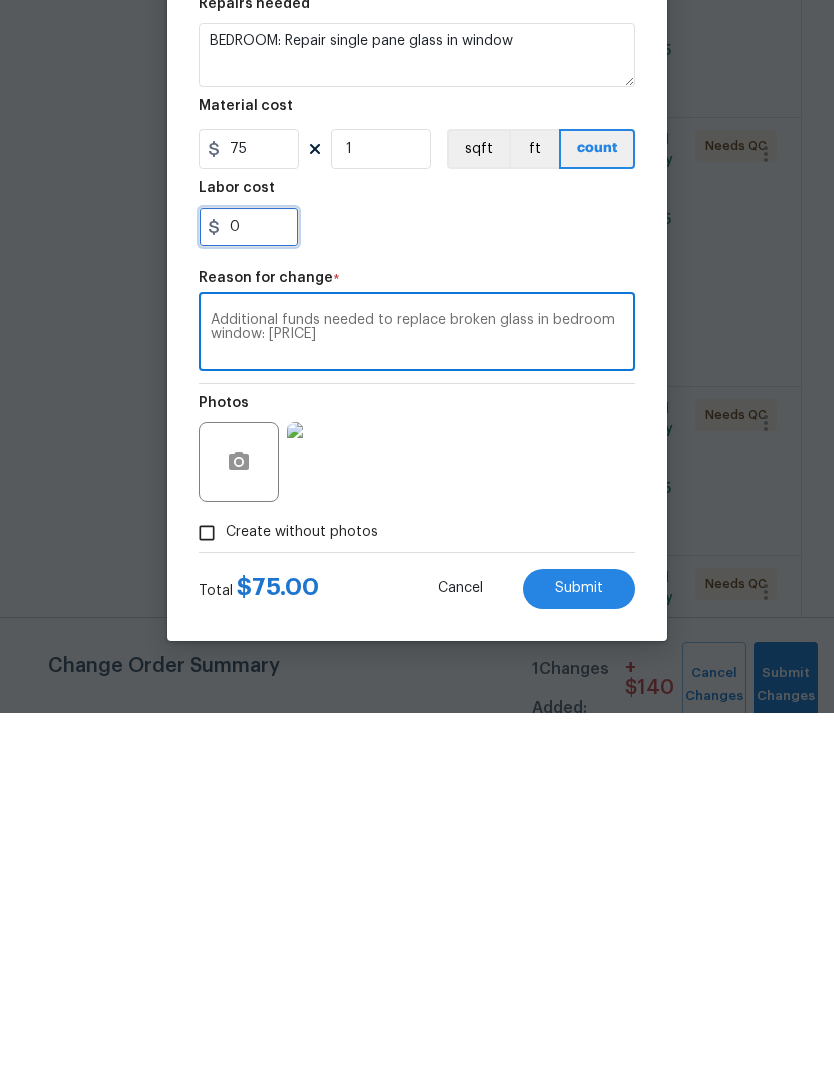 click on "0" at bounding box center [249, 584] 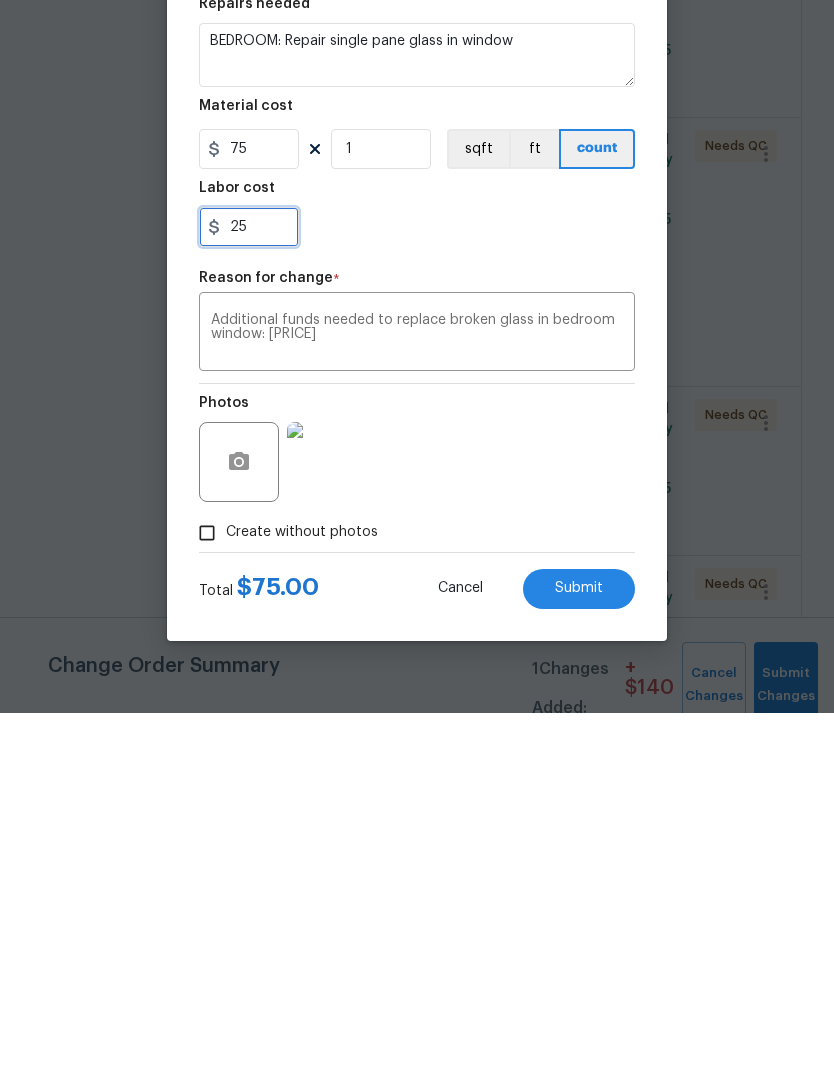 type on "25" 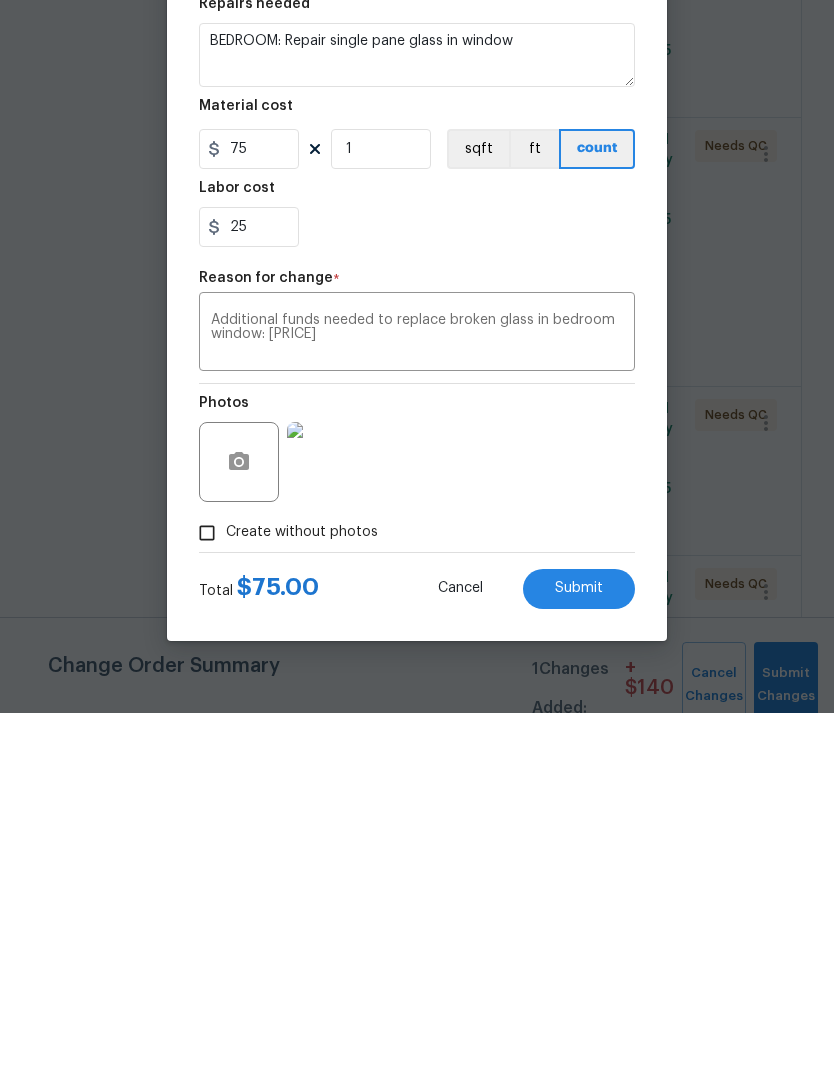 click on "Photos" at bounding box center (417, 806) 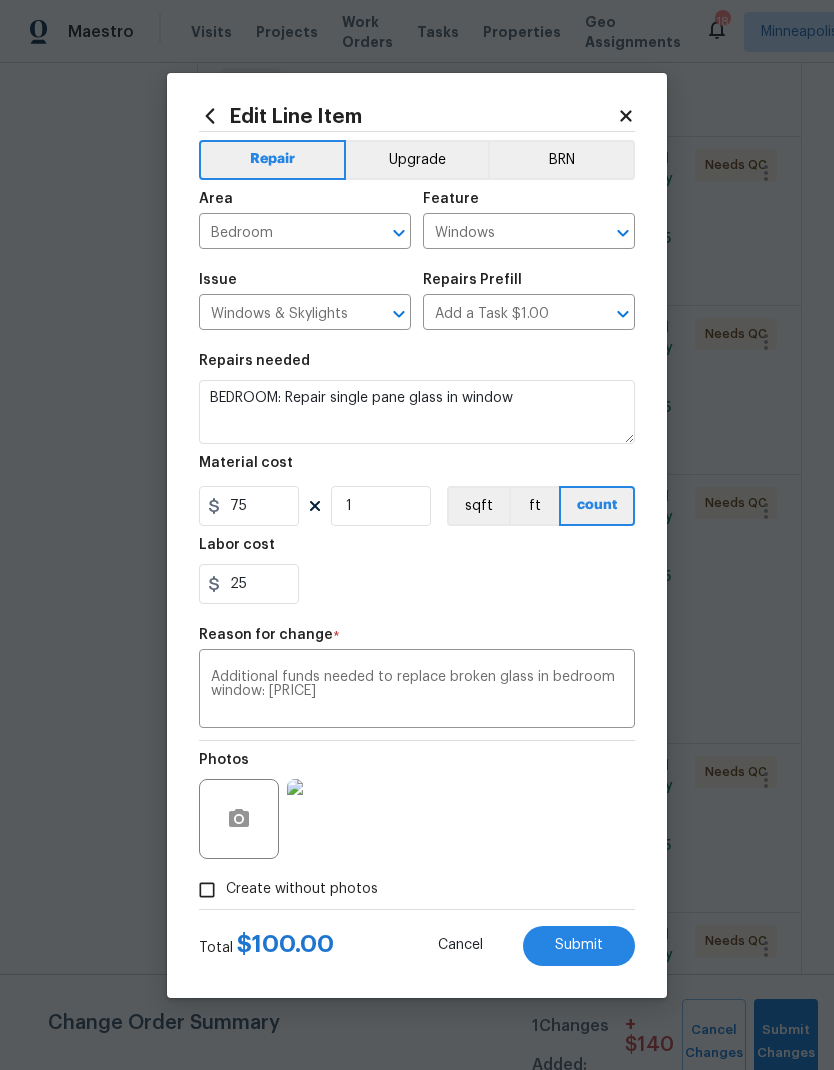 click on "Submit" at bounding box center [579, 946] 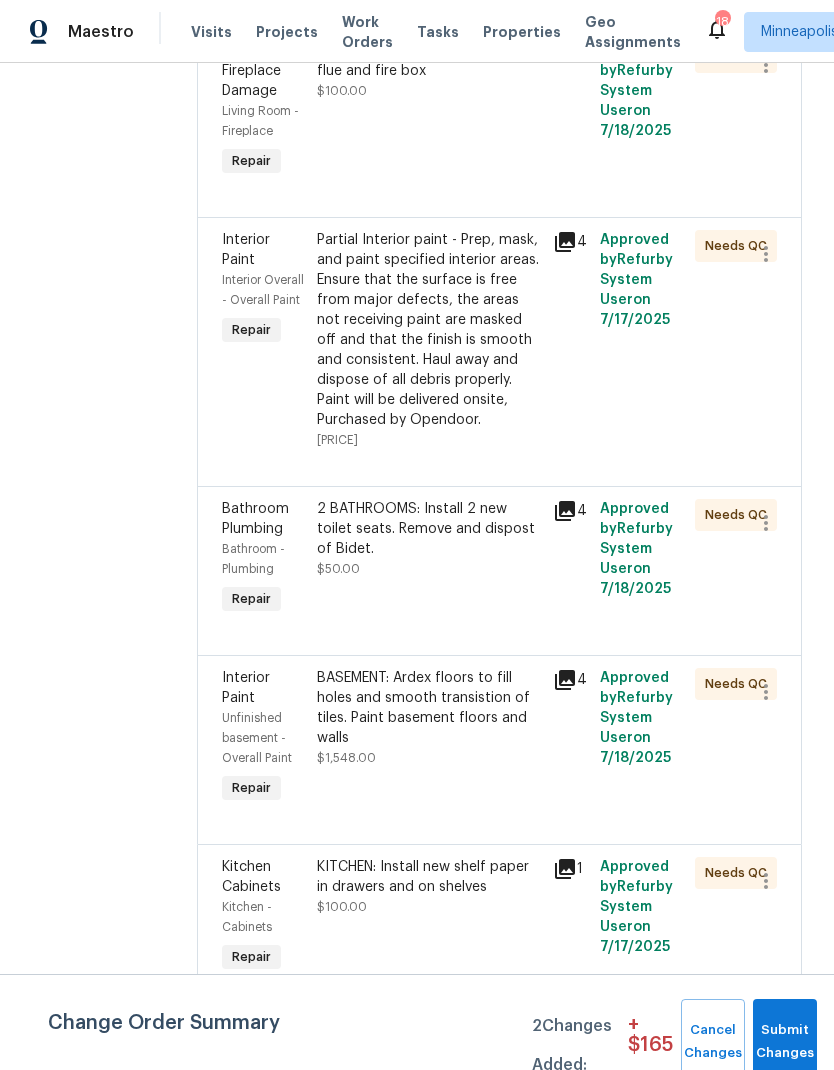 scroll, scrollTop: 7351, scrollLeft: 0, axis: vertical 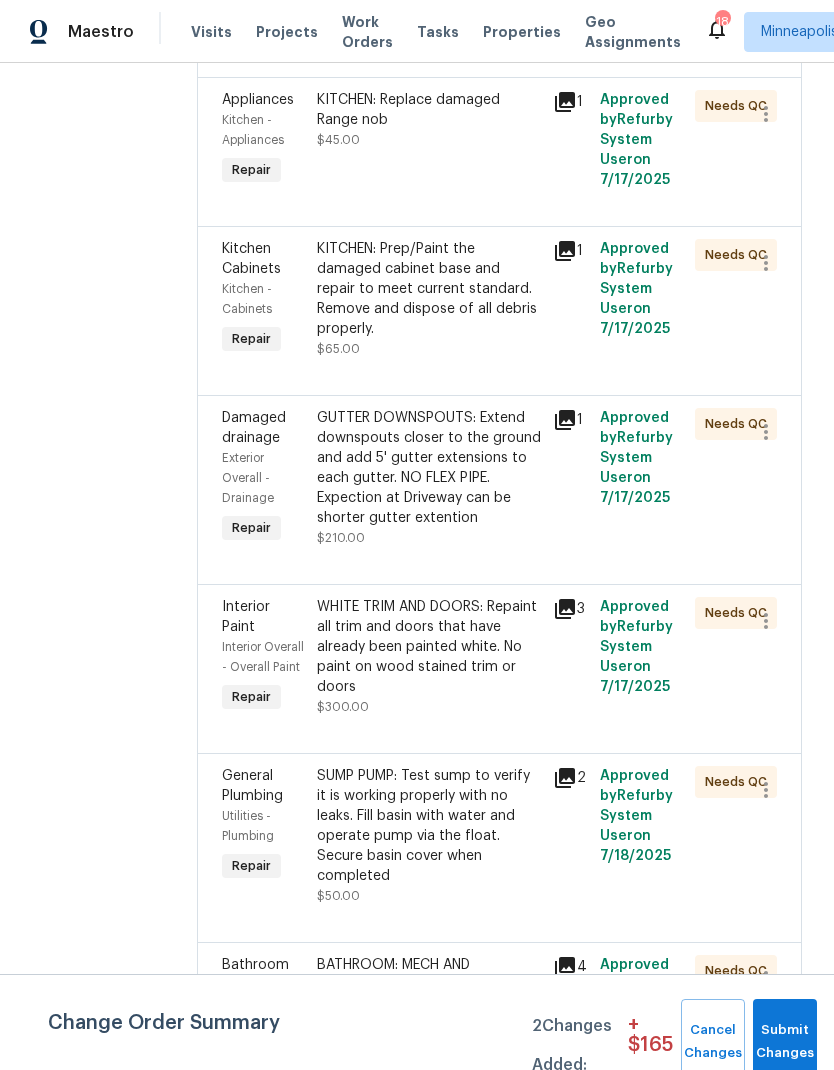 click on "GUTTER DOWNSPOUTS: Extend downspouts closer to the ground and add 5' gutter extensions to each gutter. NO FLEX PIPE.
Expection at Driveway can be shorter gutter extention" at bounding box center (429, 468) 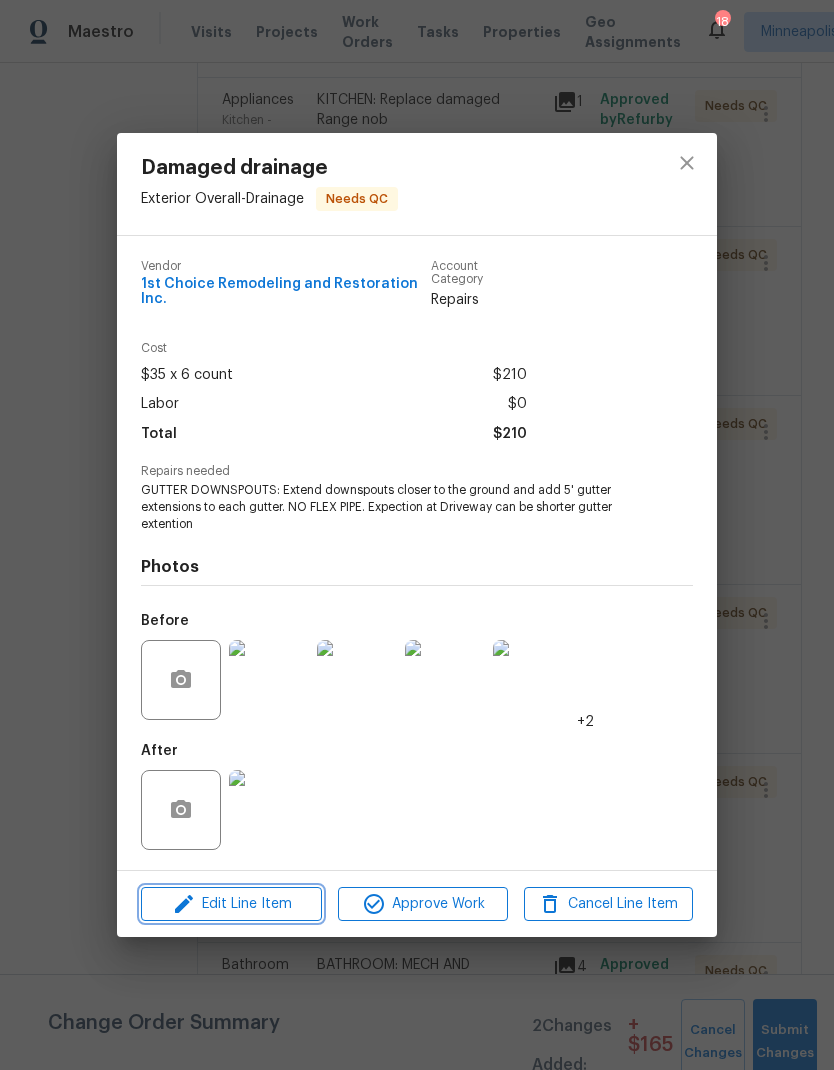 click on "Edit Line Item" at bounding box center [231, 904] 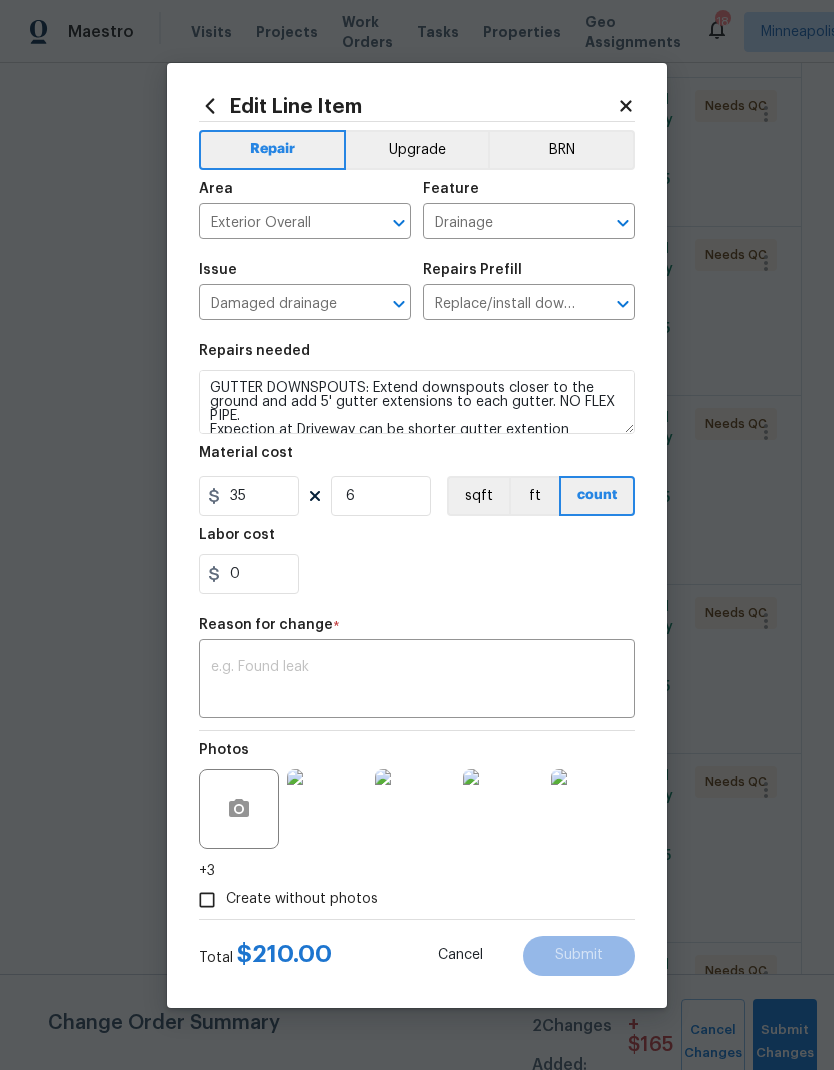 click at bounding box center [417, 681] 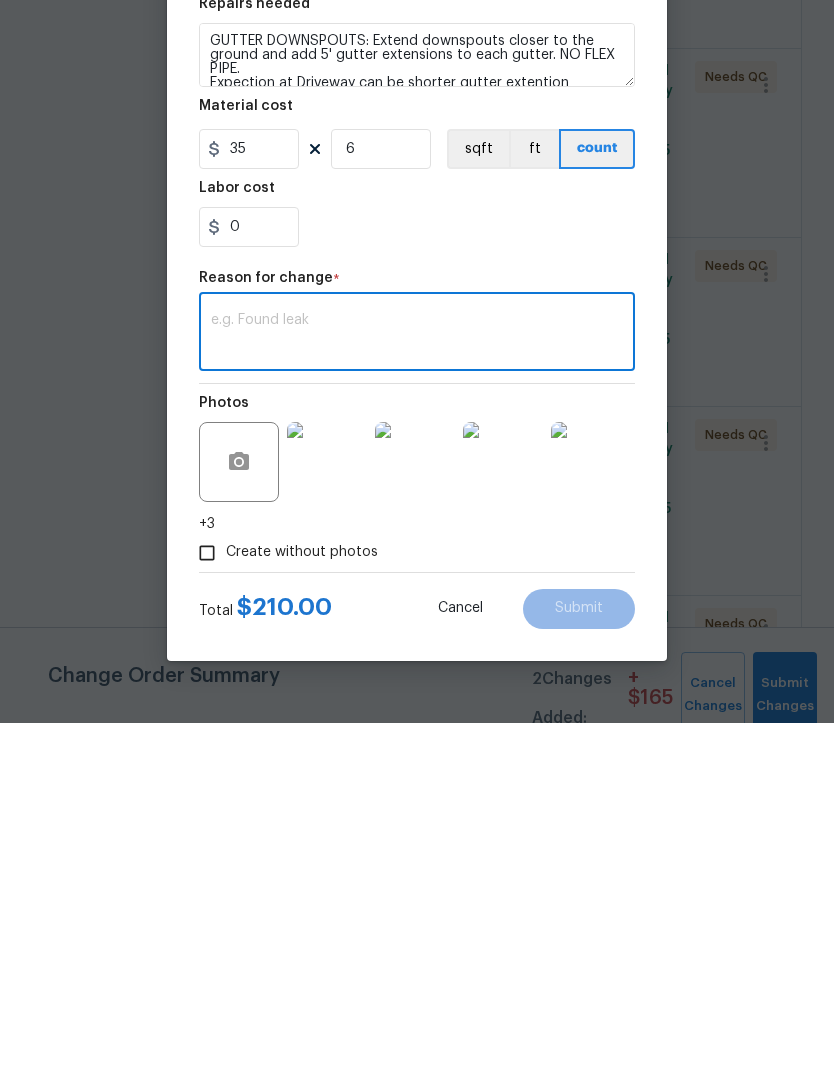 click at bounding box center (417, 681) 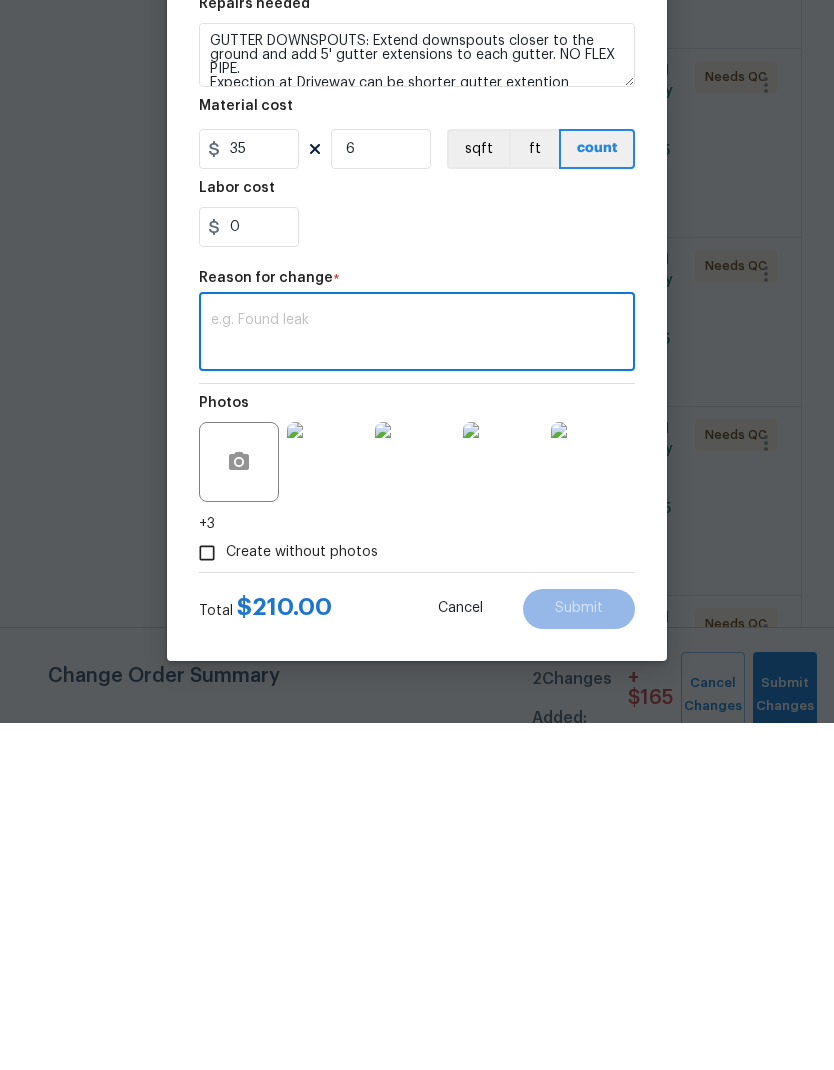 paste on "Additional funds needed to complete gutter work: [PRICE]" 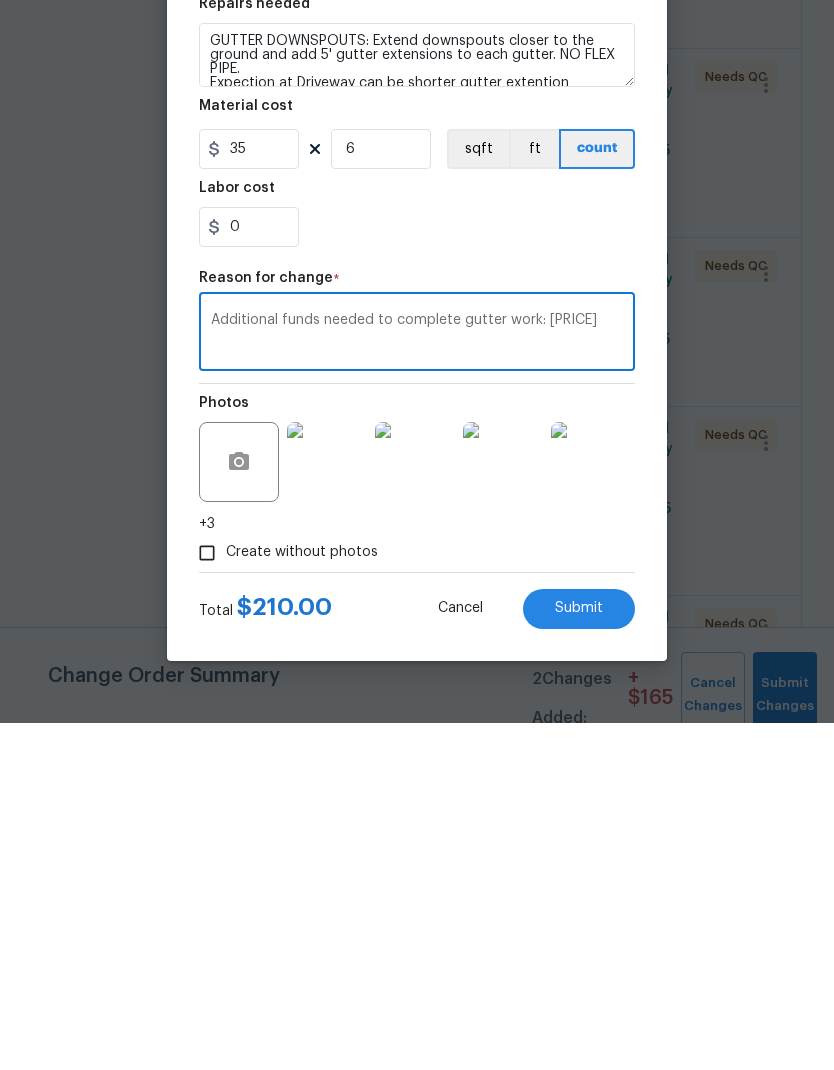 type on "Additional funds needed to complete gutter work: [PRICE]" 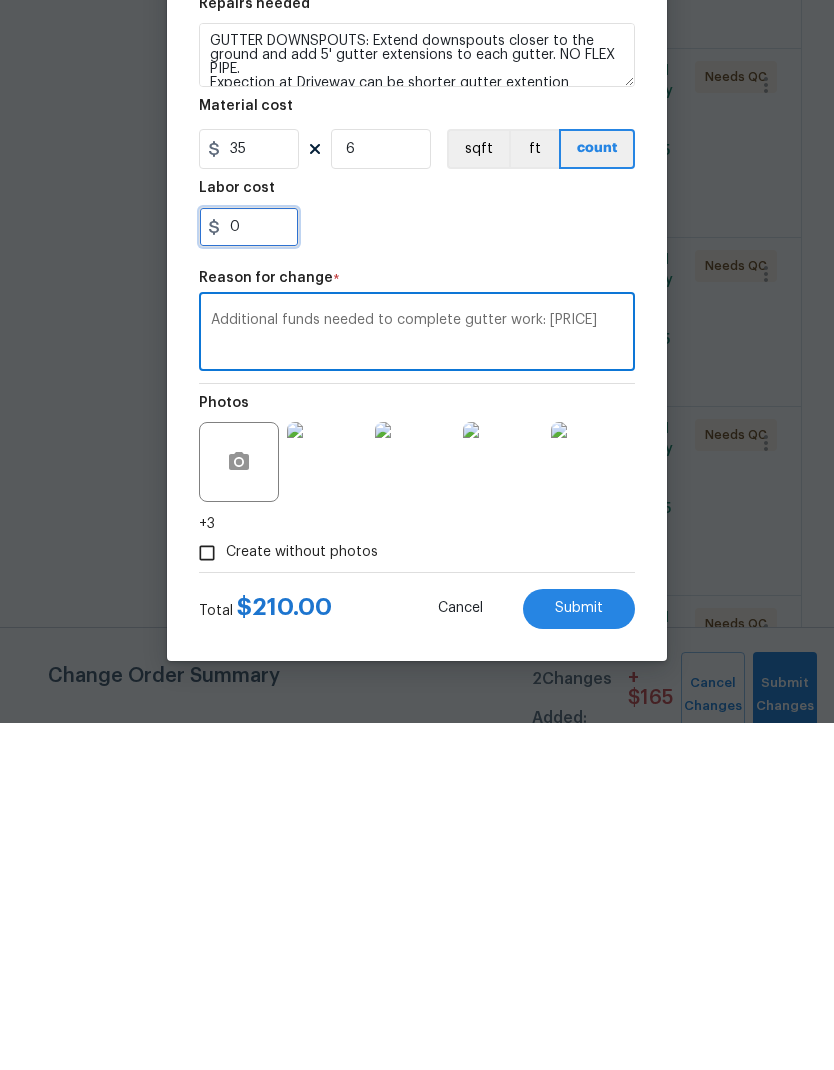 click on "0" at bounding box center [249, 574] 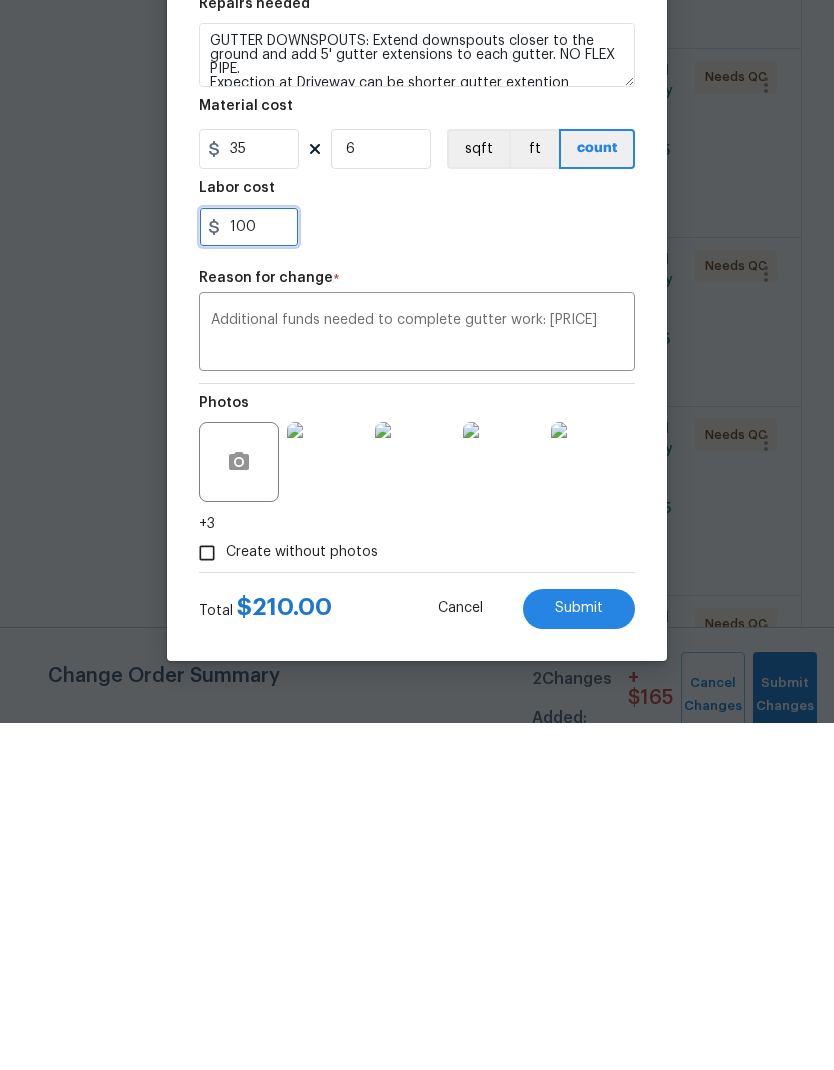 type on "100" 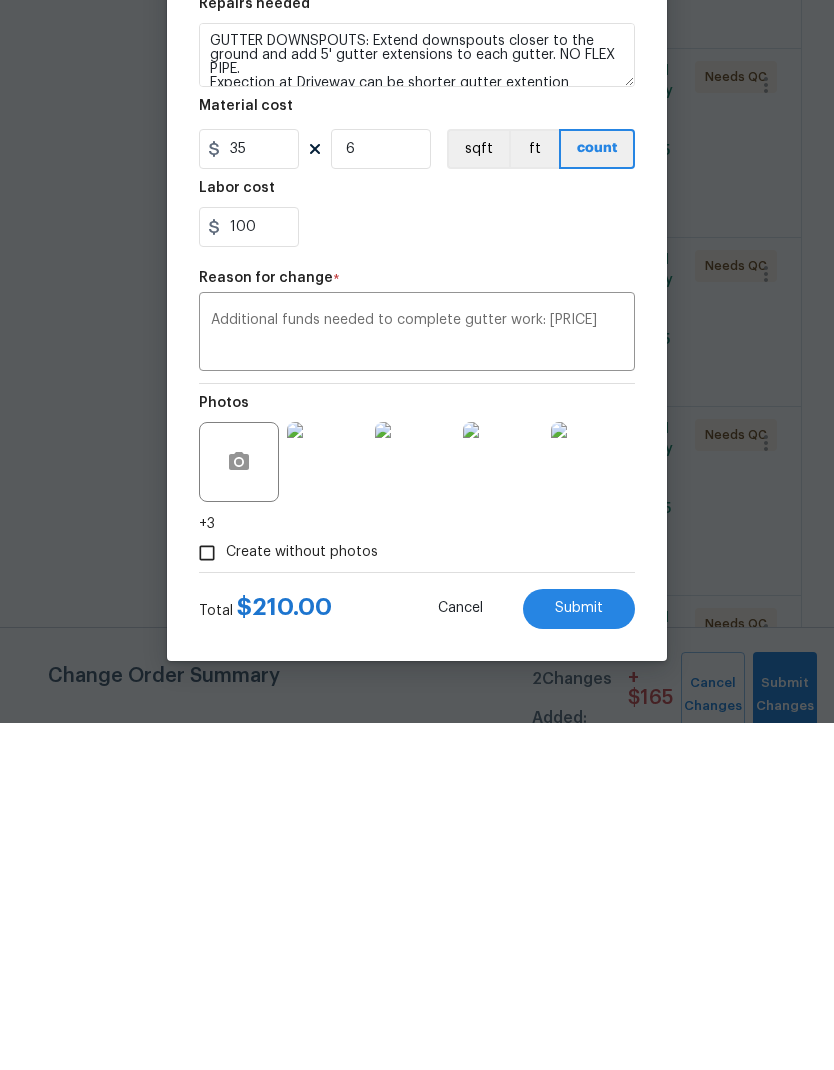 click on "Submit" at bounding box center (579, 955) 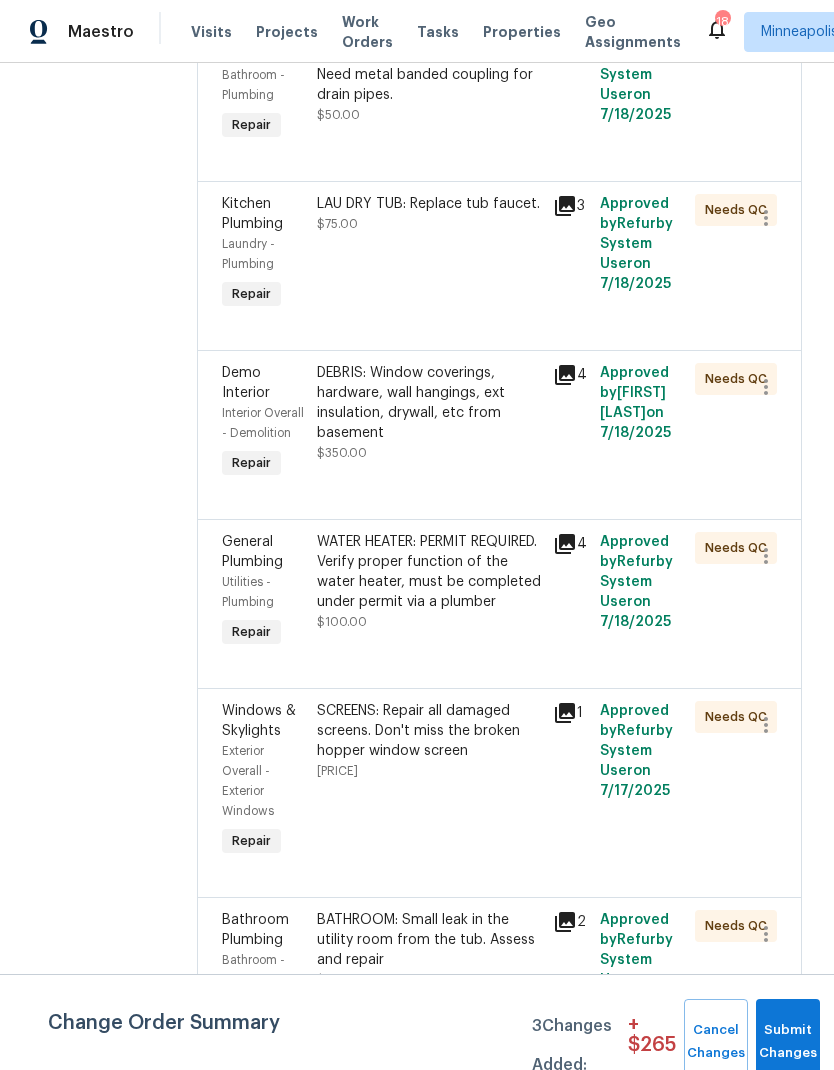 scroll, scrollTop: 5049, scrollLeft: 0, axis: vertical 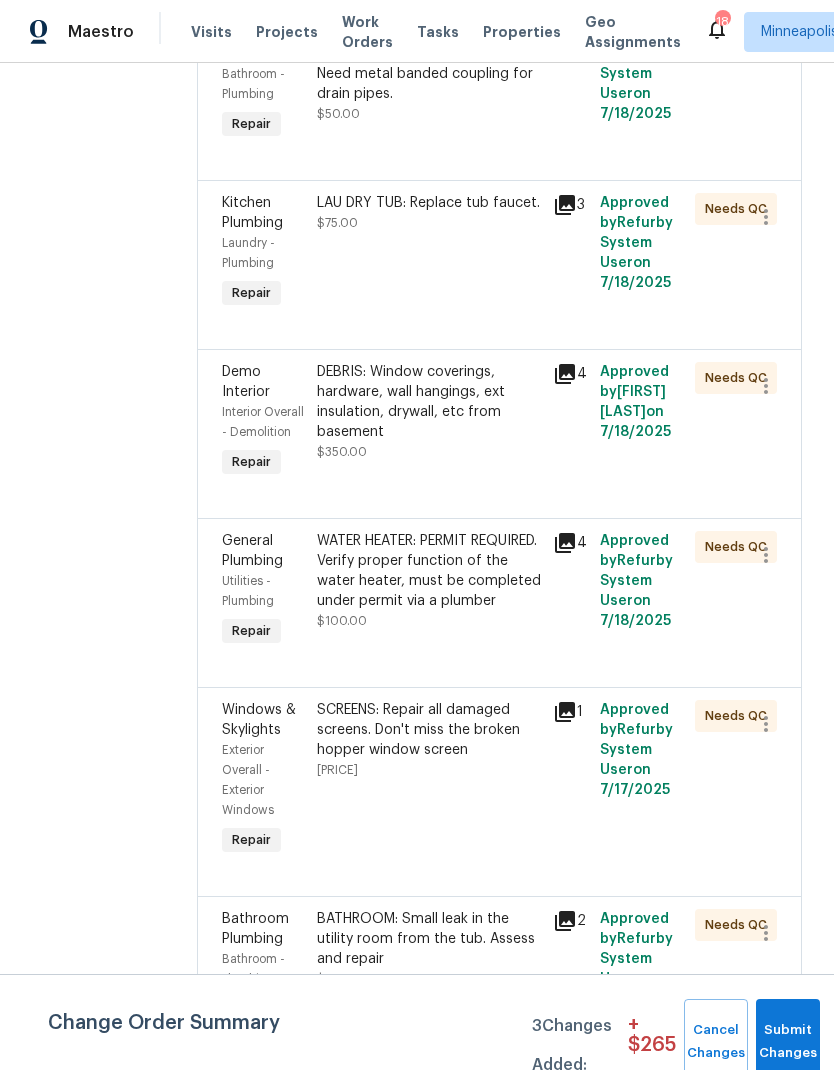 click on "LAU DRY TUB: Replace tub faucet." at bounding box center (429, 203) 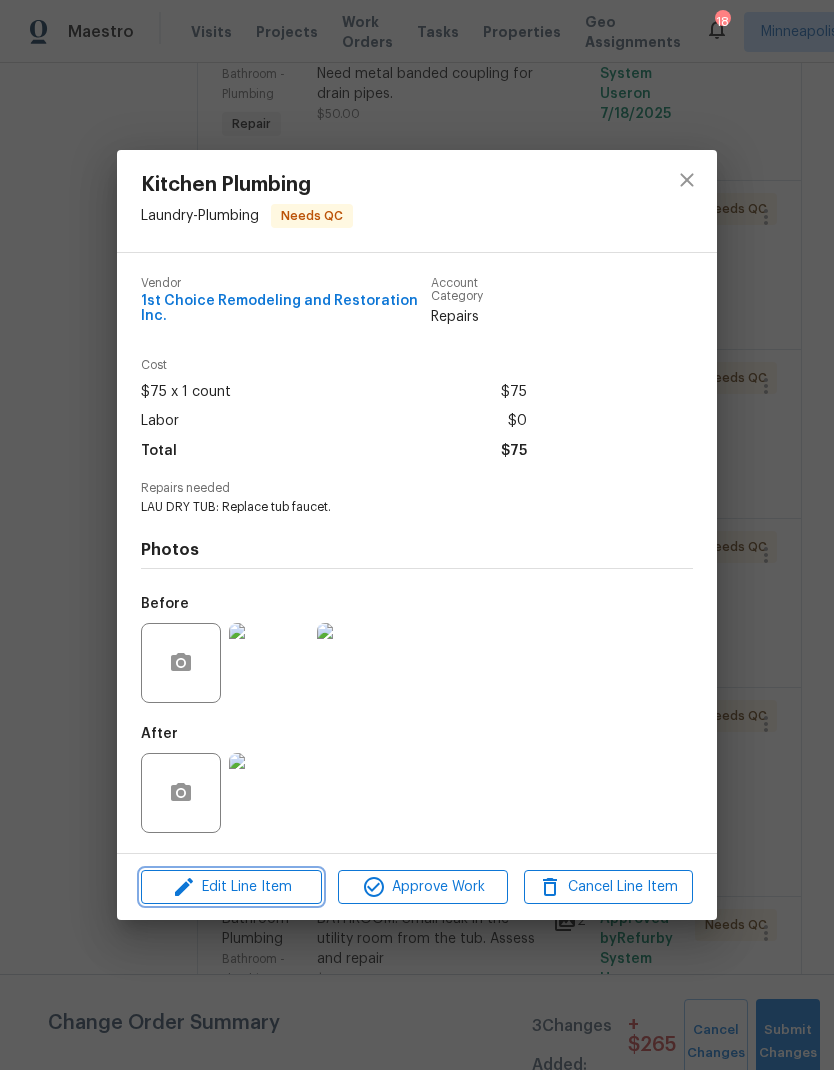 click on "Edit Line Item" at bounding box center [231, 887] 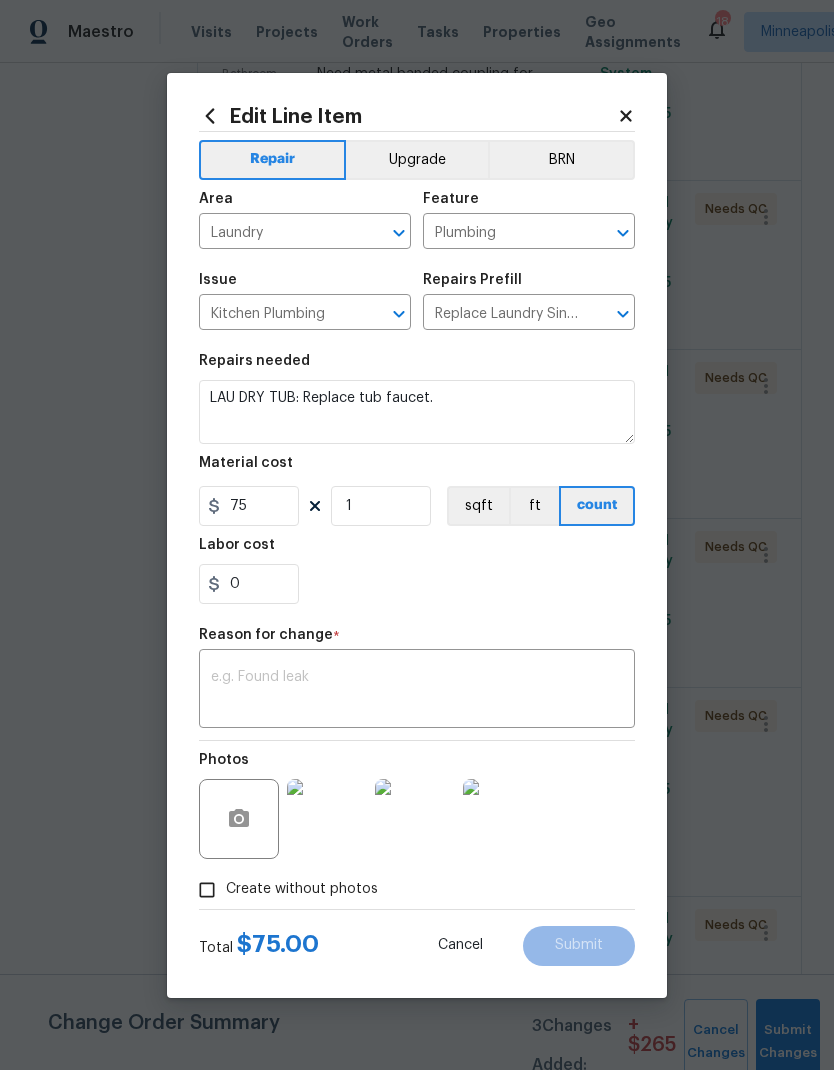 click at bounding box center [417, 691] 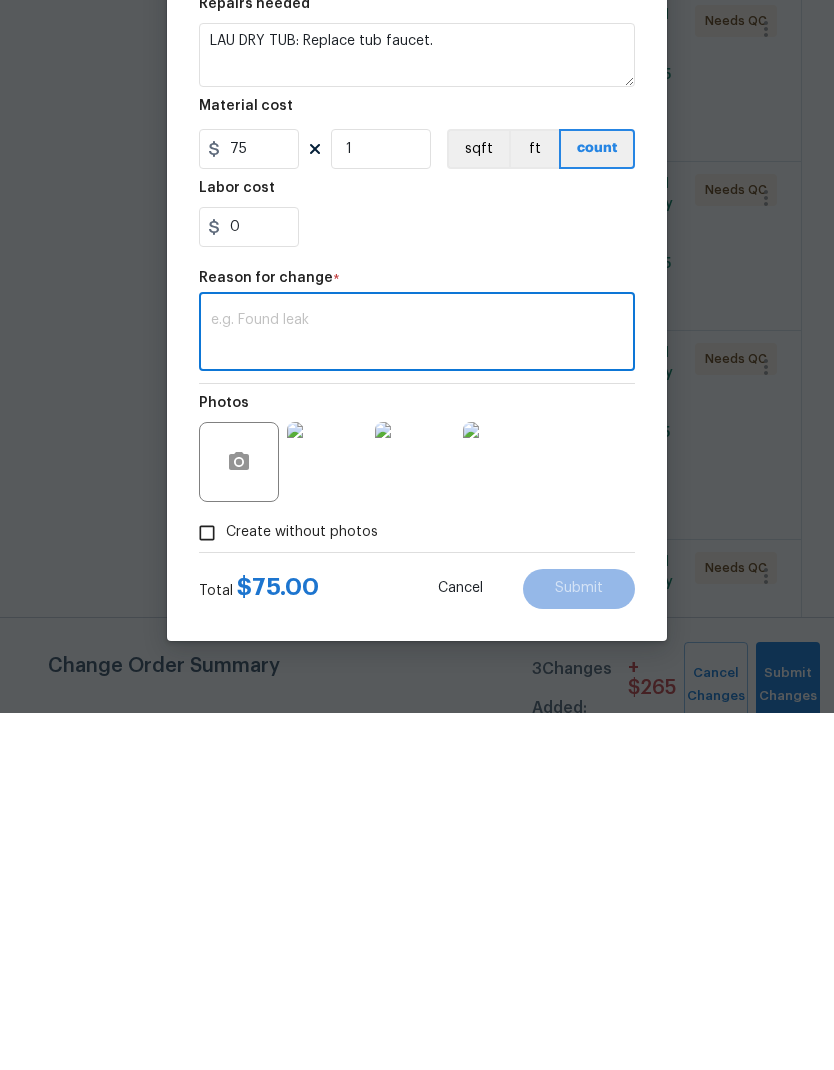 click at bounding box center [417, 691] 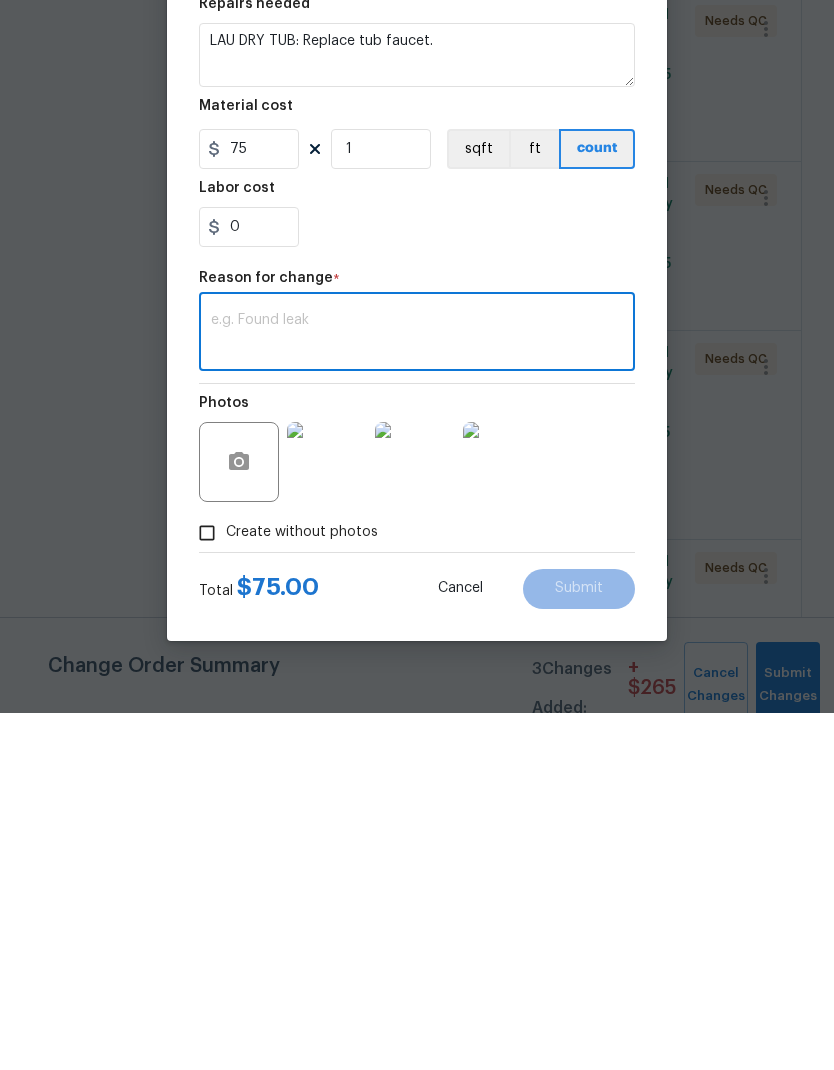 paste on "Additional funds needed to replace laundry faucet: [PRICE]" 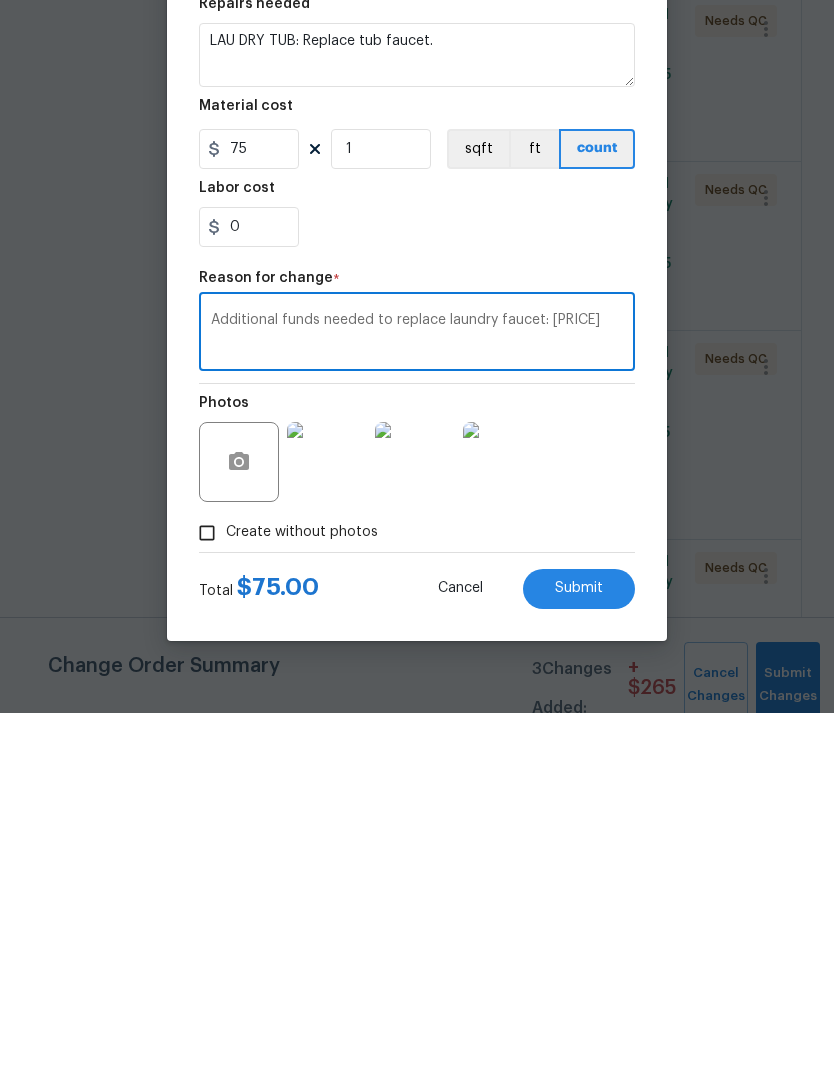 type on "Additional funds needed to replace laundry faucet: [PRICE]" 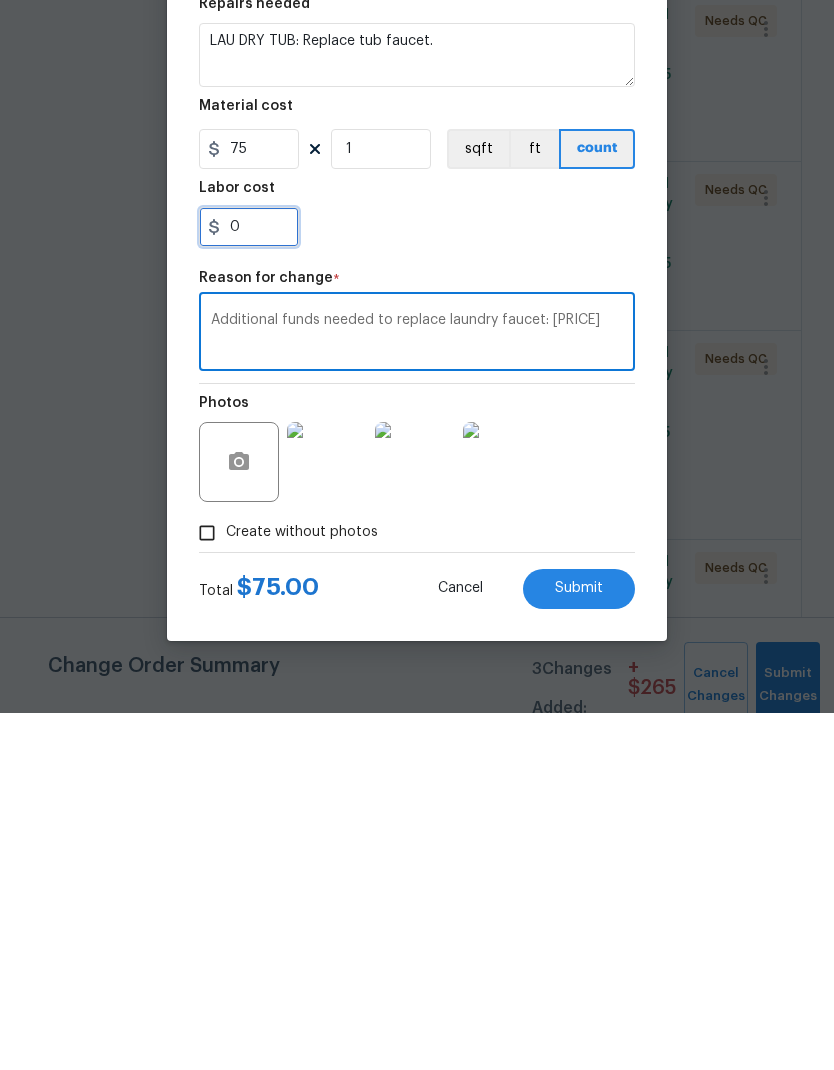 click on "0" at bounding box center [249, 584] 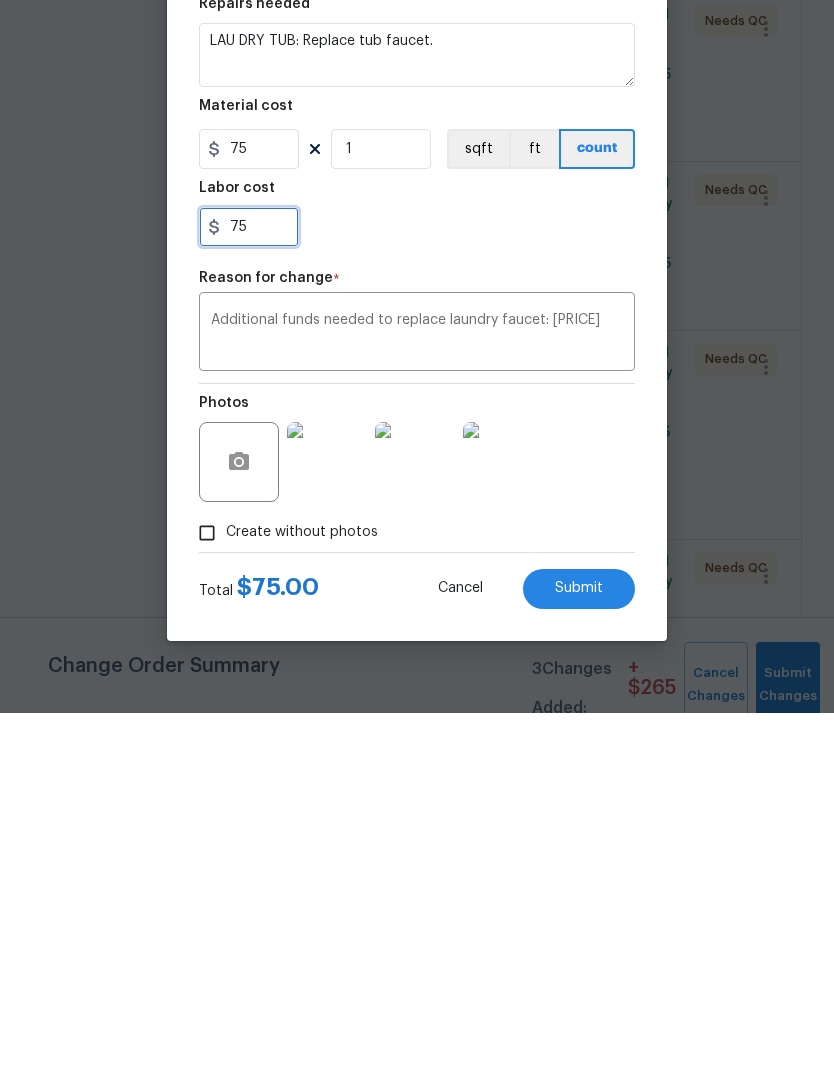 type on "75" 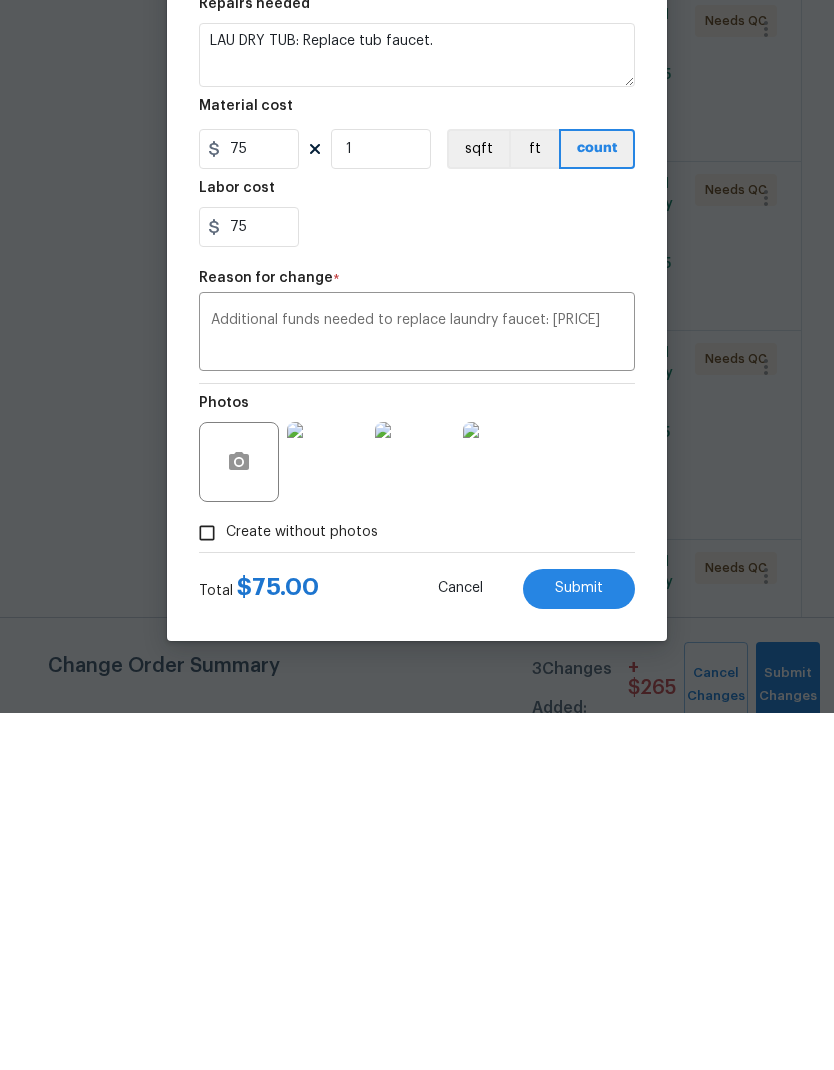click on "75" at bounding box center (417, 584) 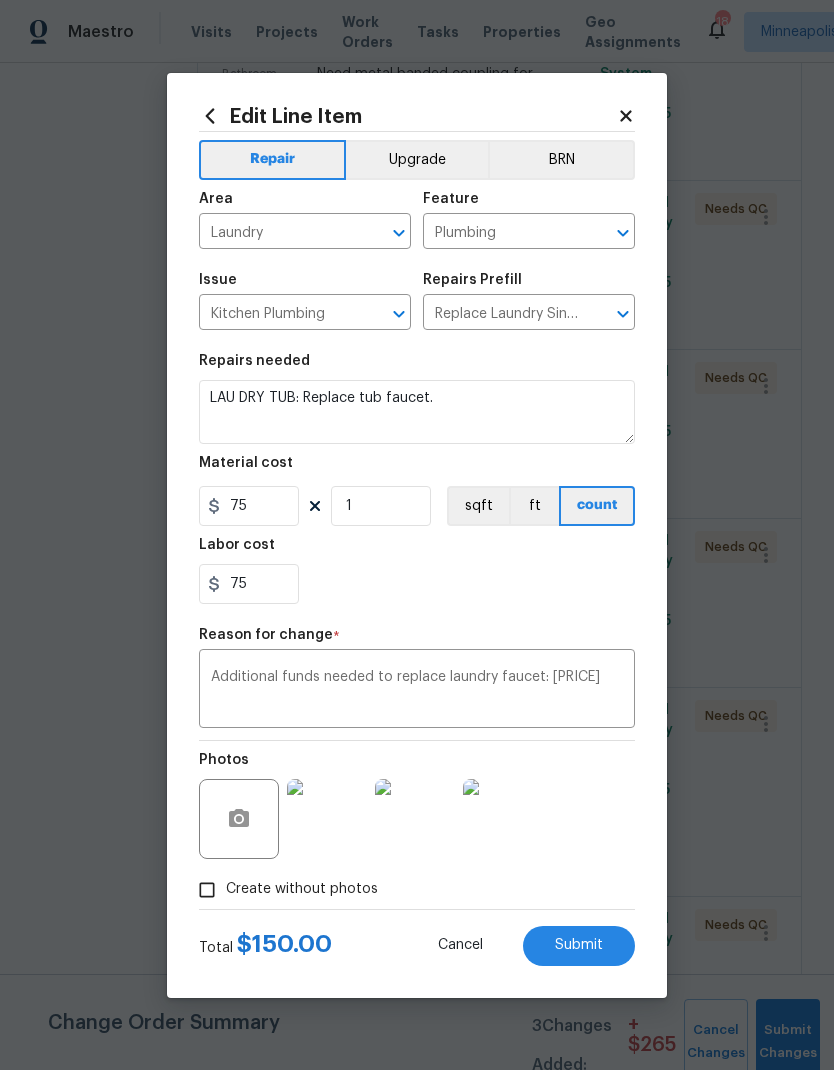 click on "Submit" at bounding box center (579, 945) 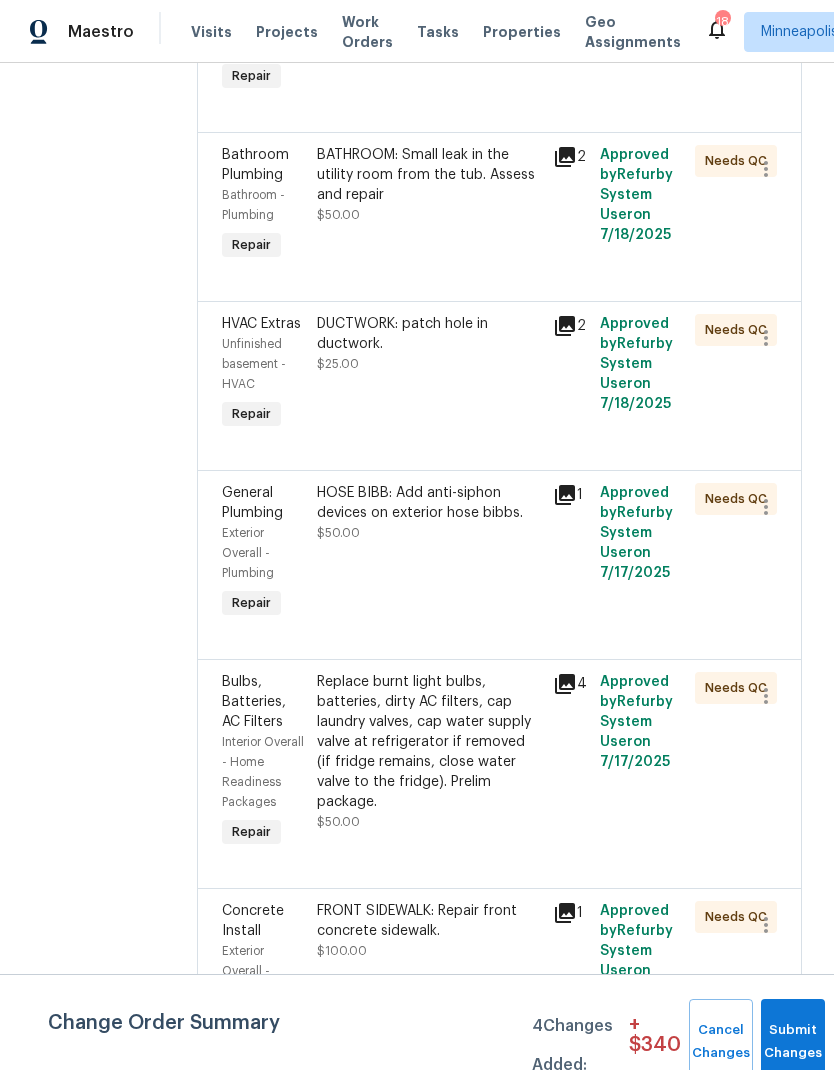 scroll, scrollTop: 5814, scrollLeft: 0, axis: vertical 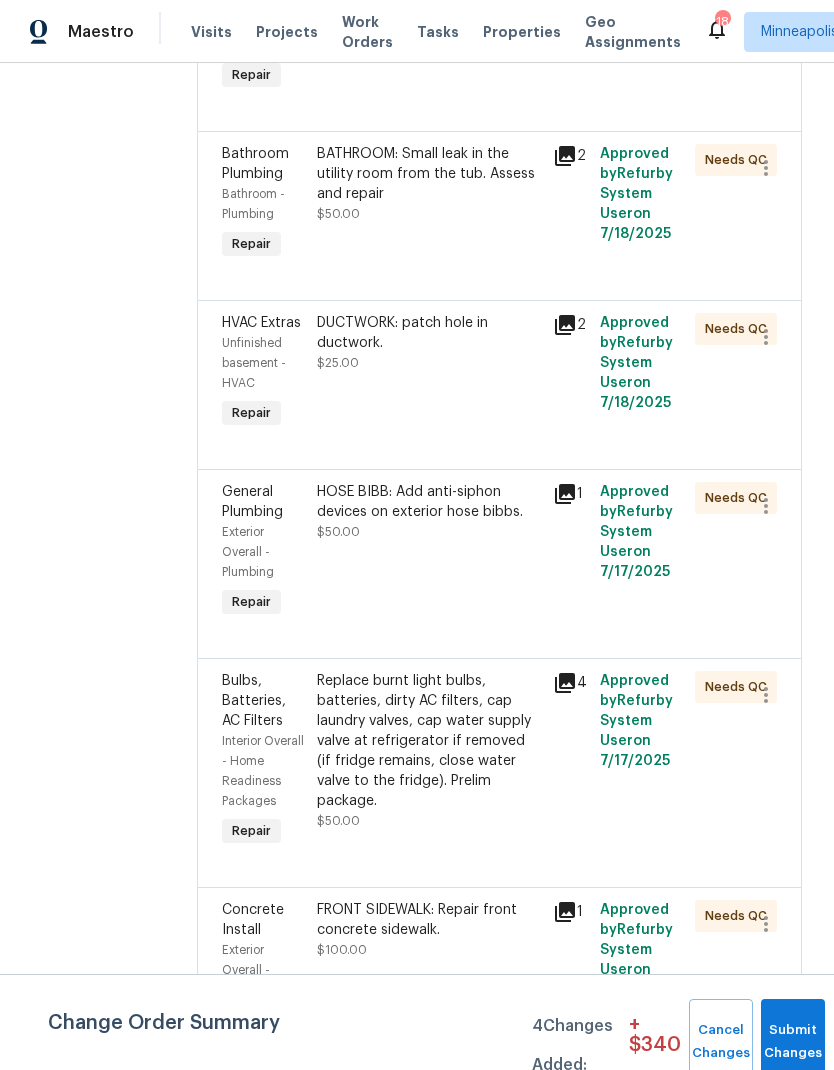 click on "DUCTWORK: patch hole in ductwork." at bounding box center (429, 333) 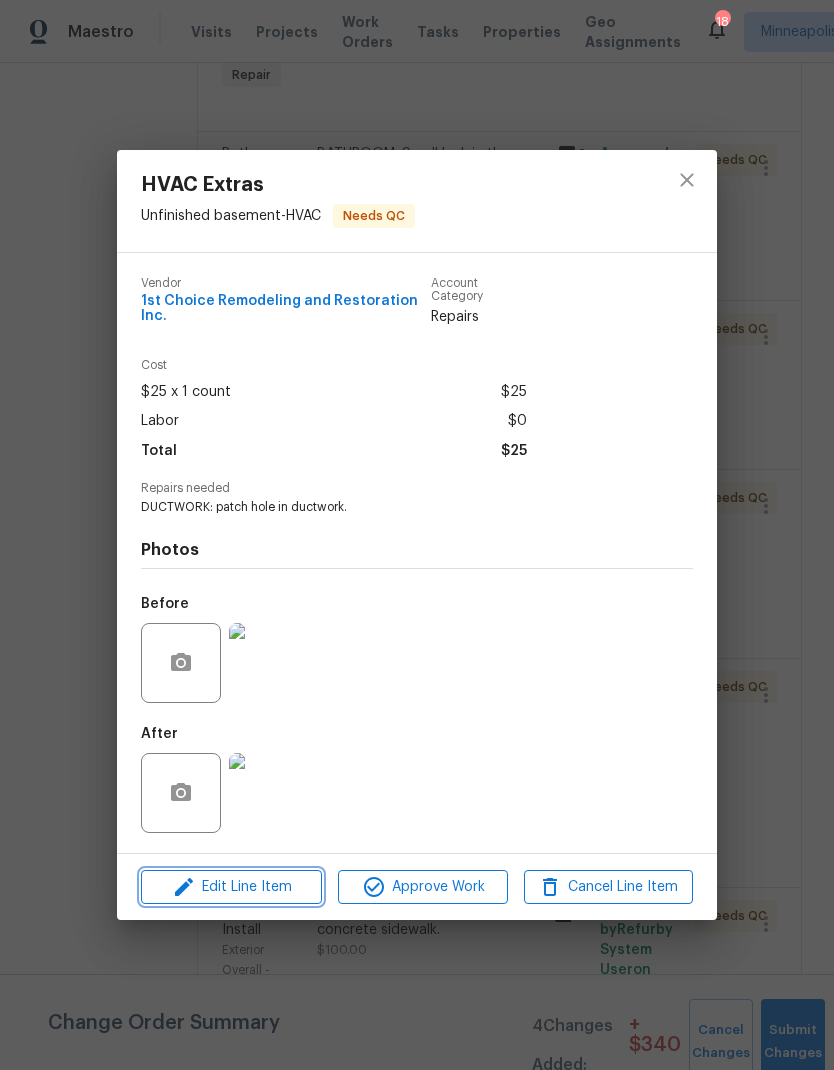 click on "Edit Line Item" at bounding box center (231, 887) 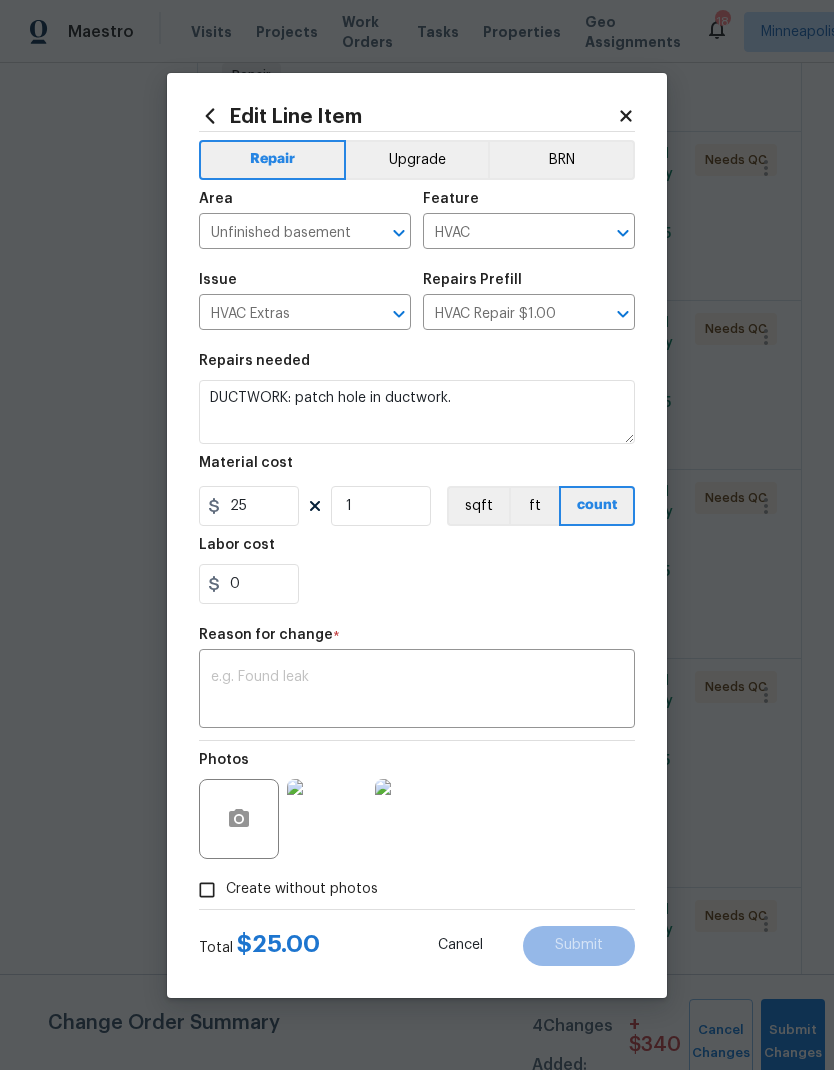 click at bounding box center (417, 691) 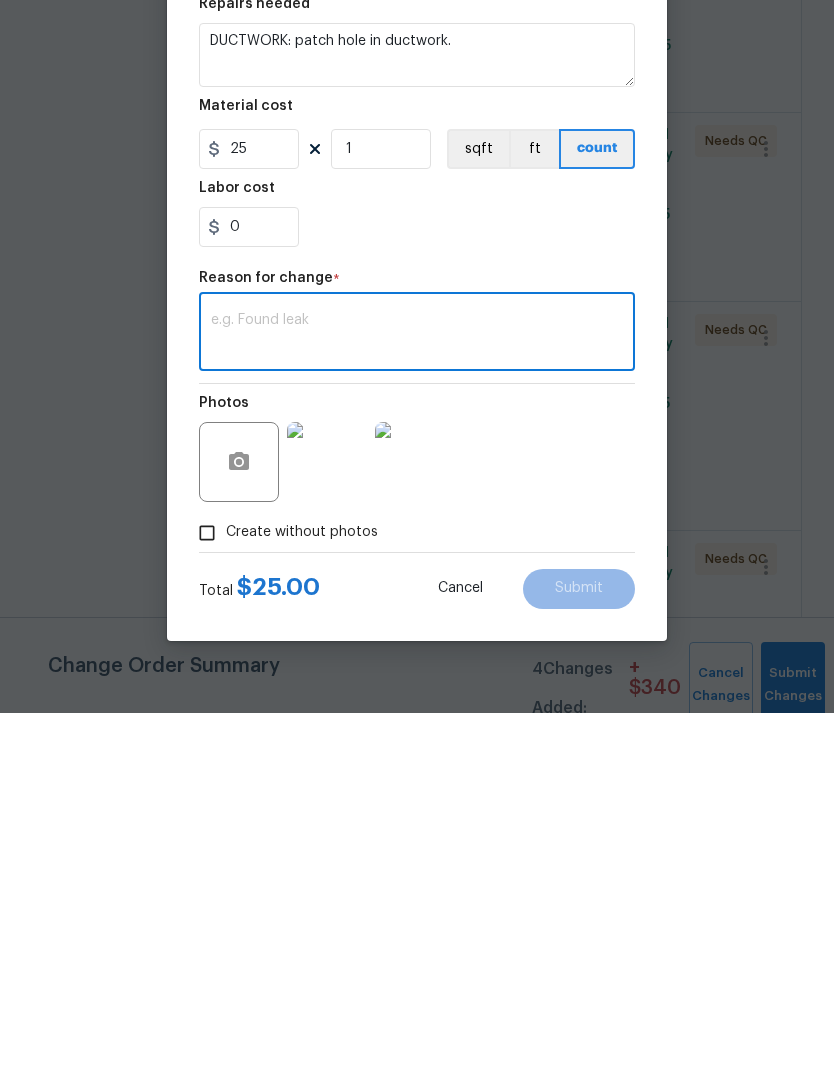 click at bounding box center (417, 691) 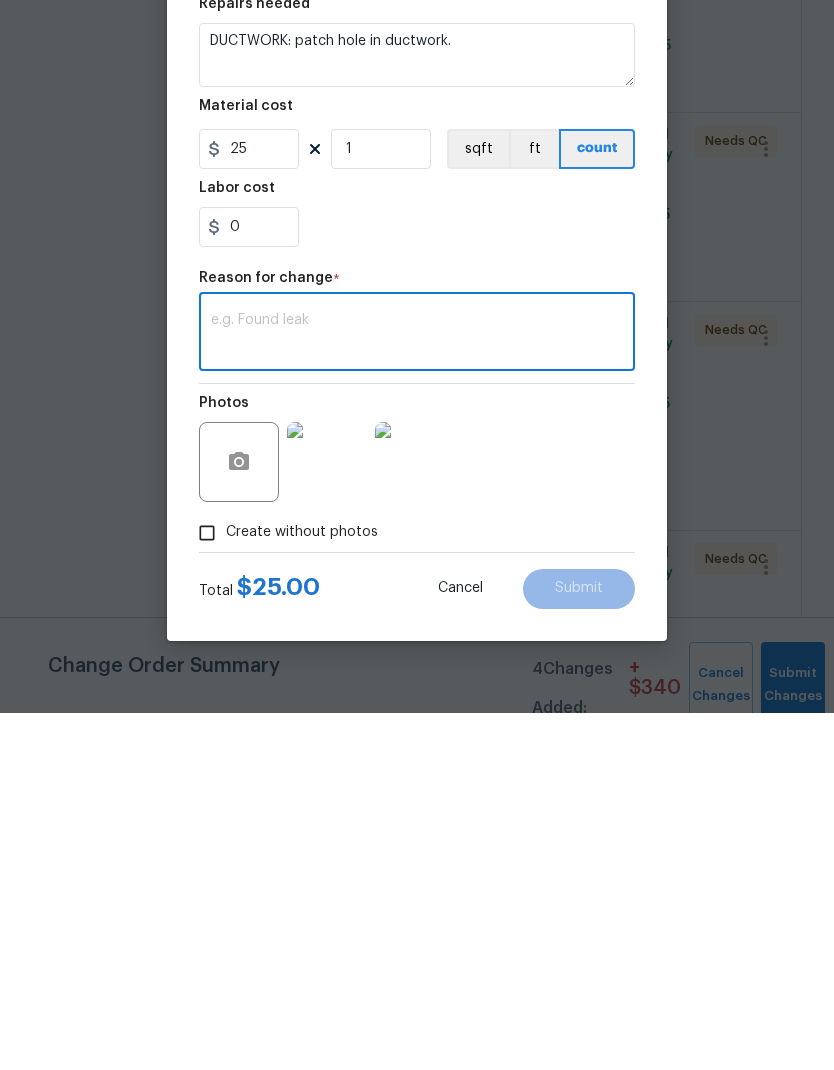 paste on "Additional funds needed to Complete HVAC work required by city with permit: [PRICE]" 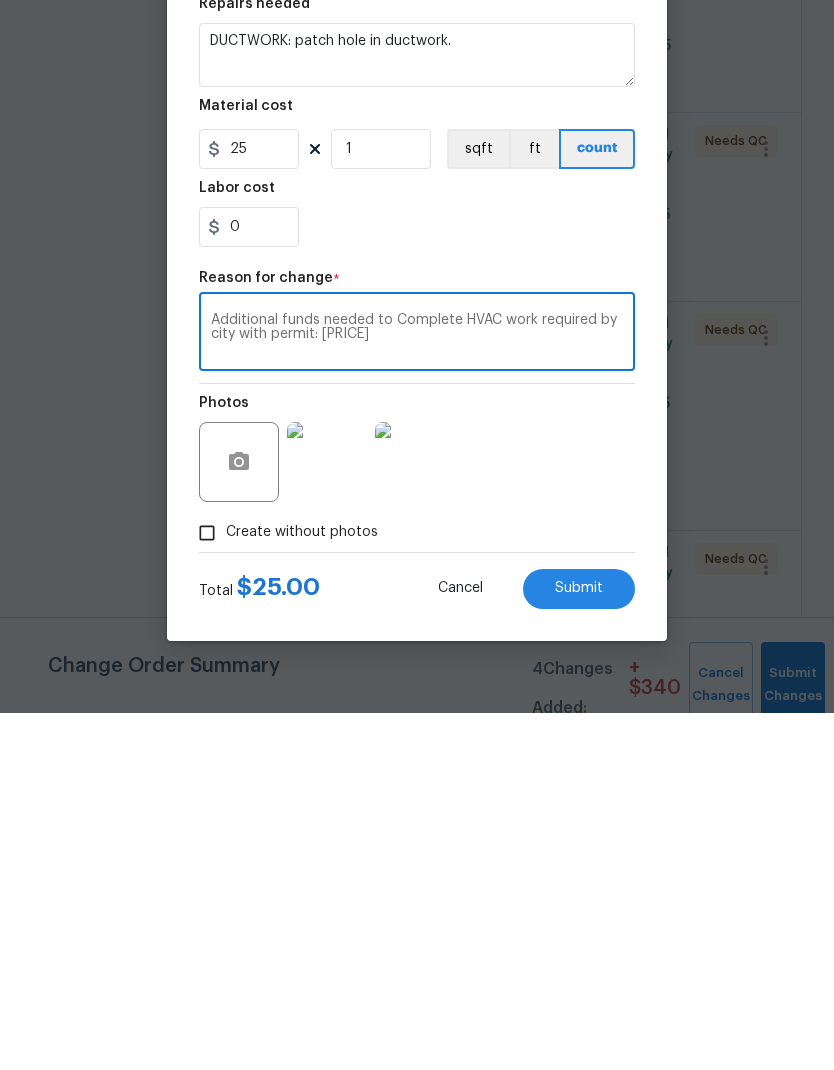 type on "Additional funds needed to Complete HVAC work required by city with permit: [PRICE]" 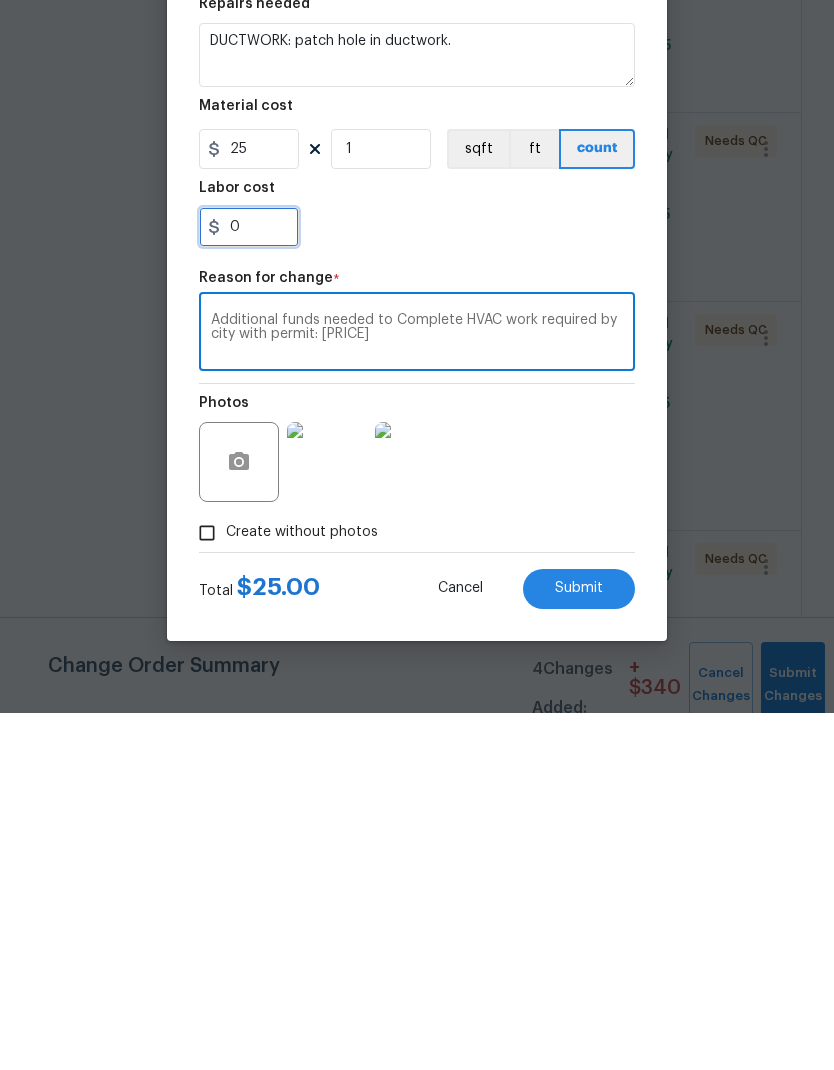 click on "0" at bounding box center [249, 584] 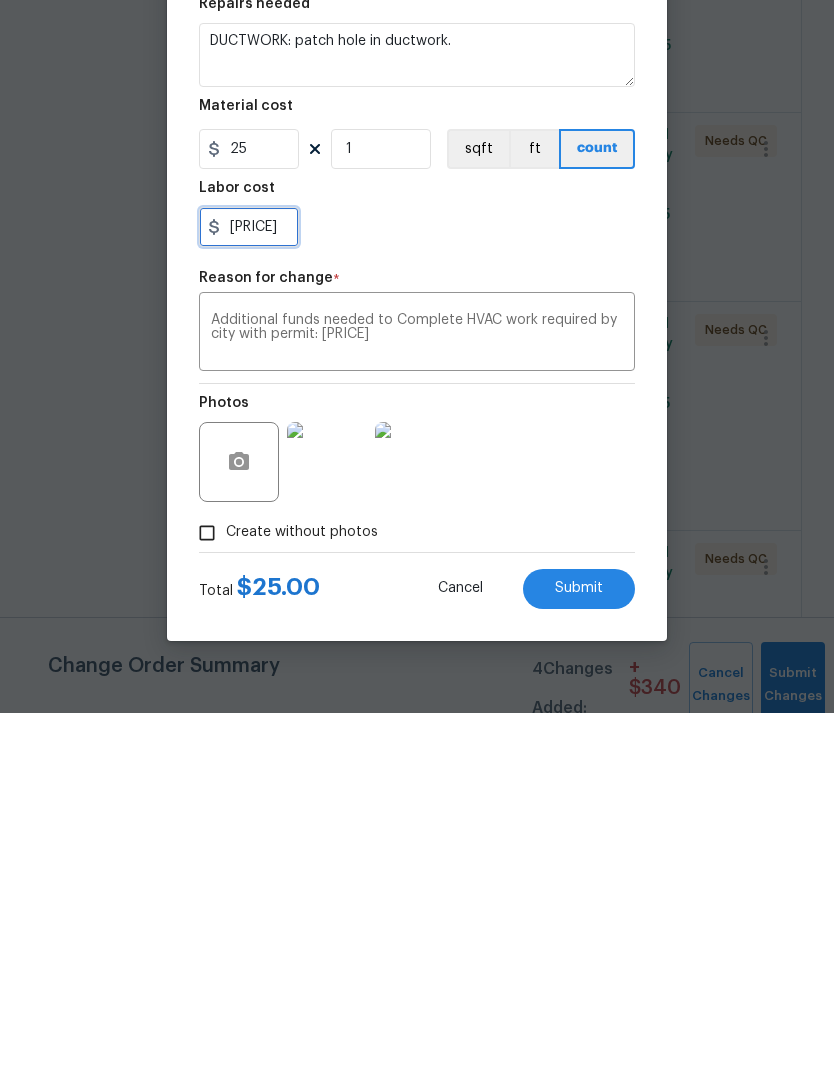 type on "[PRICE]" 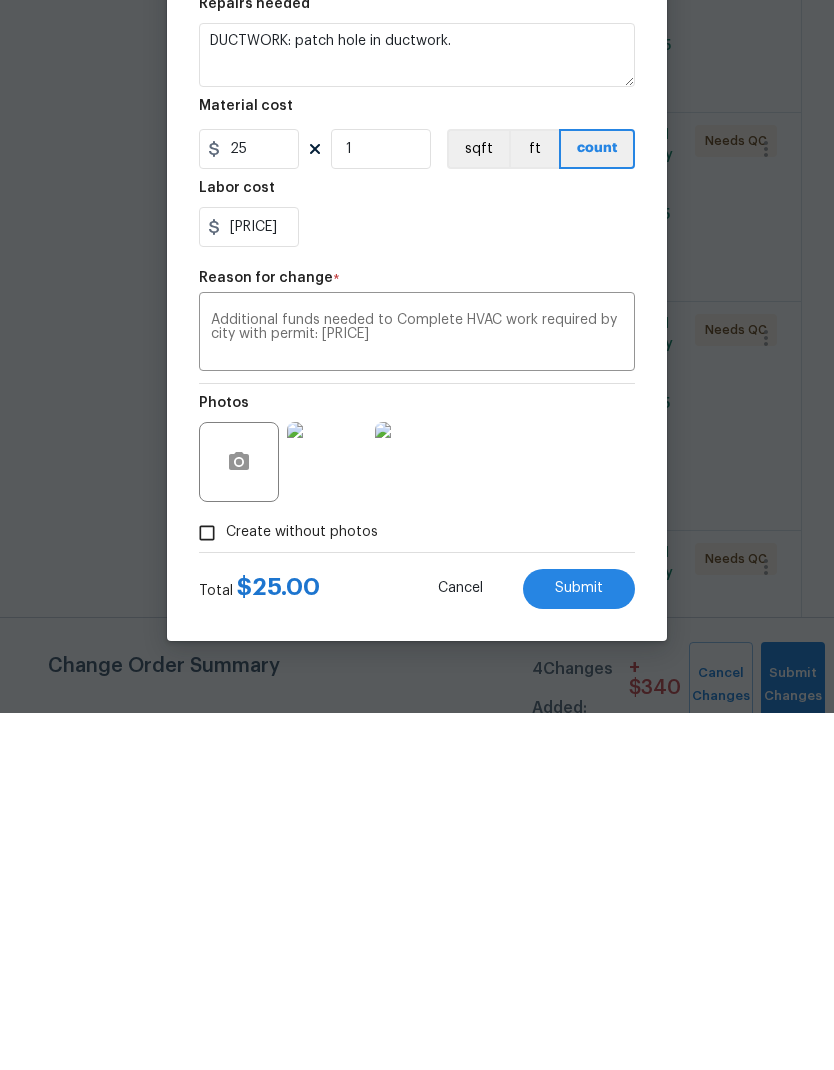 click on "Photos" at bounding box center [417, 806] 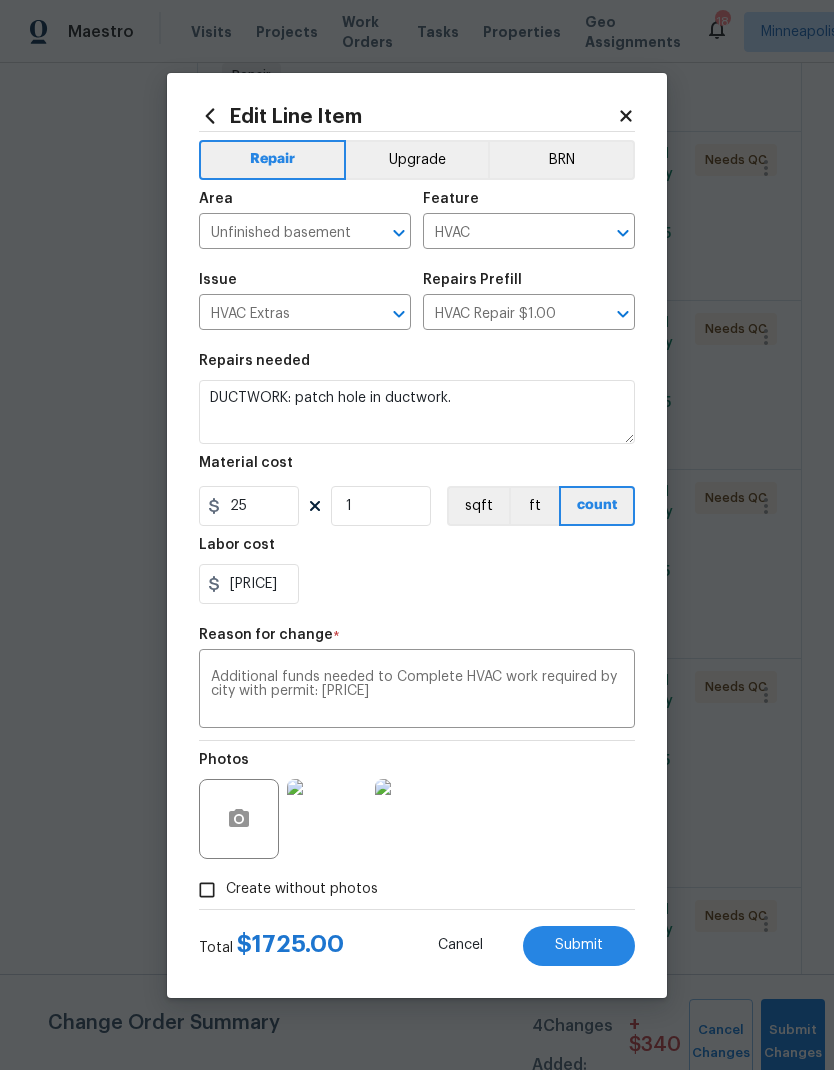 click on "Submit" at bounding box center [579, 945] 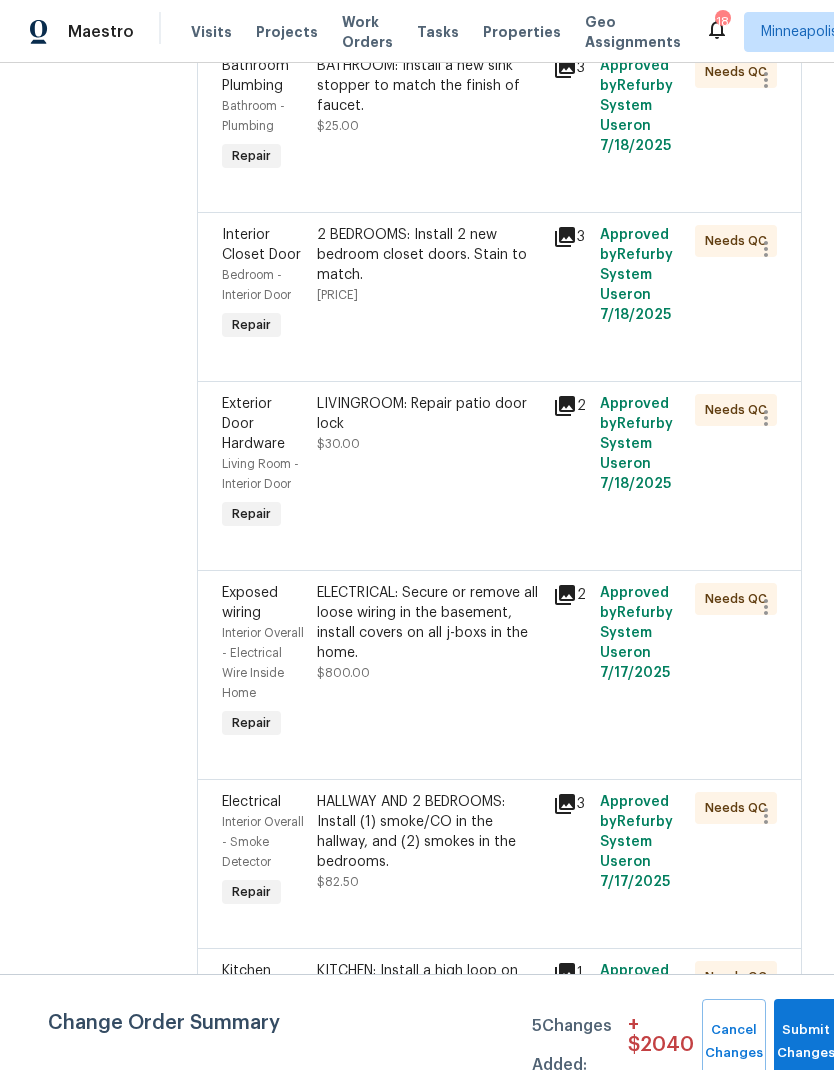 scroll, scrollTop: 1389, scrollLeft: 0, axis: vertical 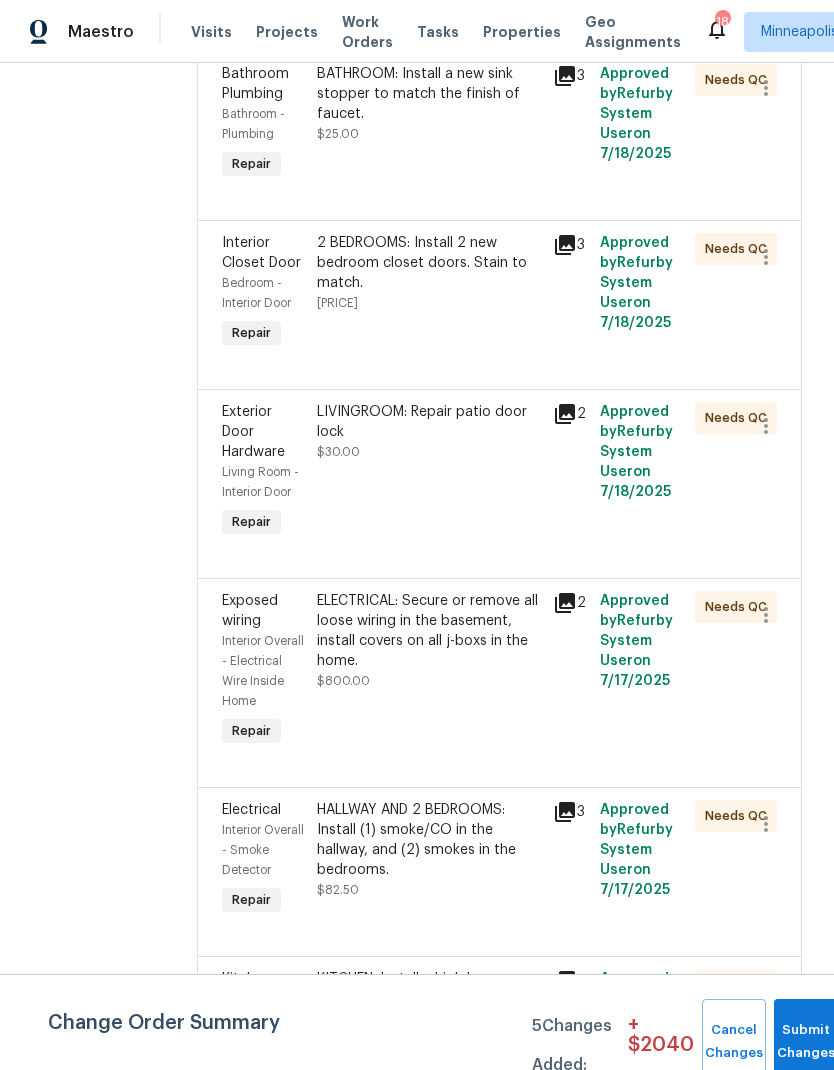 click on "ELECTRICAL: Secure or remove all loose wiring in the basement, install covers on all j-boxs in the home." at bounding box center (429, 631) 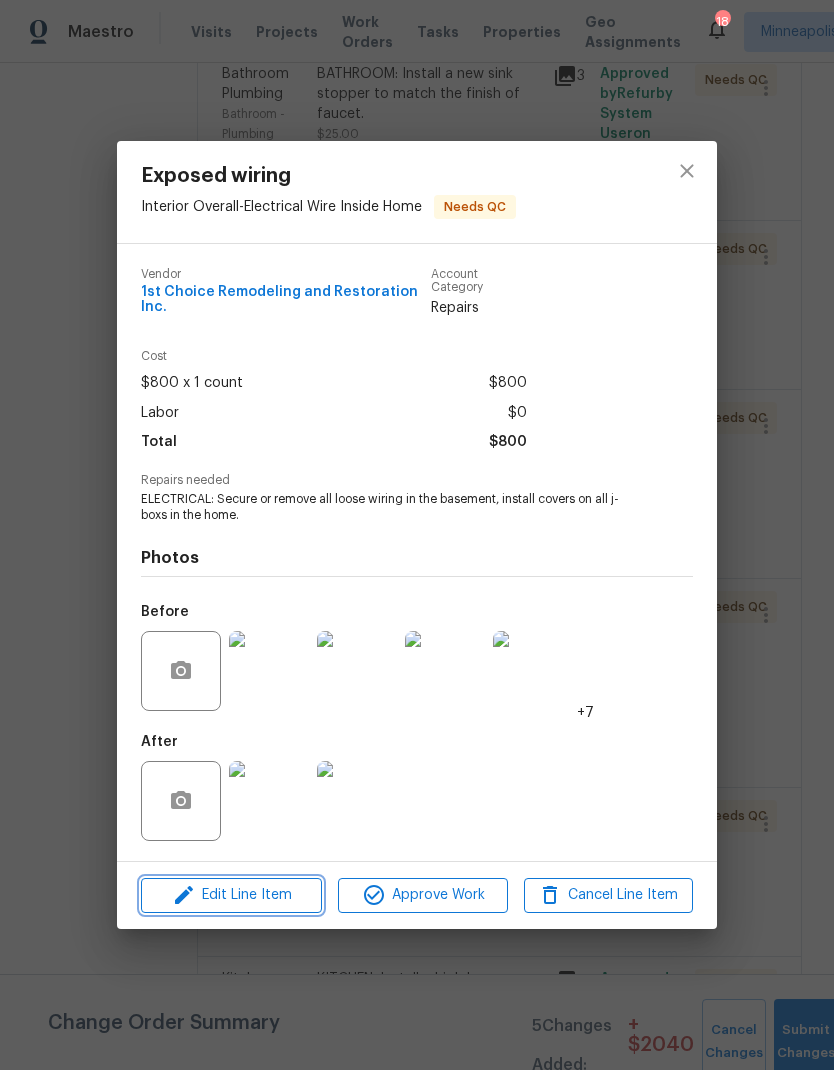 click on "Edit Line Item" at bounding box center [231, 895] 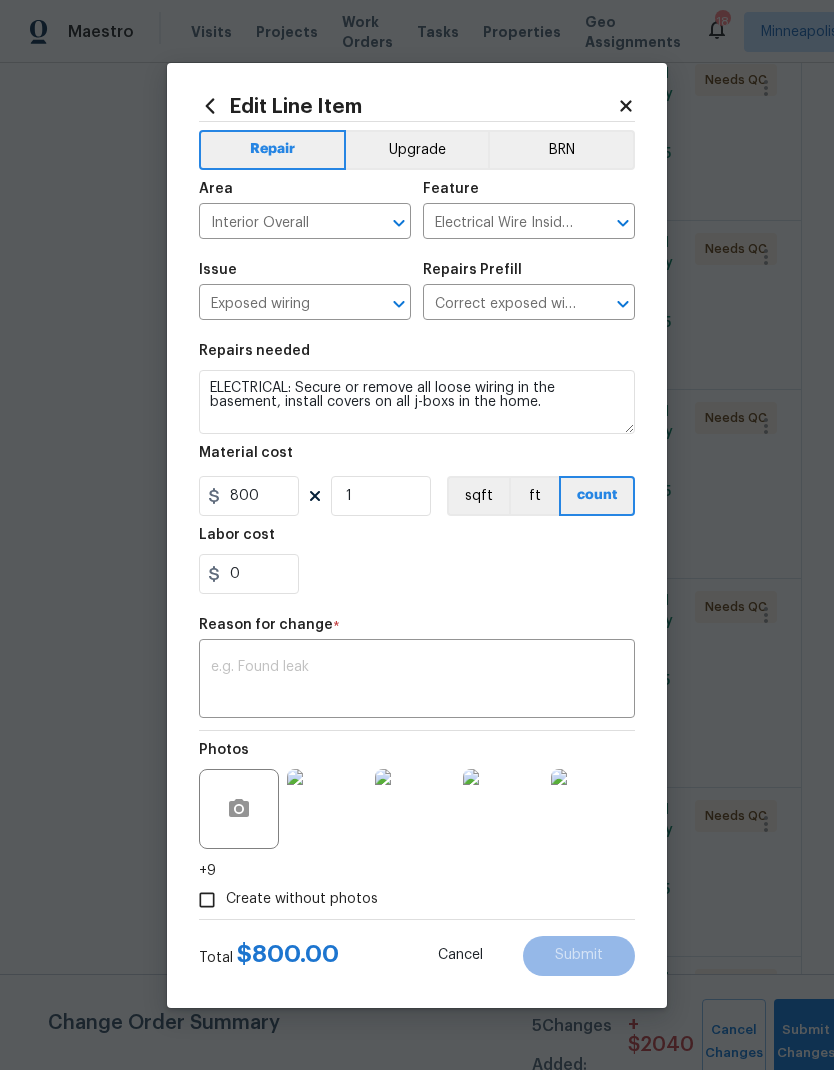 click at bounding box center (417, 681) 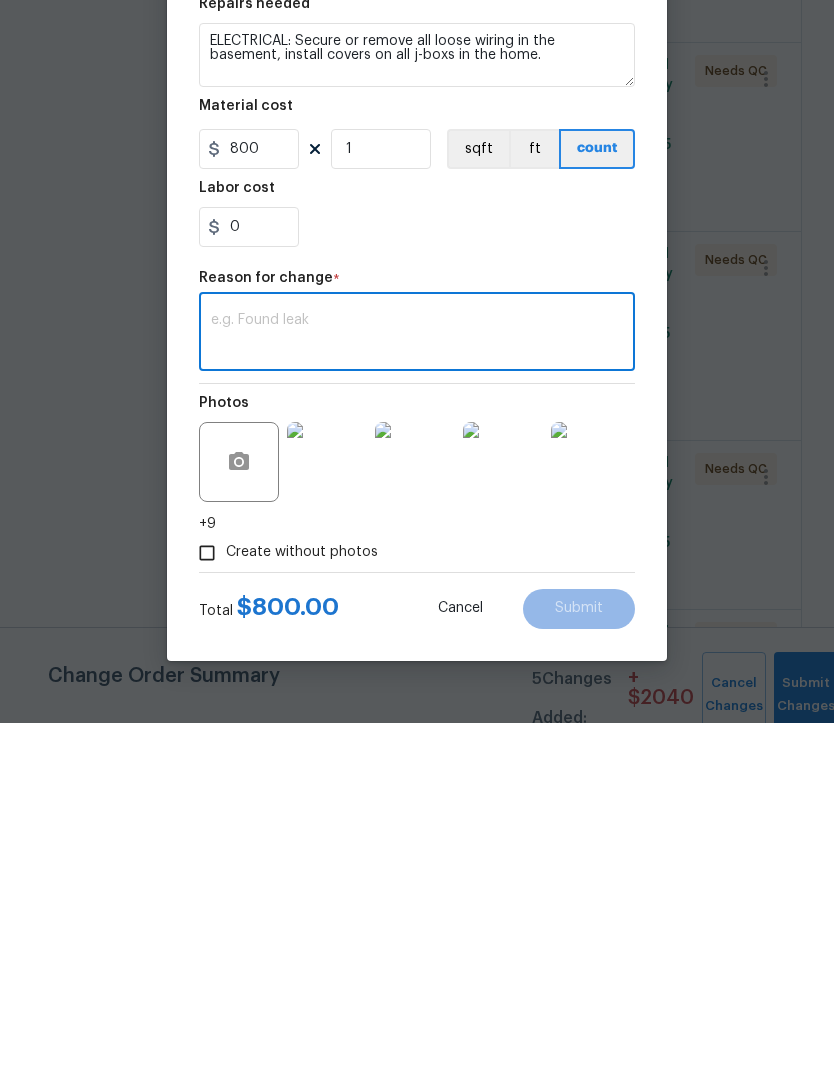 click at bounding box center (417, 681) 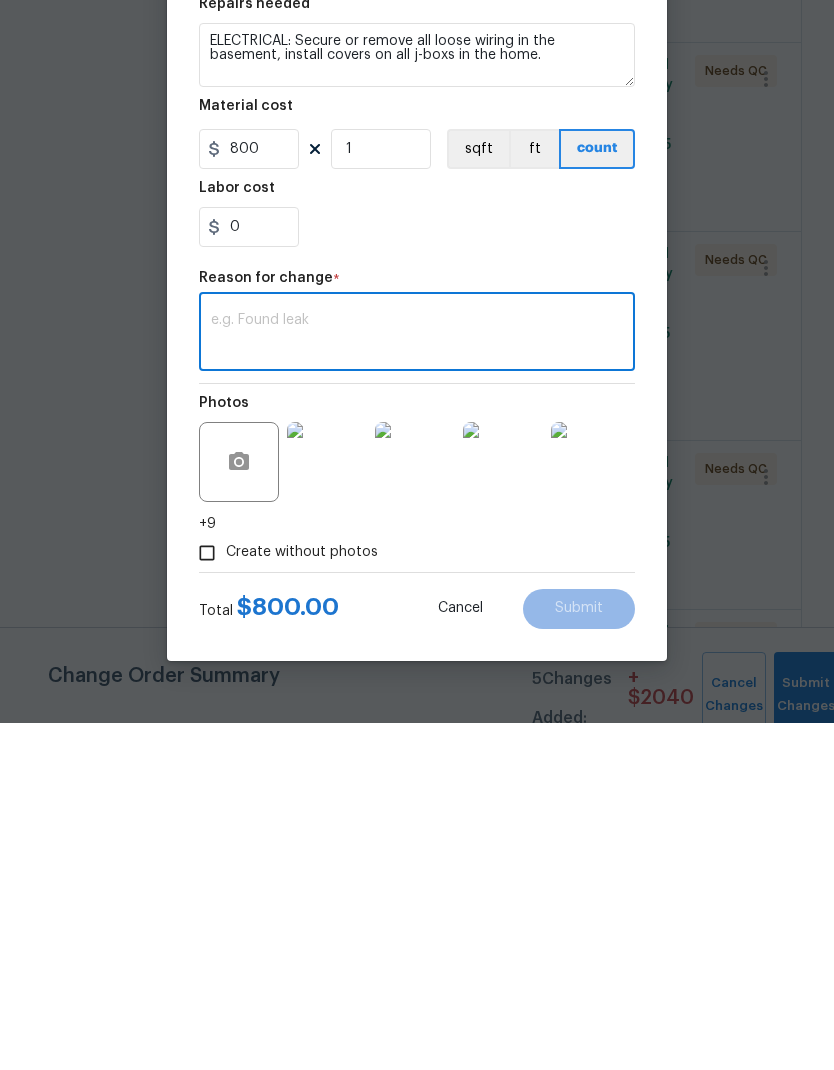 paste on "Additional funds needed to complete Electrical work required by city with permit: [PRICE]" 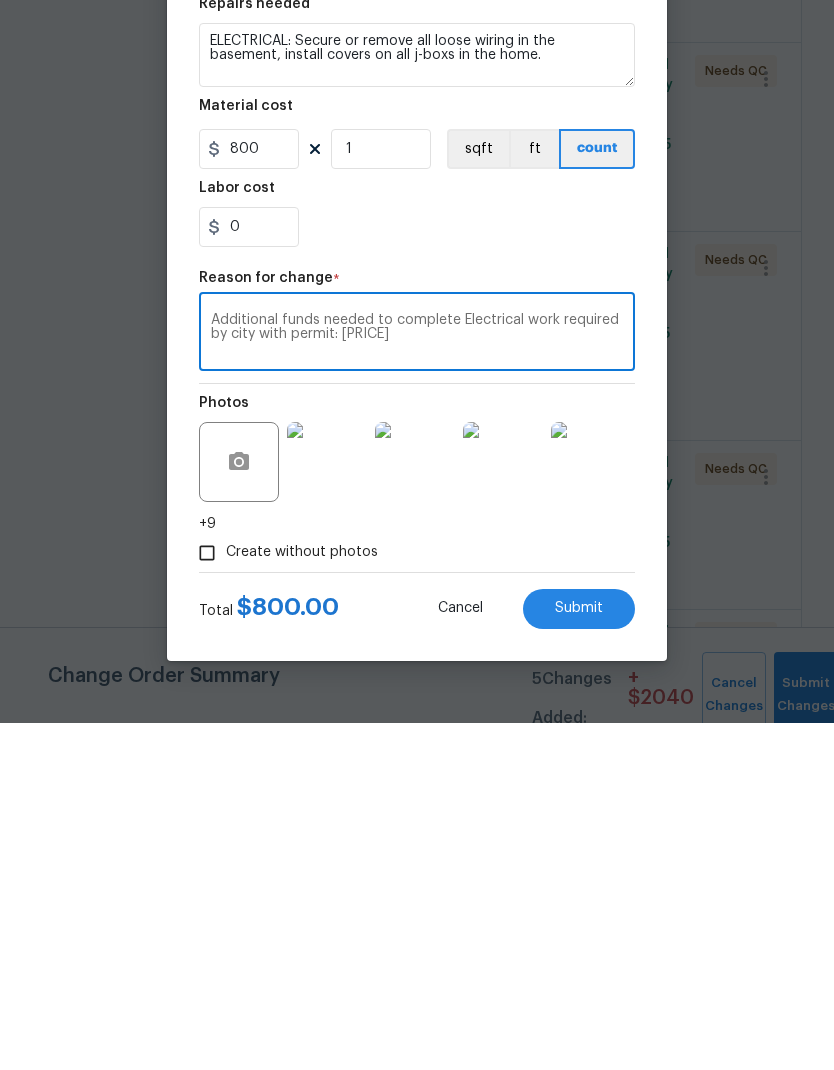 type on "Additional funds needed to complete Electrical work required by city with permit: [PRICE]" 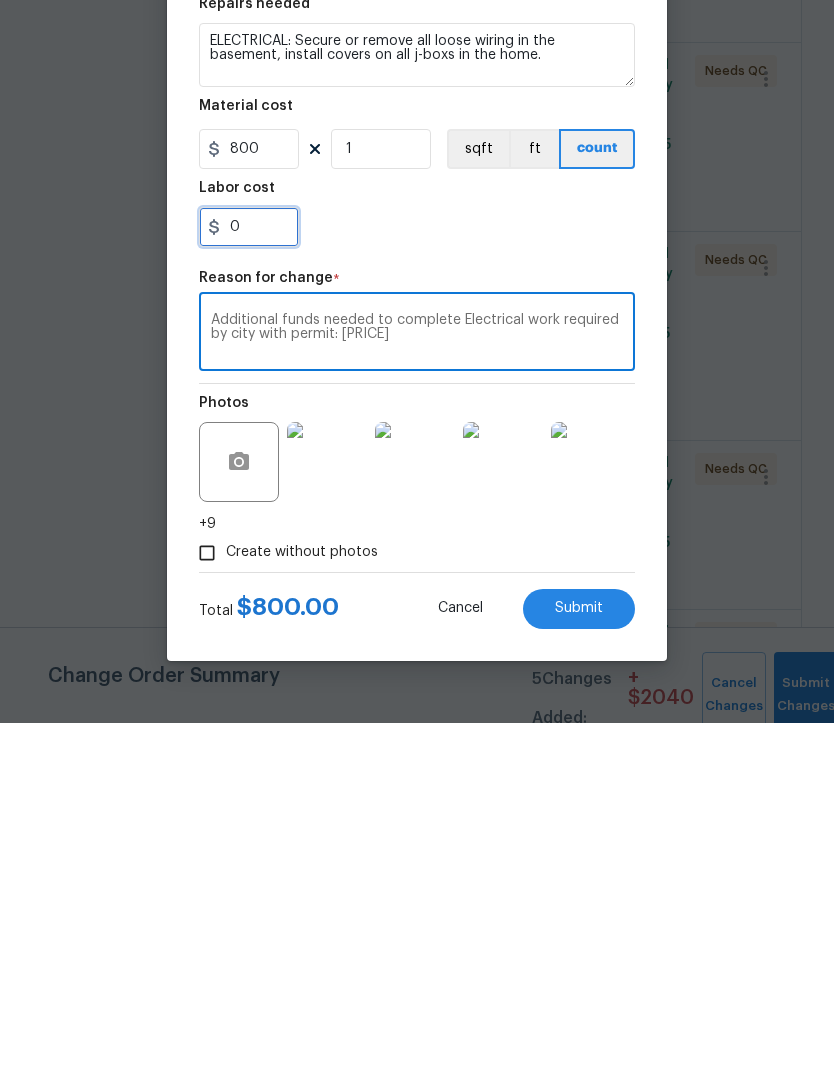 click on "0" at bounding box center (249, 574) 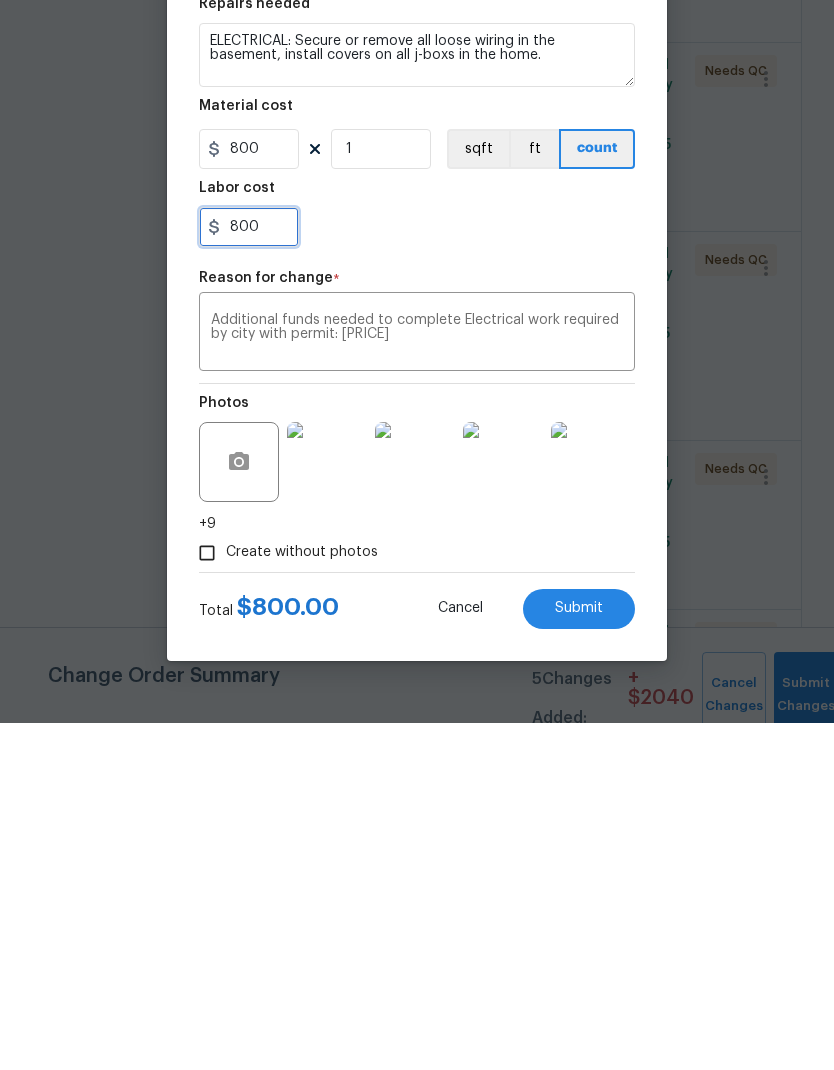 type on "800" 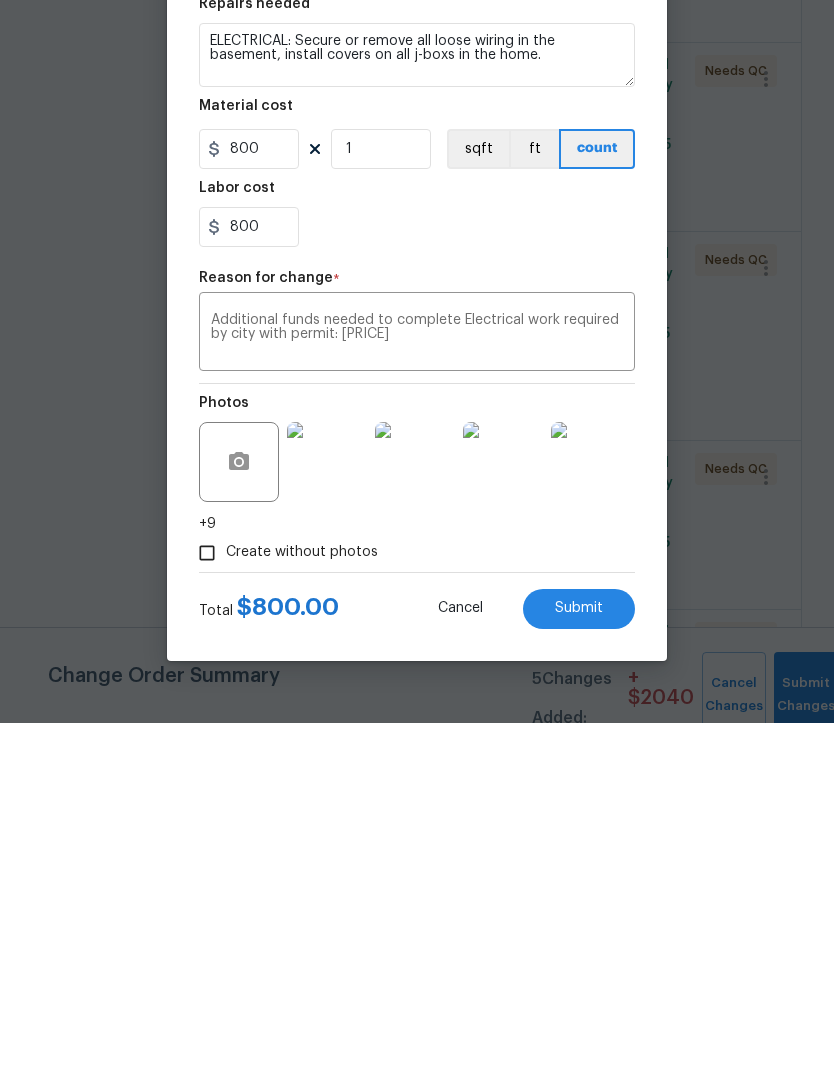 click on "800" at bounding box center [417, 574] 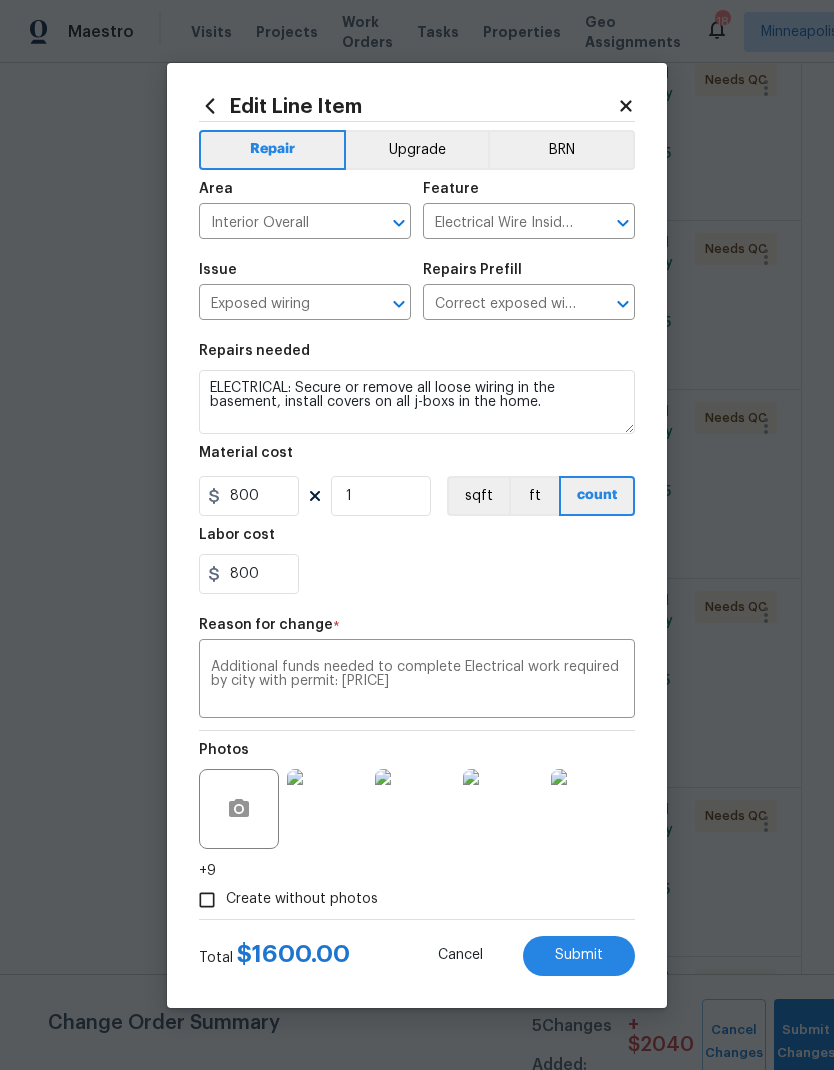 click on "Submit" at bounding box center (579, 956) 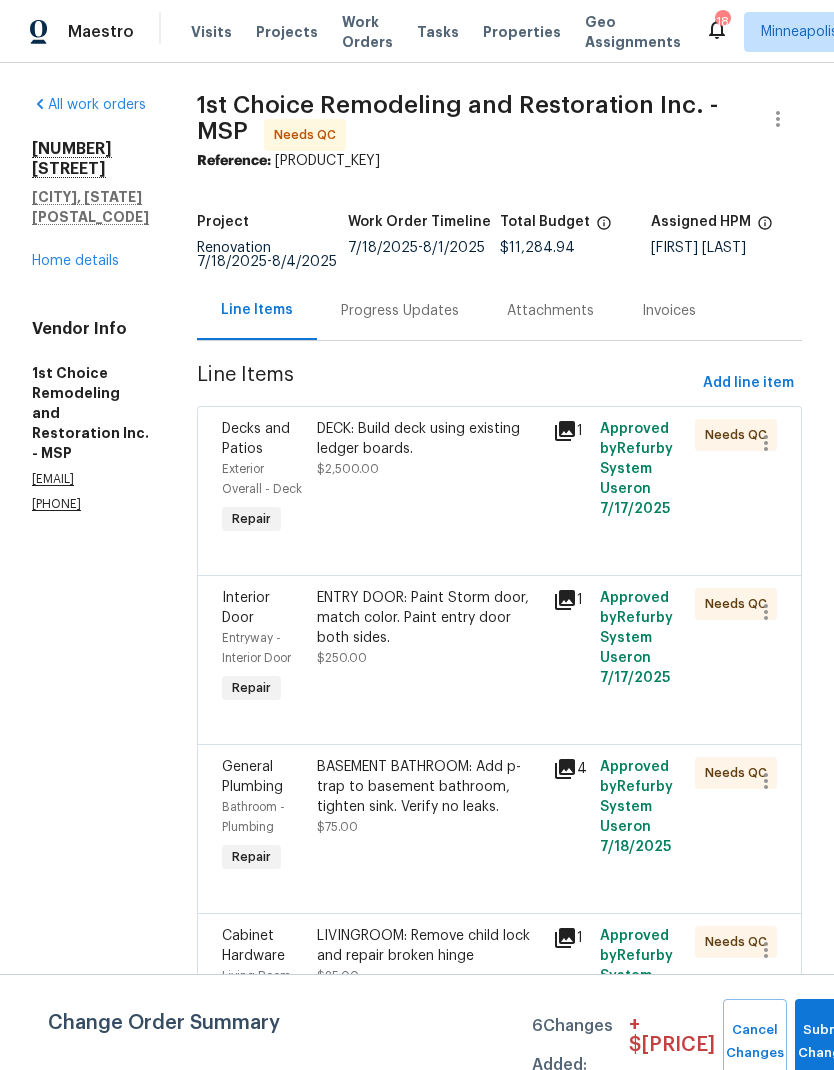 scroll, scrollTop: 0, scrollLeft: 0, axis: both 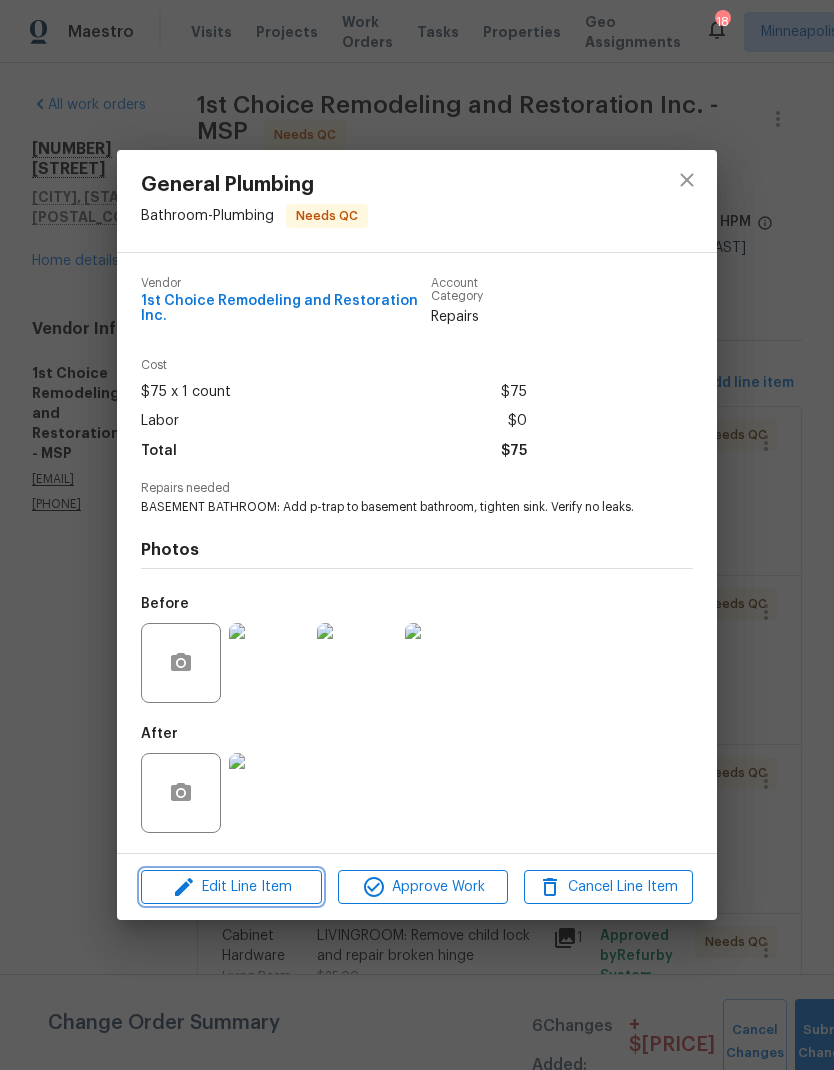click on "Edit Line Item" at bounding box center [231, 887] 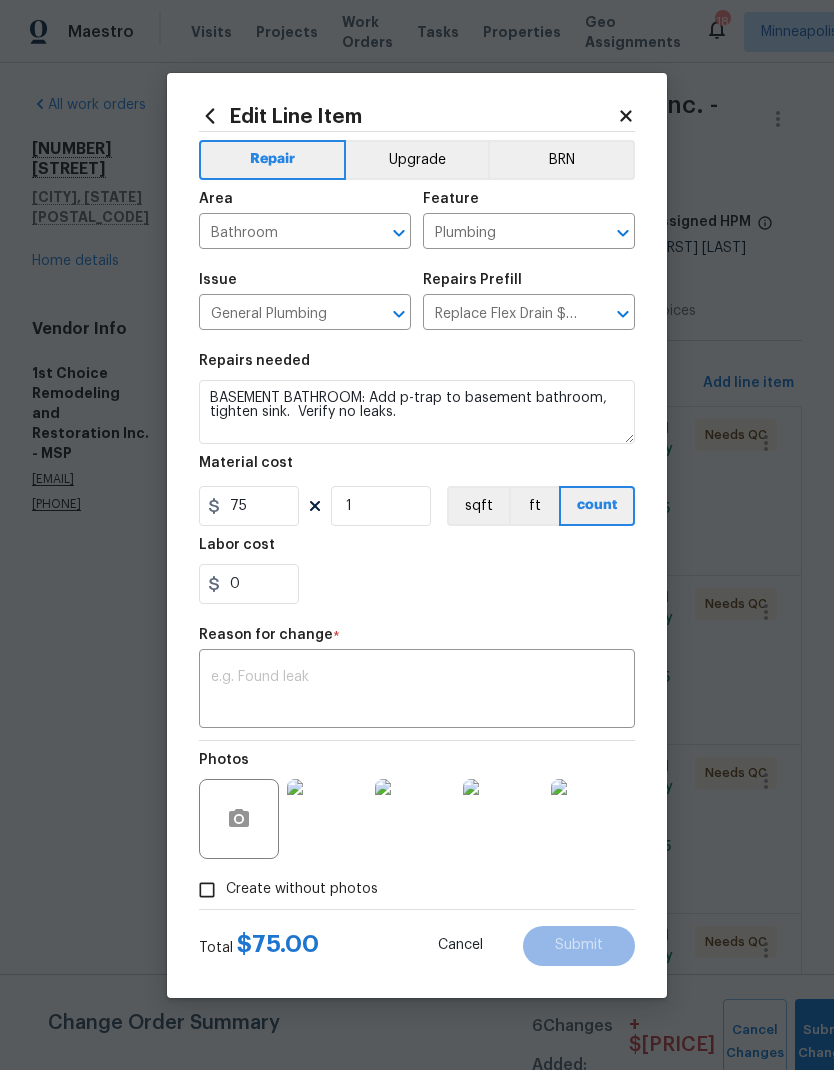 click at bounding box center [417, 691] 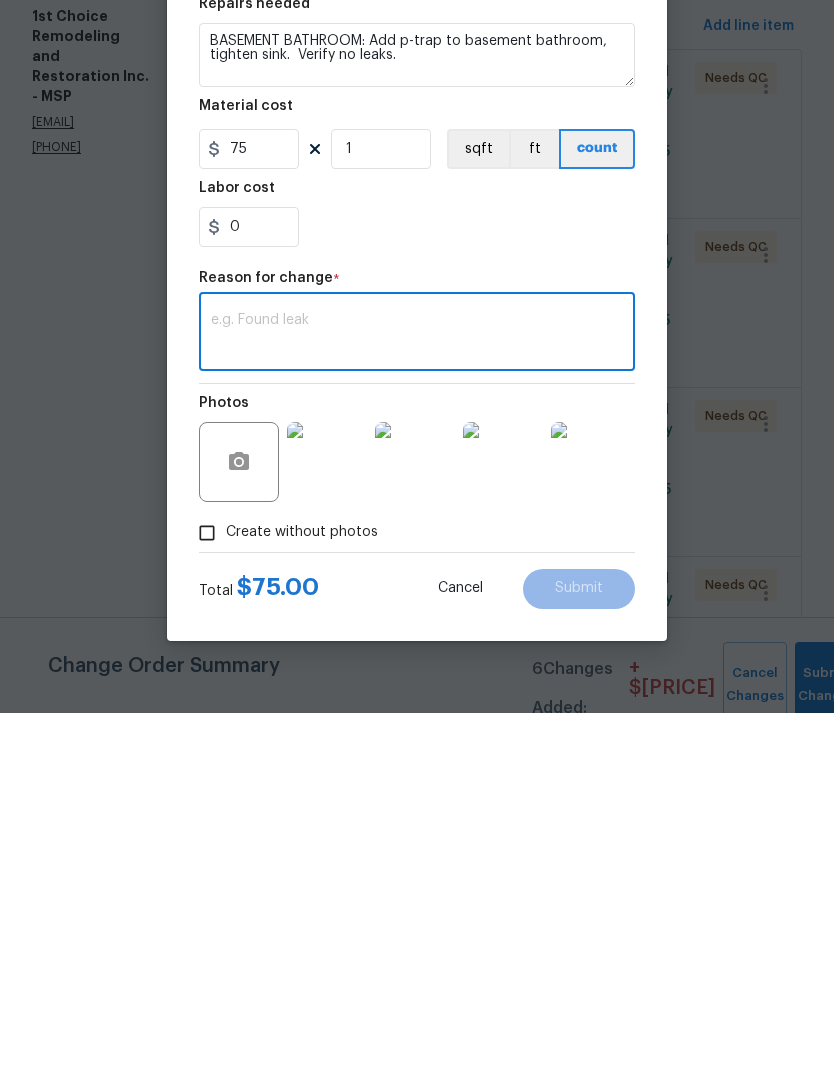 click at bounding box center (417, 691) 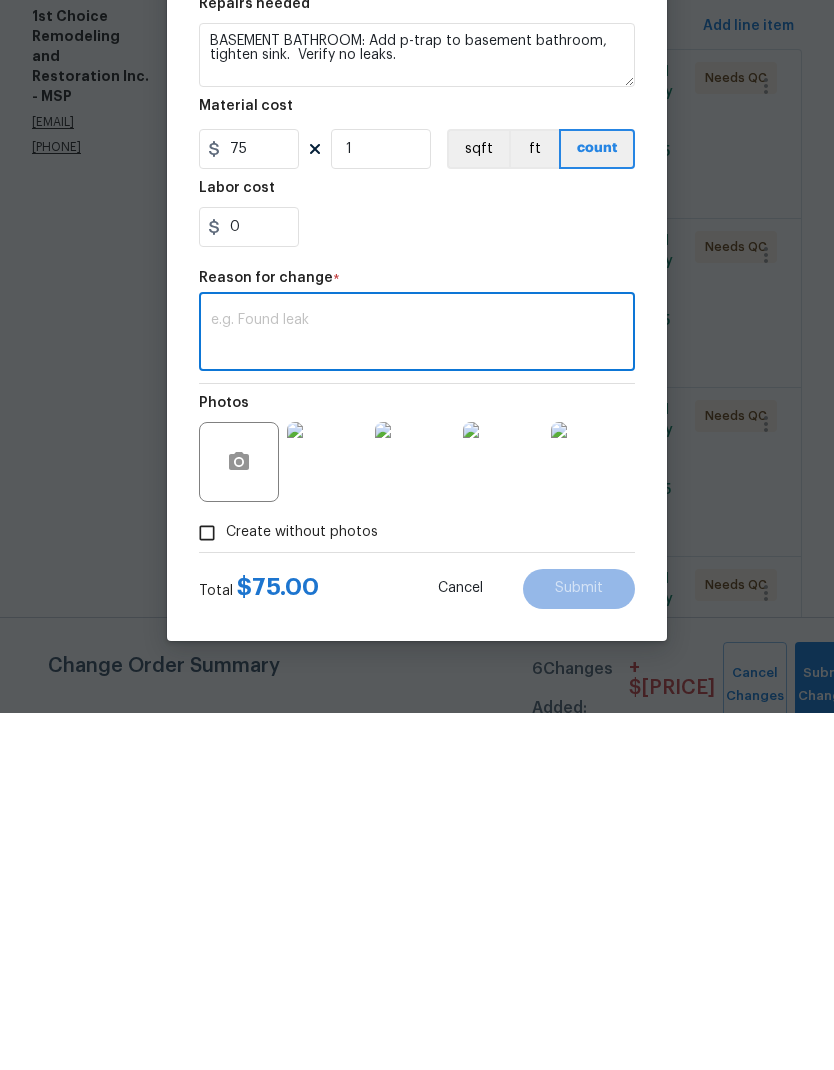 paste on "Additional funds needed to complete Plumbing required by city with permit: $1300" 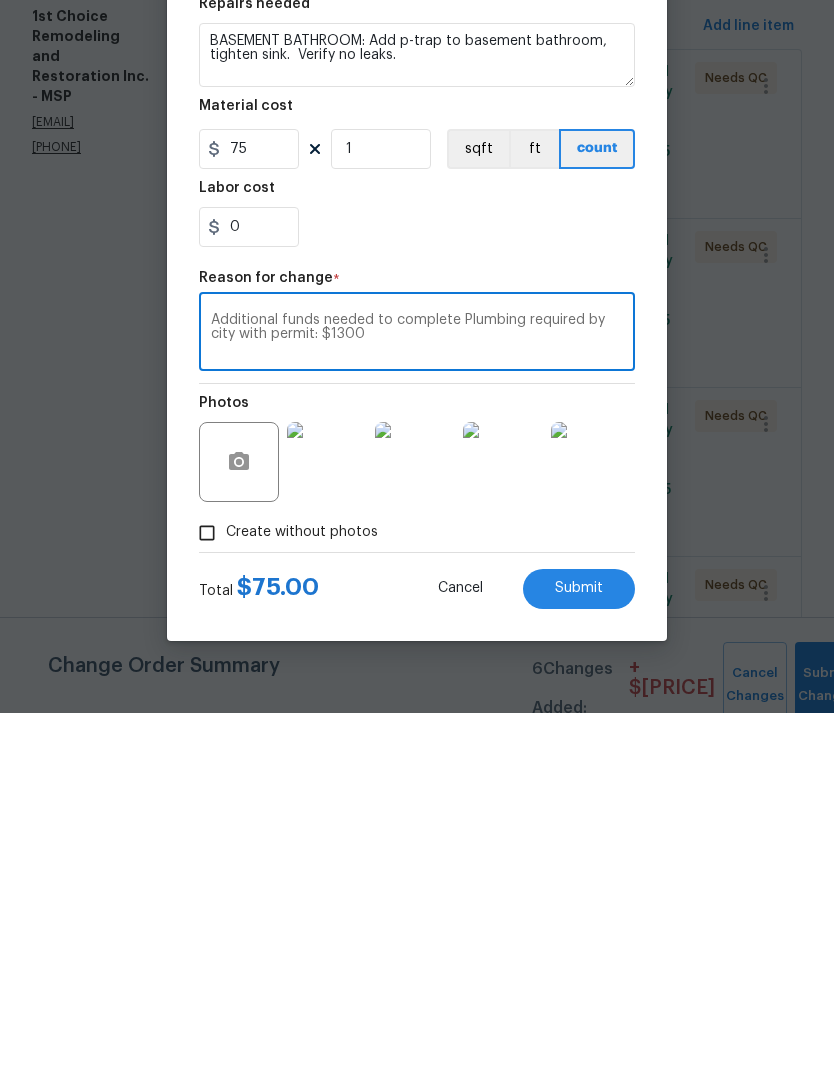 type on "Additional funds needed to complete Plumbing required by city with permit: $1300" 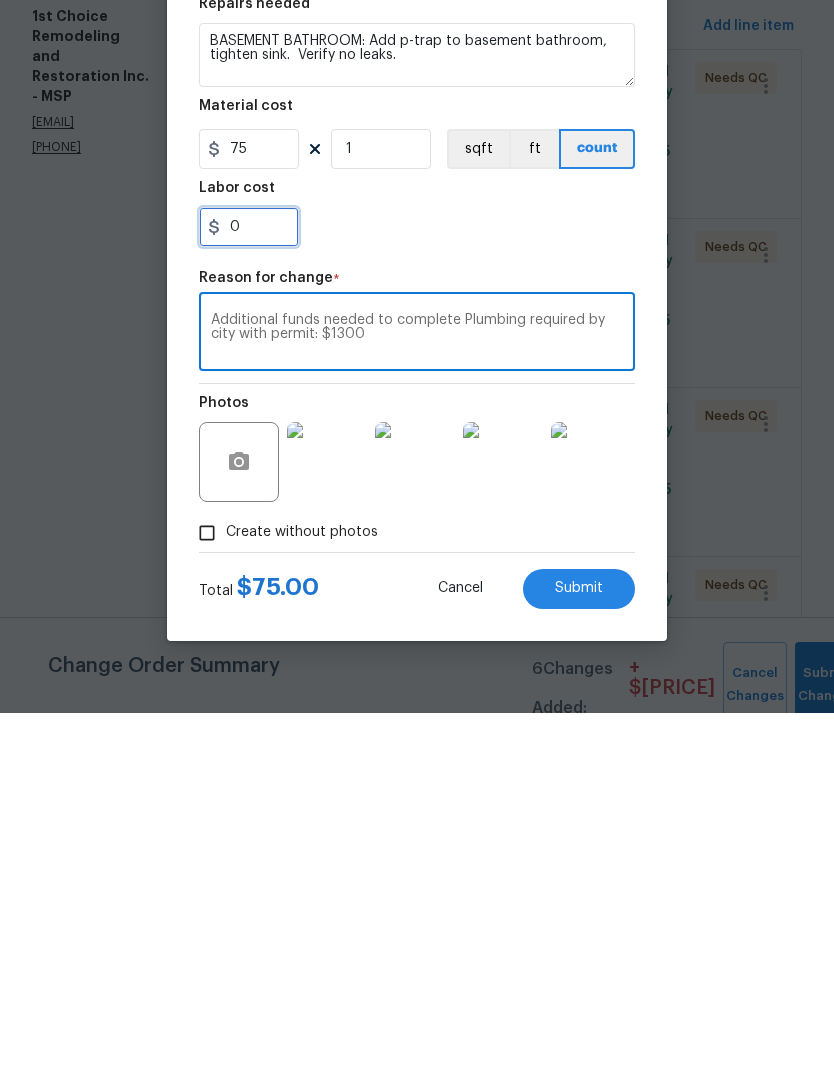 click on "0" at bounding box center (249, 584) 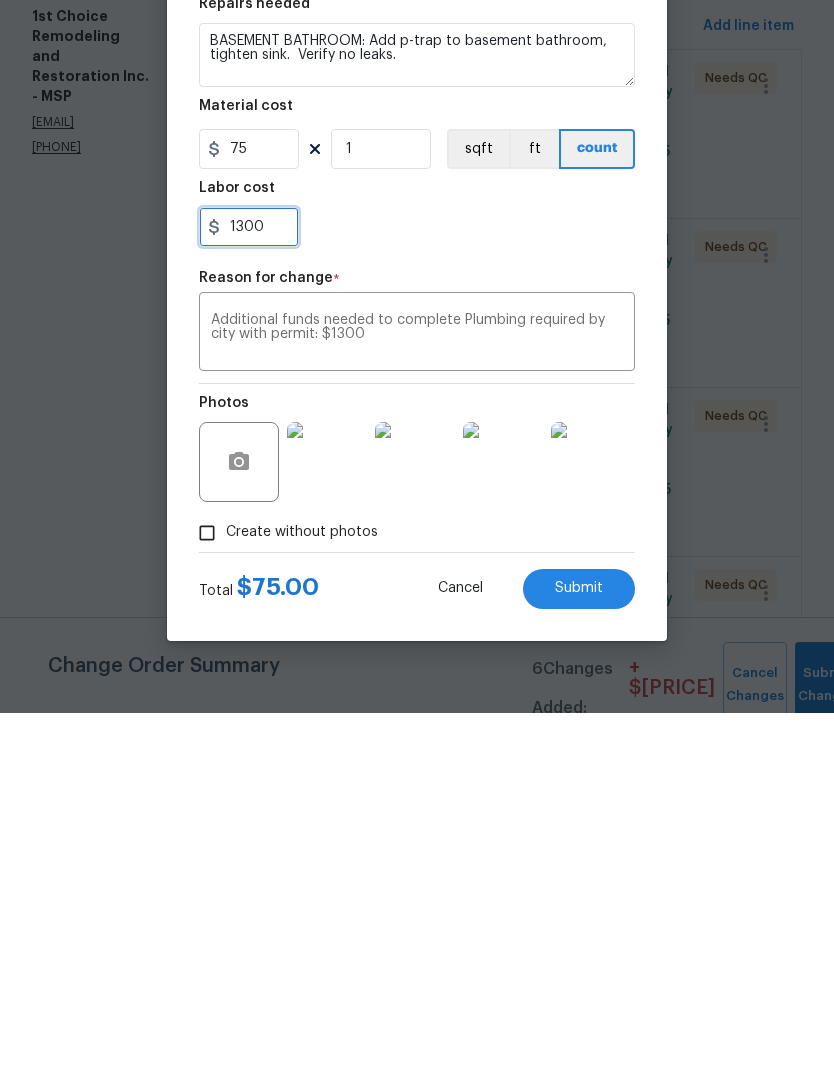 type on "1300" 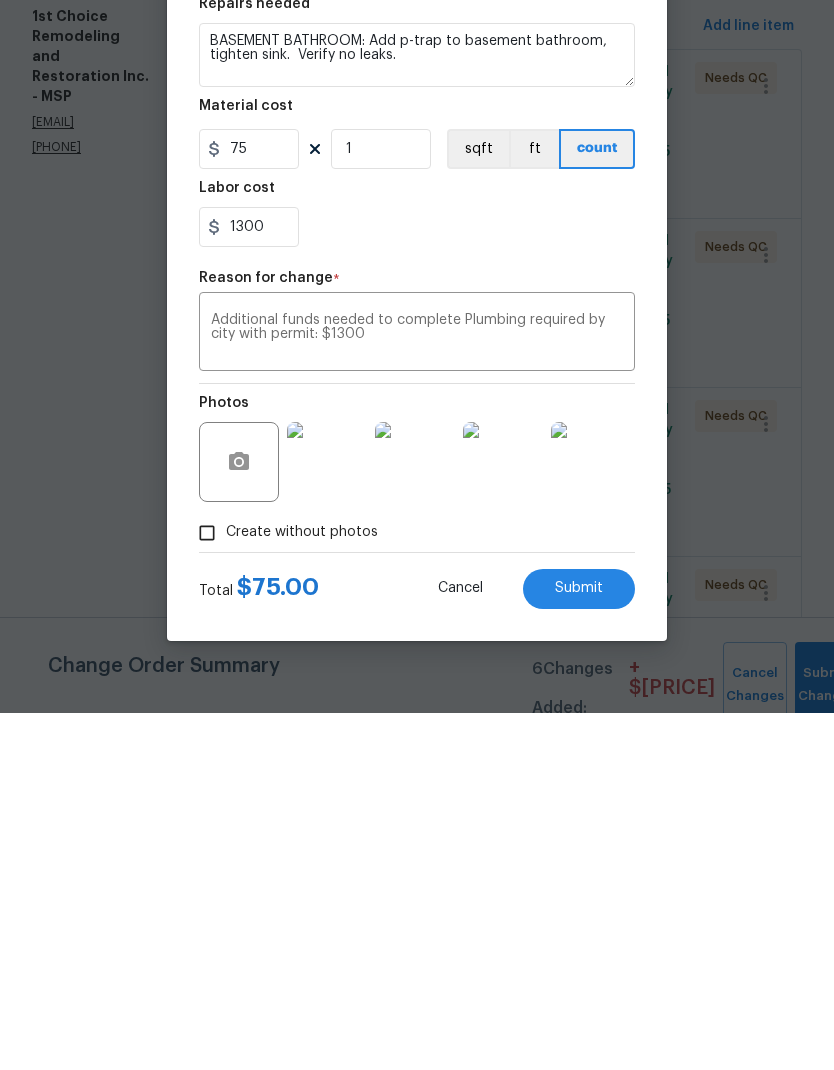click on "Repair Upgrade BRN Area Bathroom ​ Feature Plumbing ​ Issue General Plumbing ​ Repairs Prefill Replace Flex Drain [PRICE] ​ Repairs needed BASEMENT BATHROOM: Add p-trap to basement bathroom, tighten sink. Verify no leaks. Material cost 75 1 sqft ft count Labor cost 1300 Reason for change * Additional funds needed to complete Plumbing required by city with permit: [PRICE] x ​ Photos Create without photos" at bounding box center (417, 520) 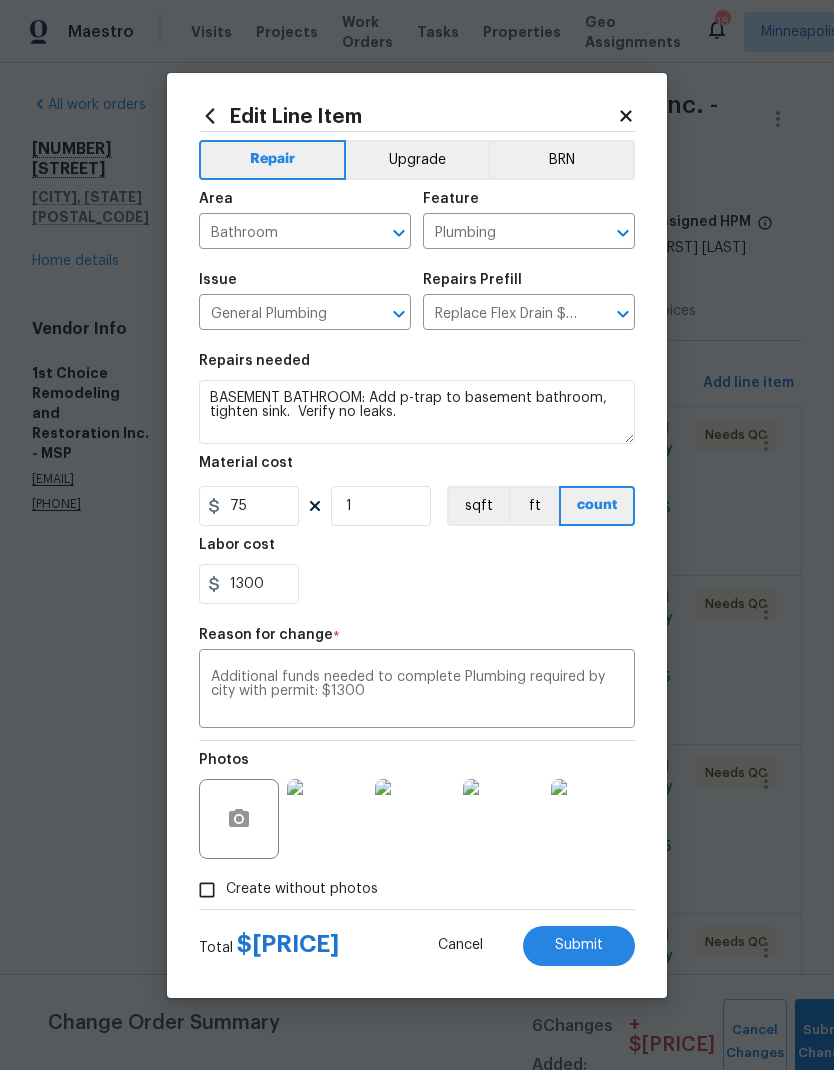 click on "Submit" at bounding box center [579, 946] 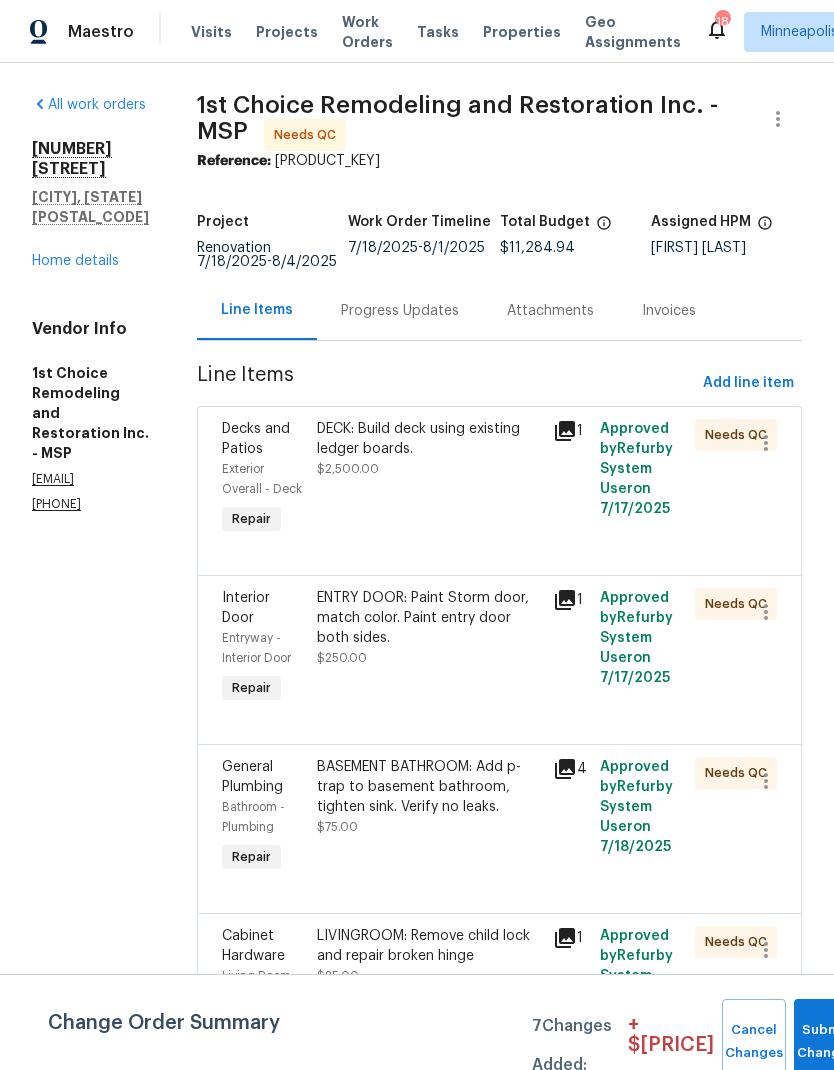 scroll, scrollTop: 0, scrollLeft: 0, axis: both 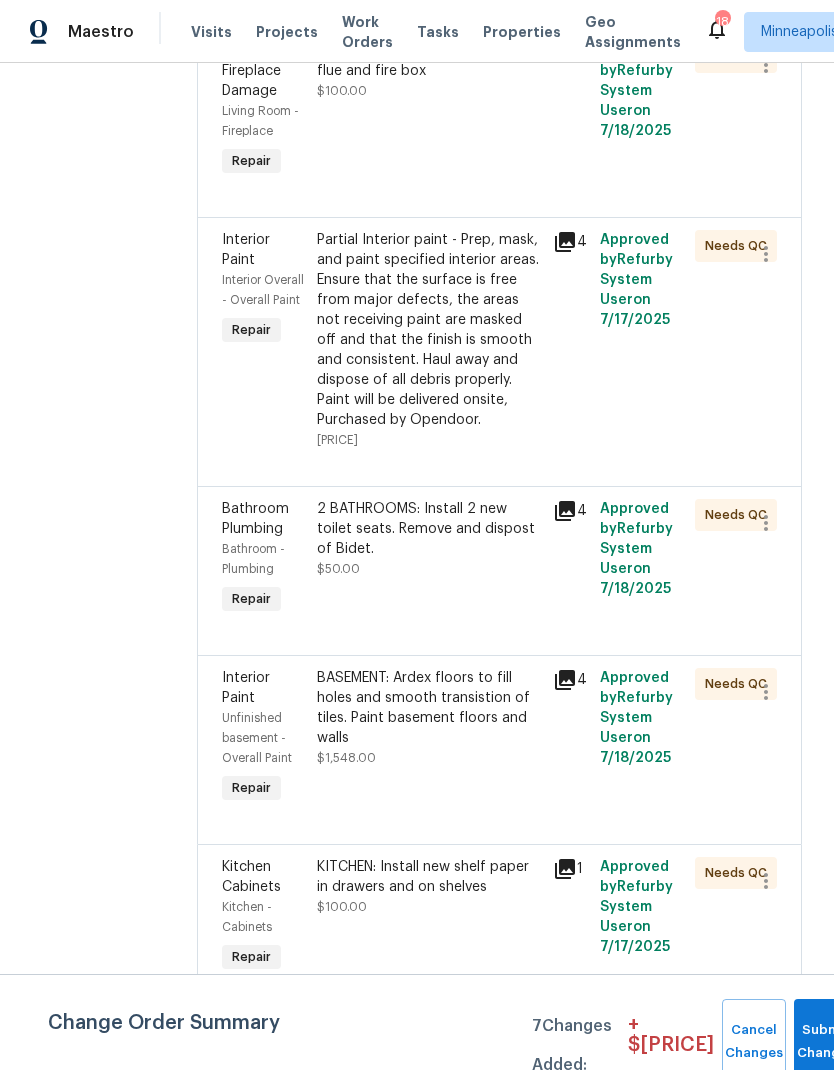 click on "Partial Interior paint - Prep, mask, and paint specified interior areas. Ensure that the surface is free from major defects, the areas not receiving paint are masked off and that the finish is smooth and consistent. Haul away and dispose of all debris properly. Paint will be delivered onsite, Purchased by Opendoor." at bounding box center [429, 330] 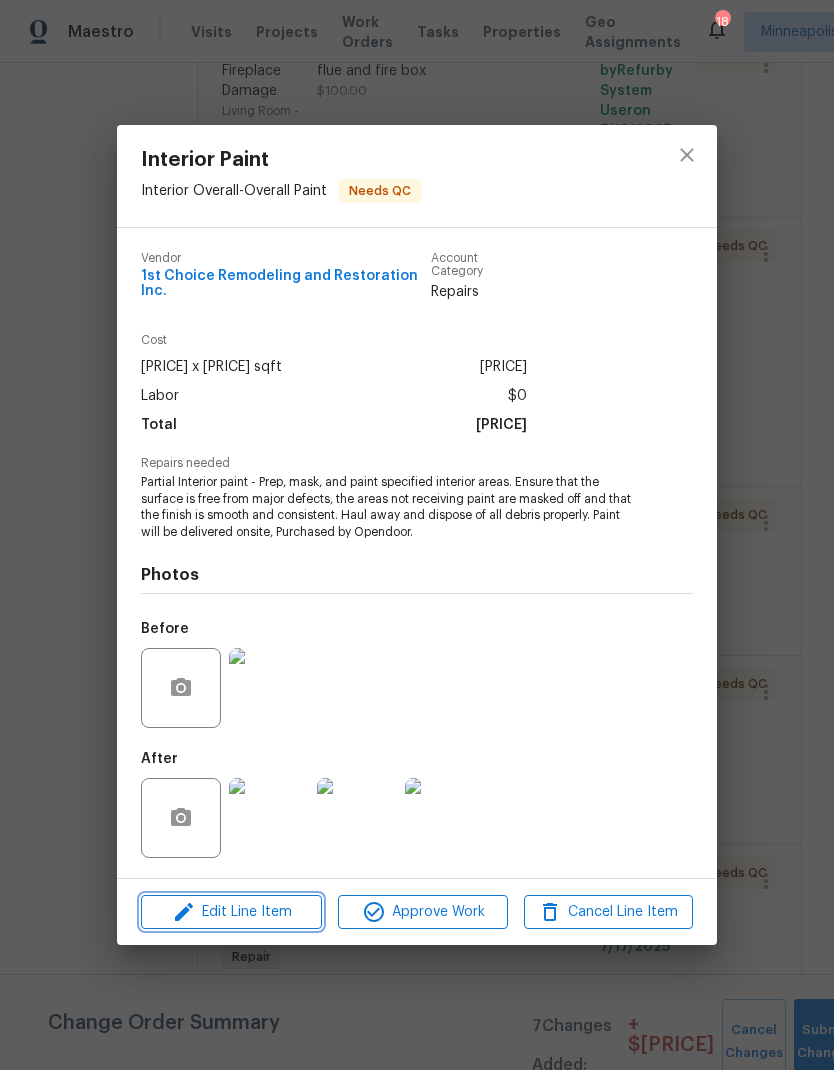 click on "Edit Line Item" at bounding box center (231, 912) 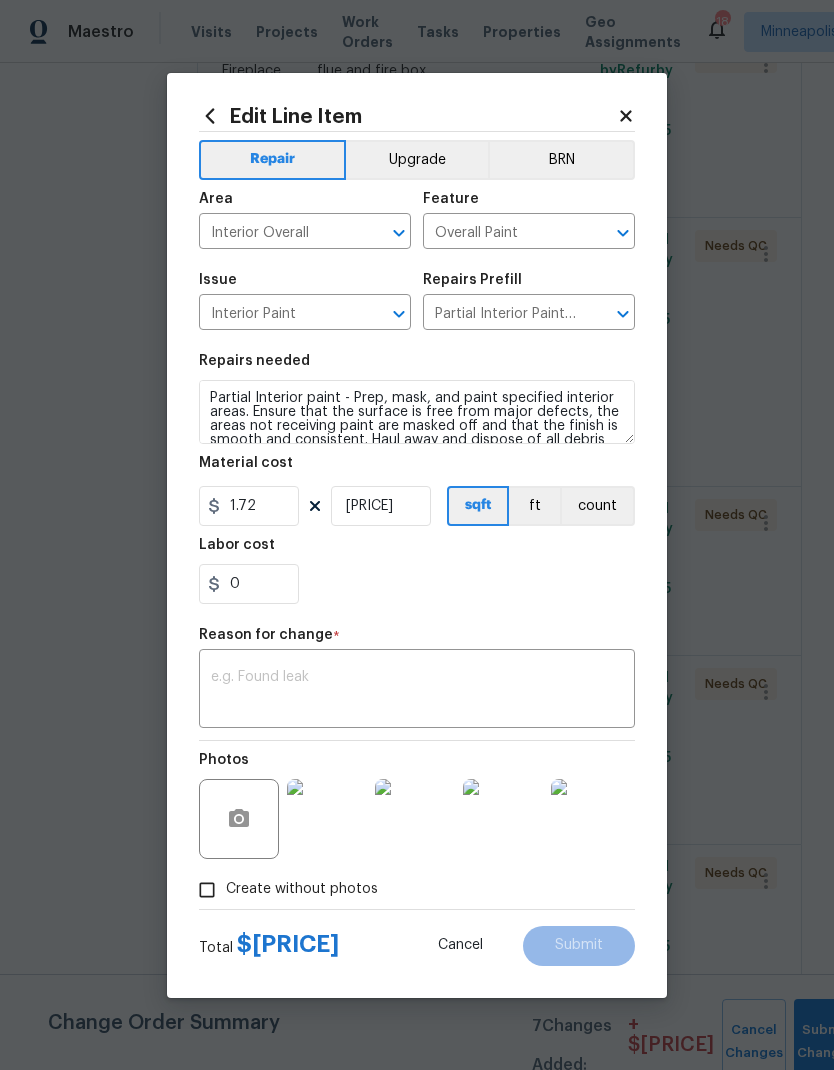 click at bounding box center [417, 691] 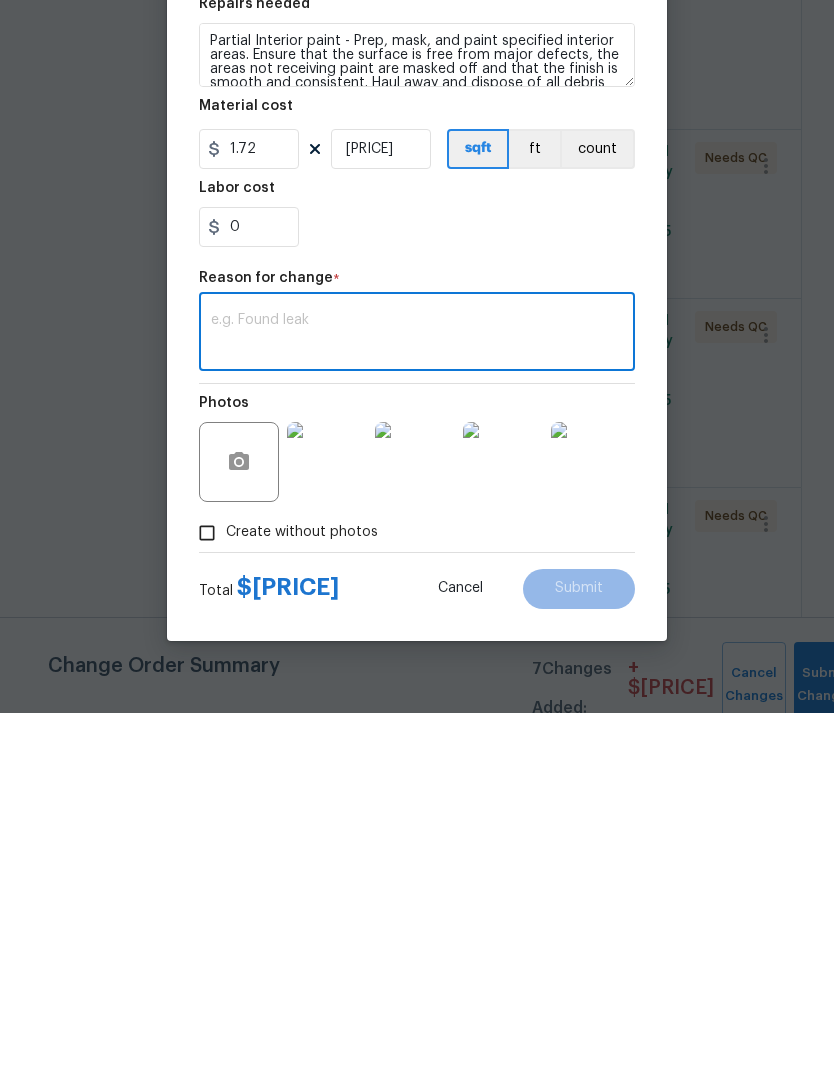 click at bounding box center [417, 691] 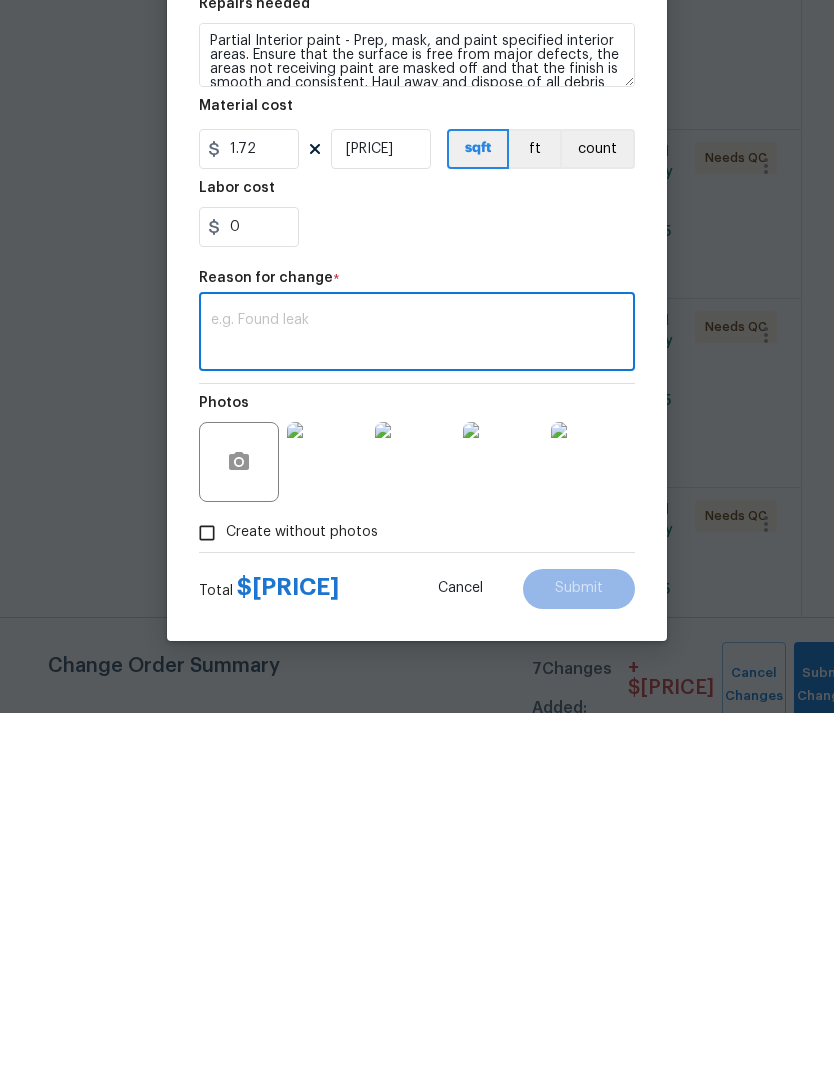 paste on "Replace 8 brown outlets and switches and covers in living room with fireplace: [PRICE] Add access panel to basement bathroom: [PRICE] Paint hallway ceiling: [PRICE] Remove and dispose of couch at the end of the driveway: [PRICE]" 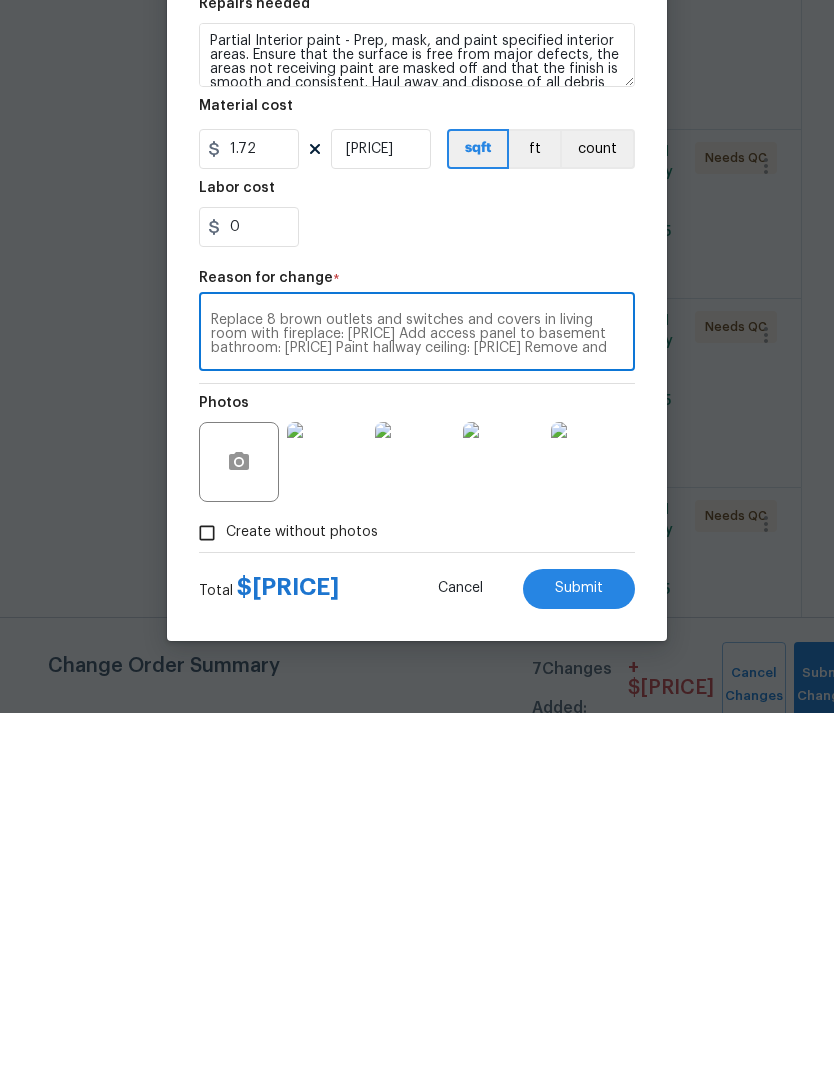scroll, scrollTop: 14, scrollLeft: 0, axis: vertical 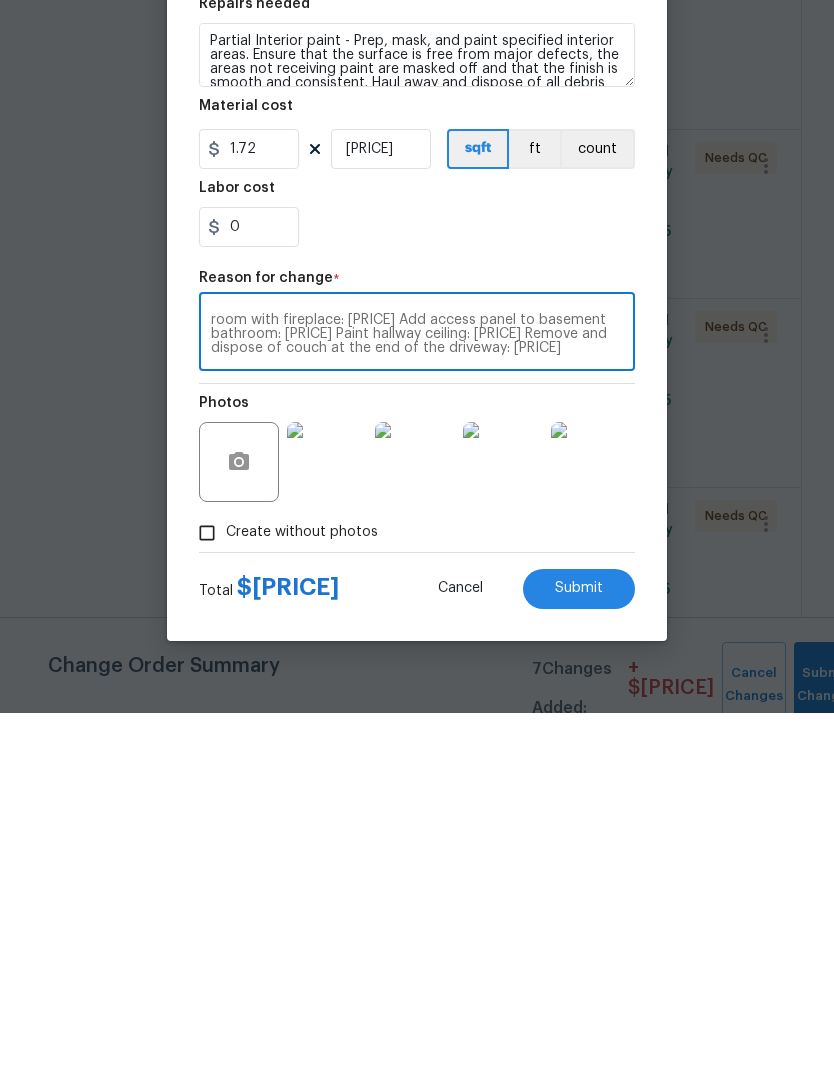 type on "Replace 8 brown outlets and switches and covers in living room with fireplace: [PRICE] Add access panel to basement bathroom: [PRICE] Paint hallway ceiling: [PRICE] Remove and dispose of couch at the end of the driveway: [PRICE]" 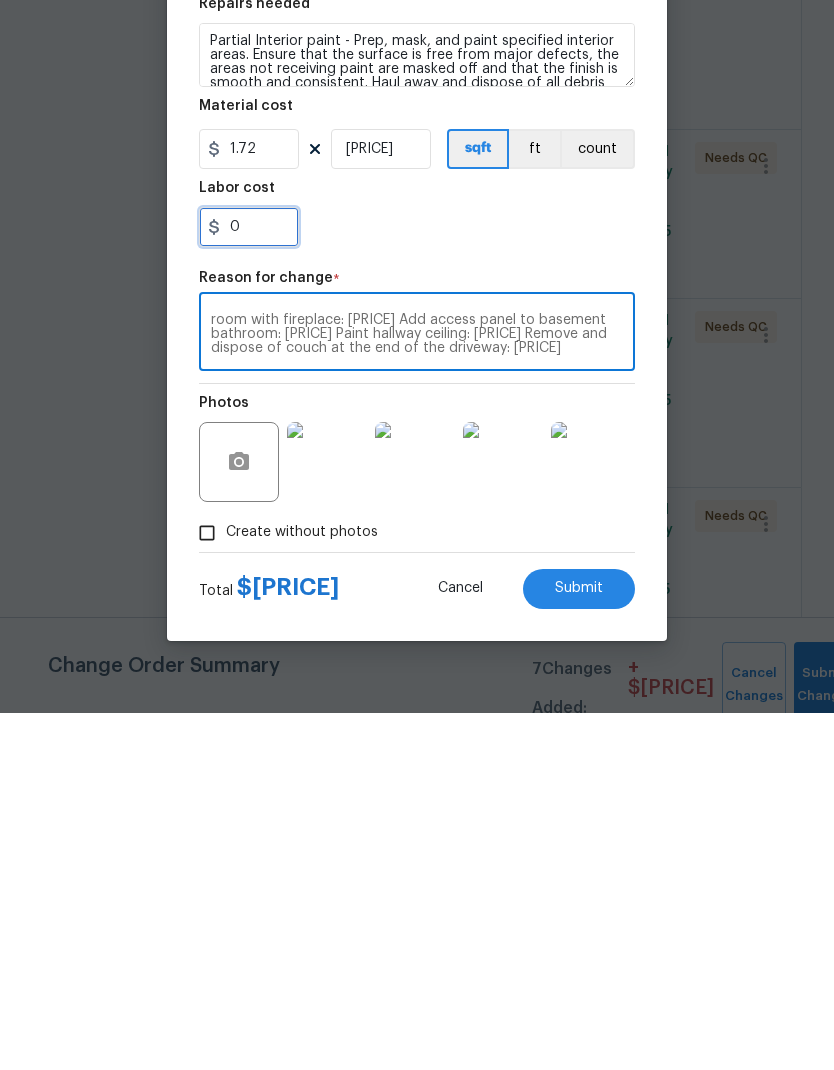 click on "0" at bounding box center (249, 584) 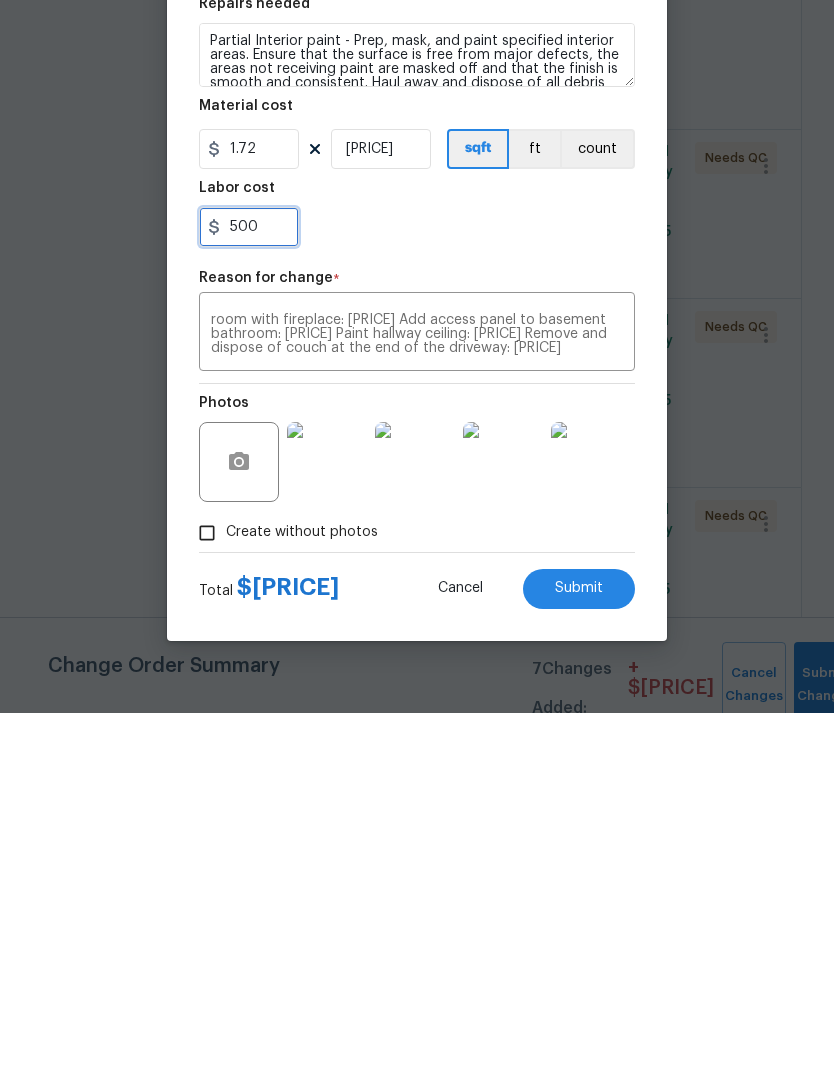 type on "500" 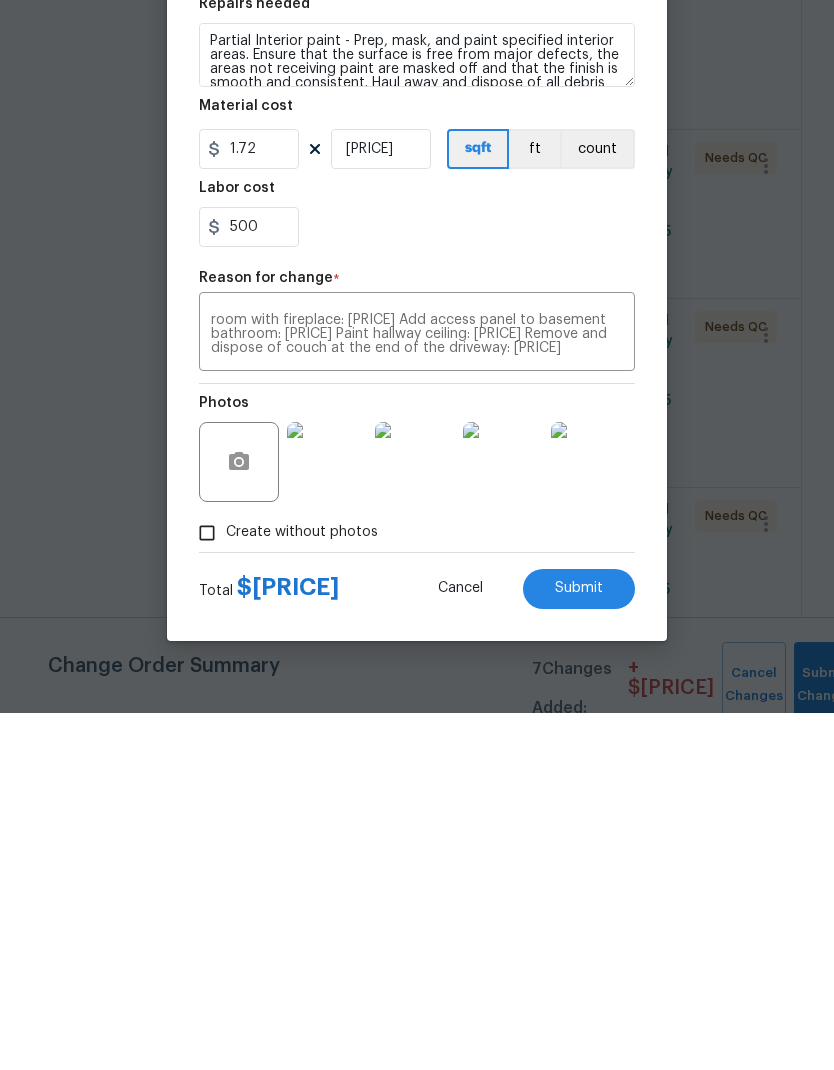 click on "Reason for change *" at bounding box center (417, 641) 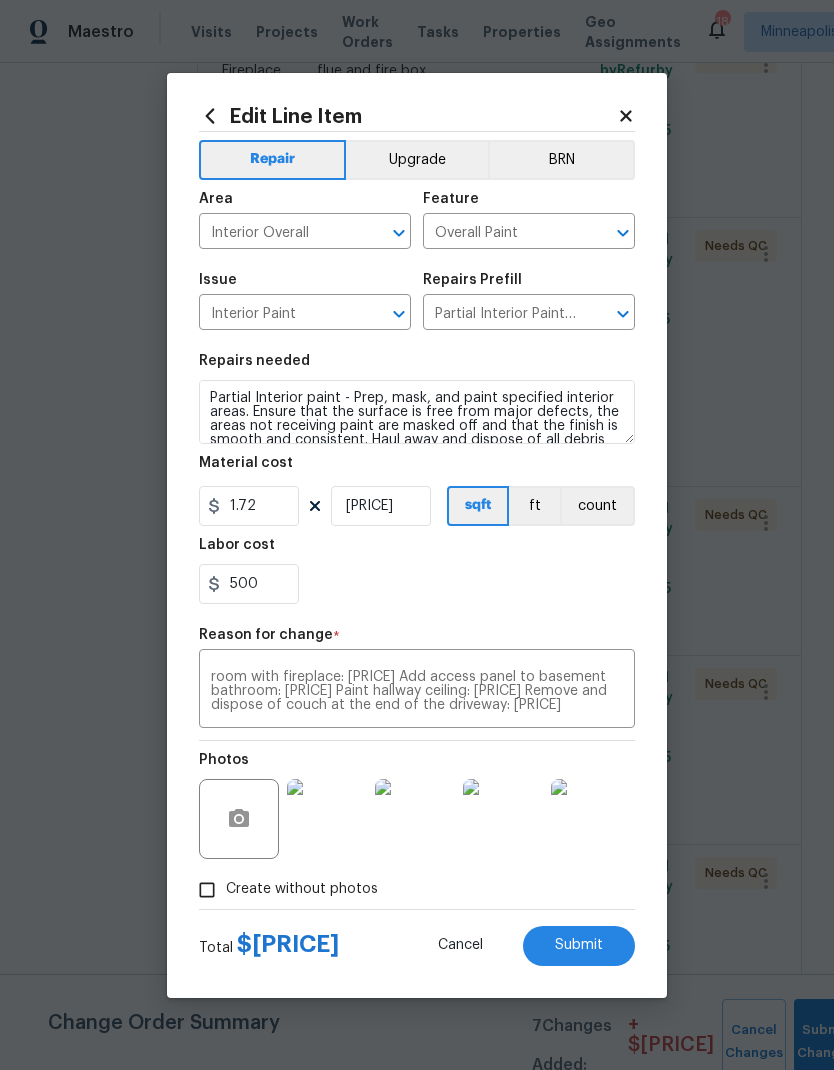 click on "Submit" at bounding box center (579, 946) 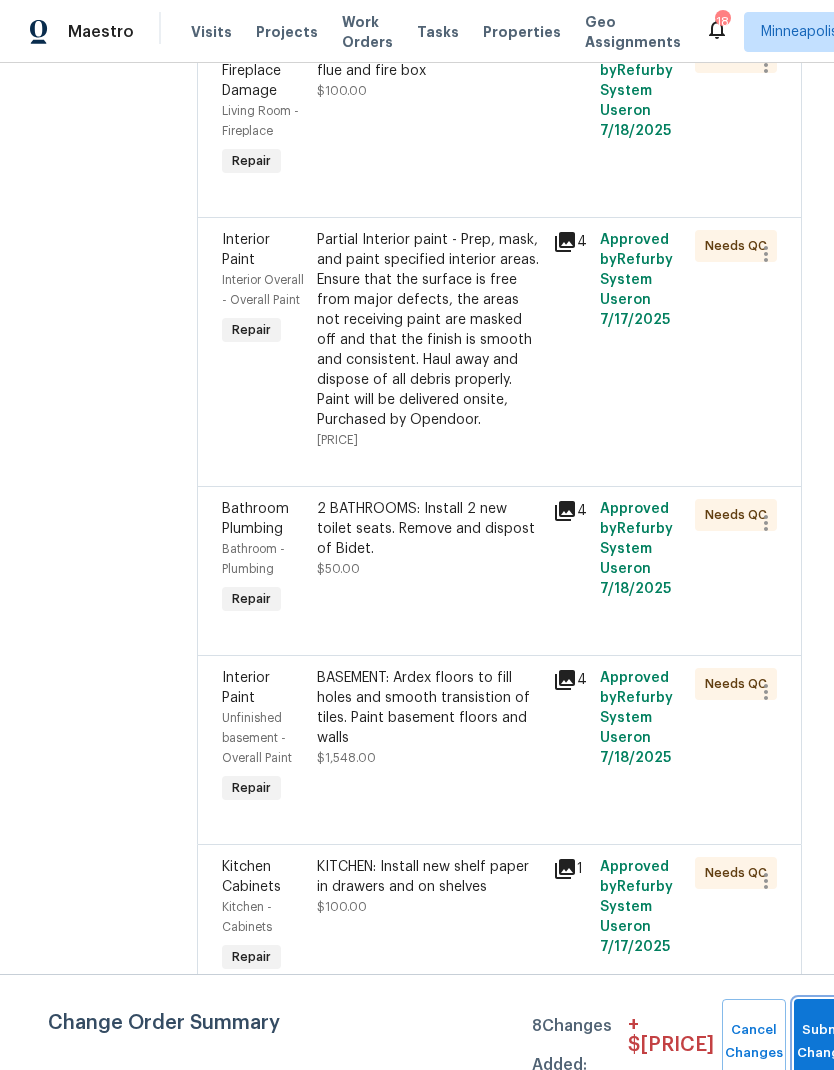 click on "Submit Changes" at bounding box center [826, 1042] 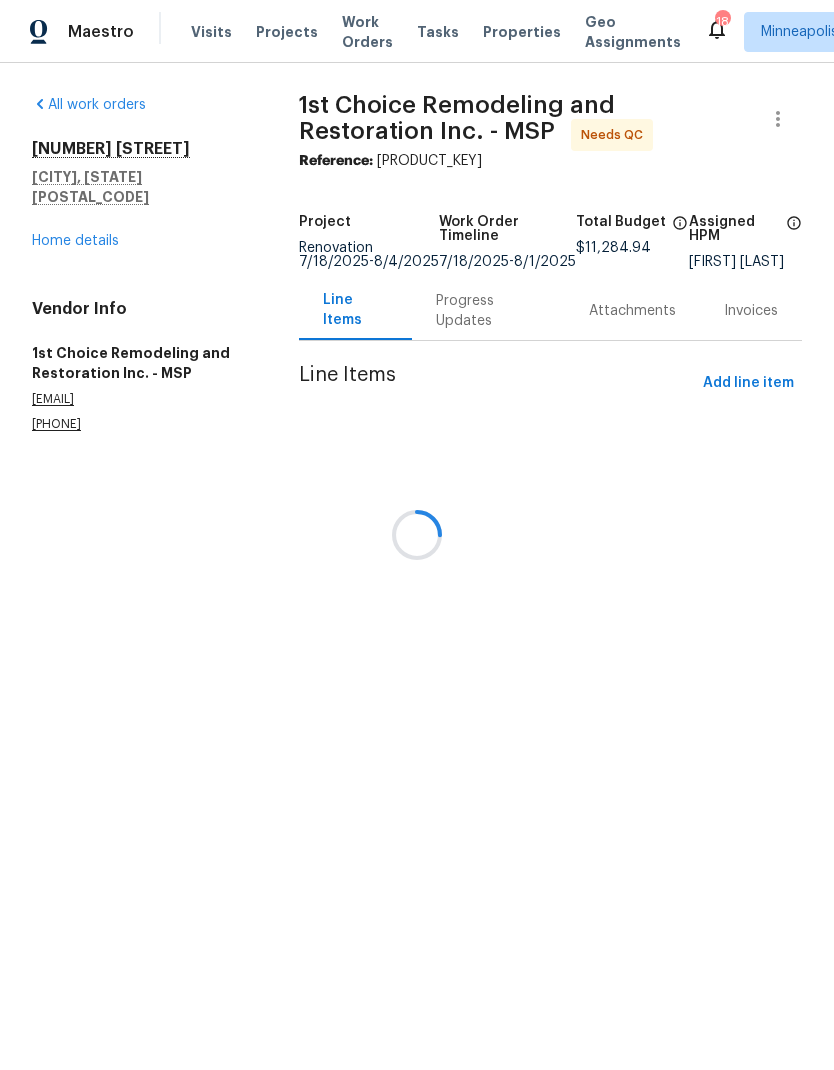 scroll, scrollTop: 0, scrollLeft: 0, axis: both 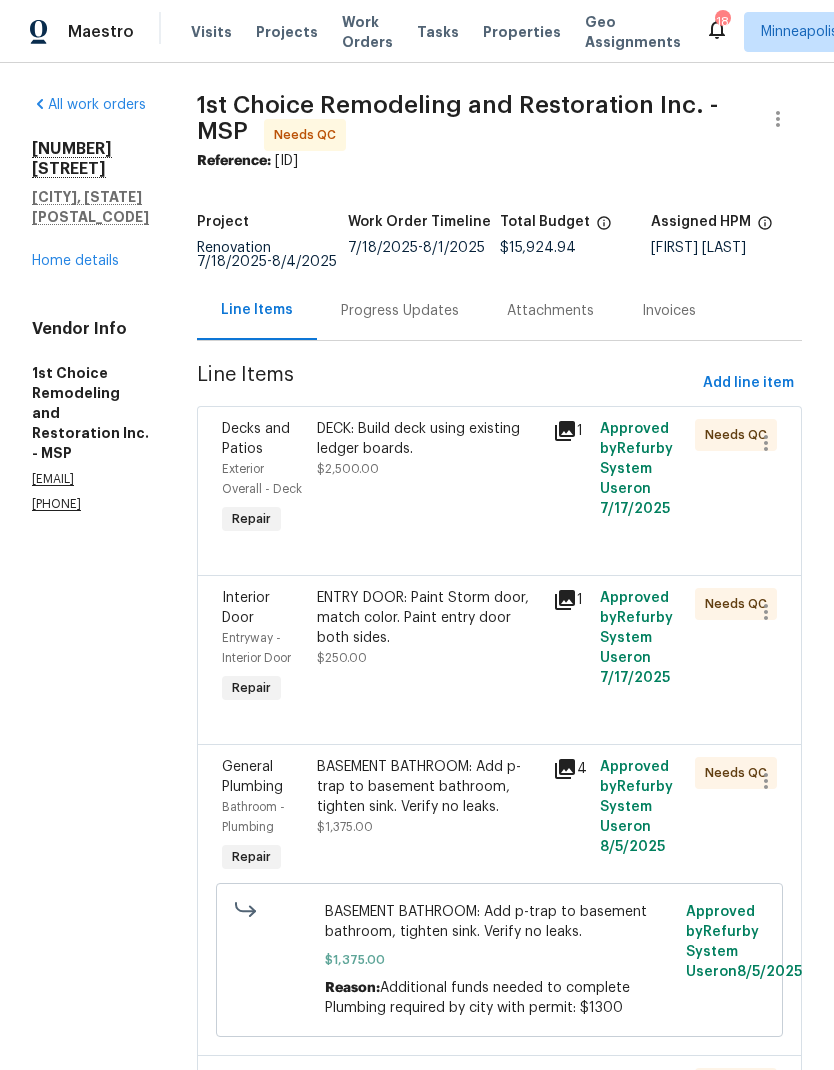 click on "Home details" at bounding box center (75, 261) 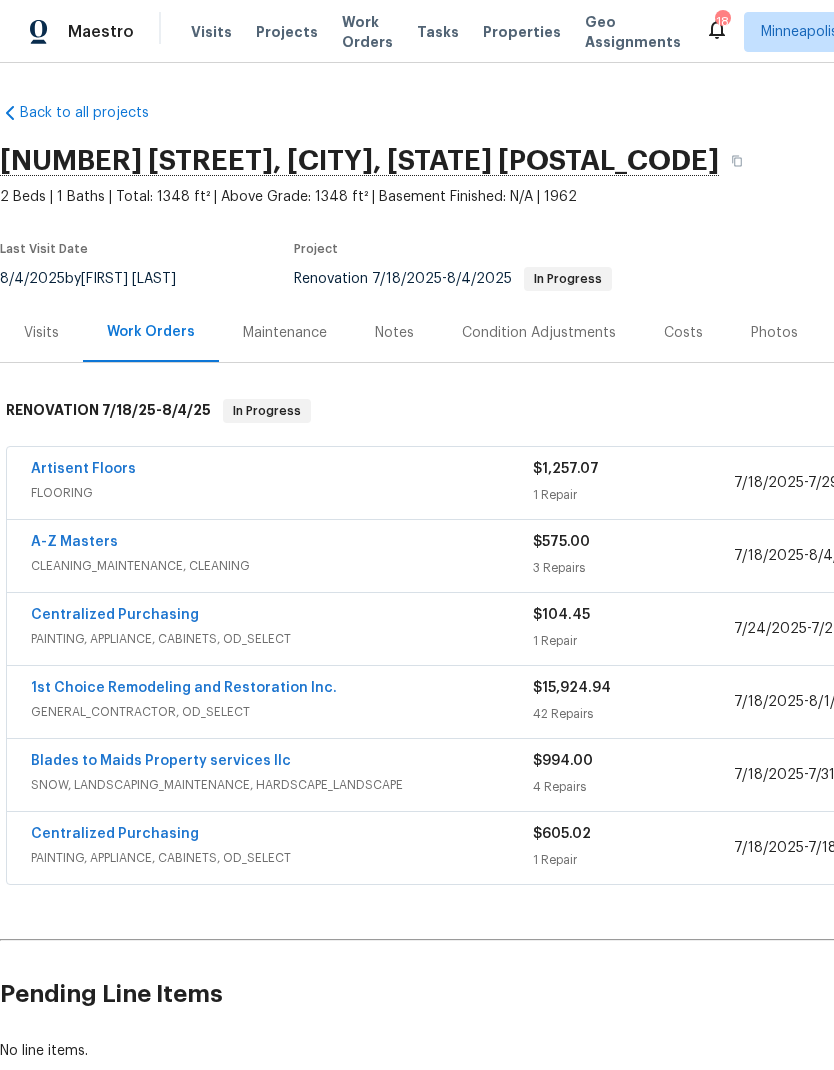 click on "Artisent Floors" at bounding box center (83, 469) 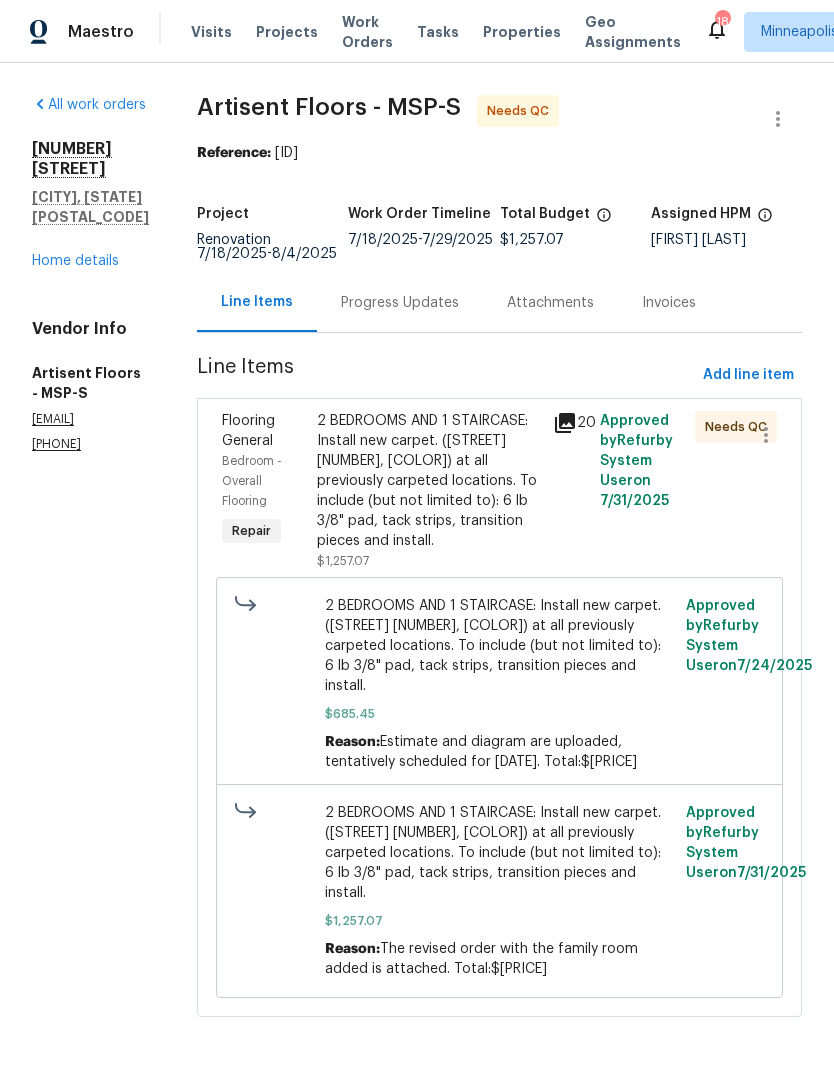 click on "Progress Updates" at bounding box center (400, 302) 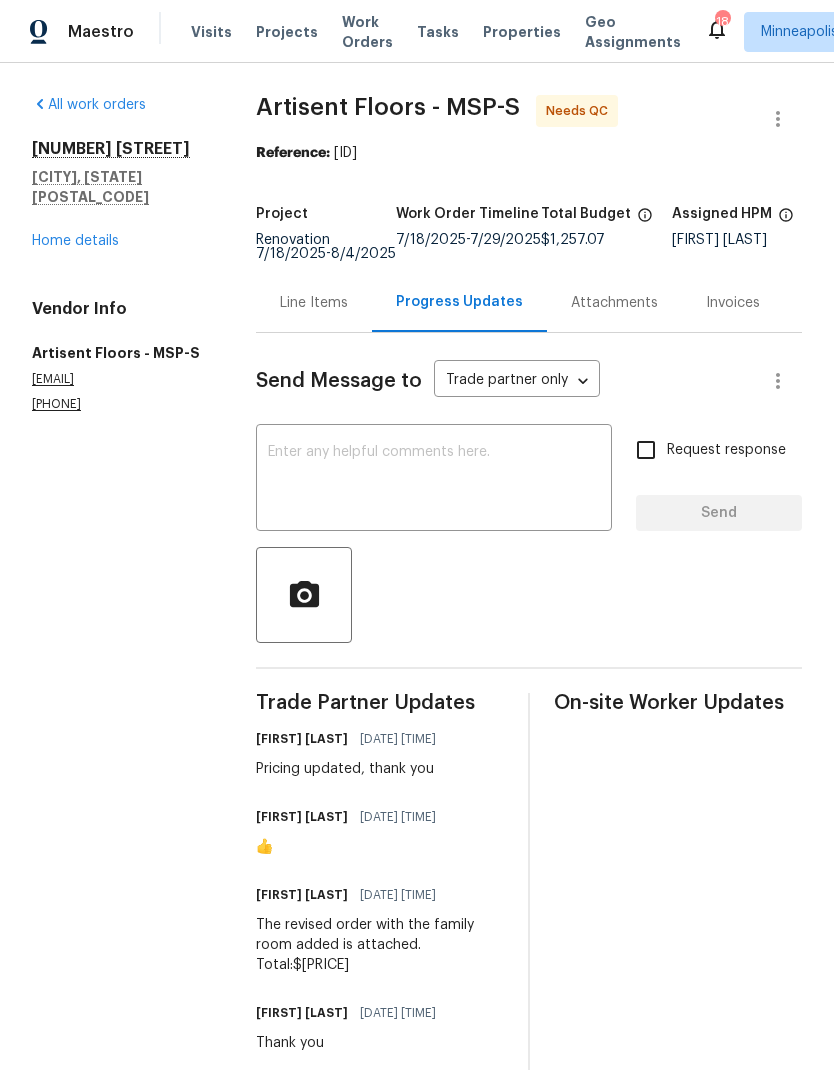 scroll, scrollTop: 0, scrollLeft: 0, axis: both 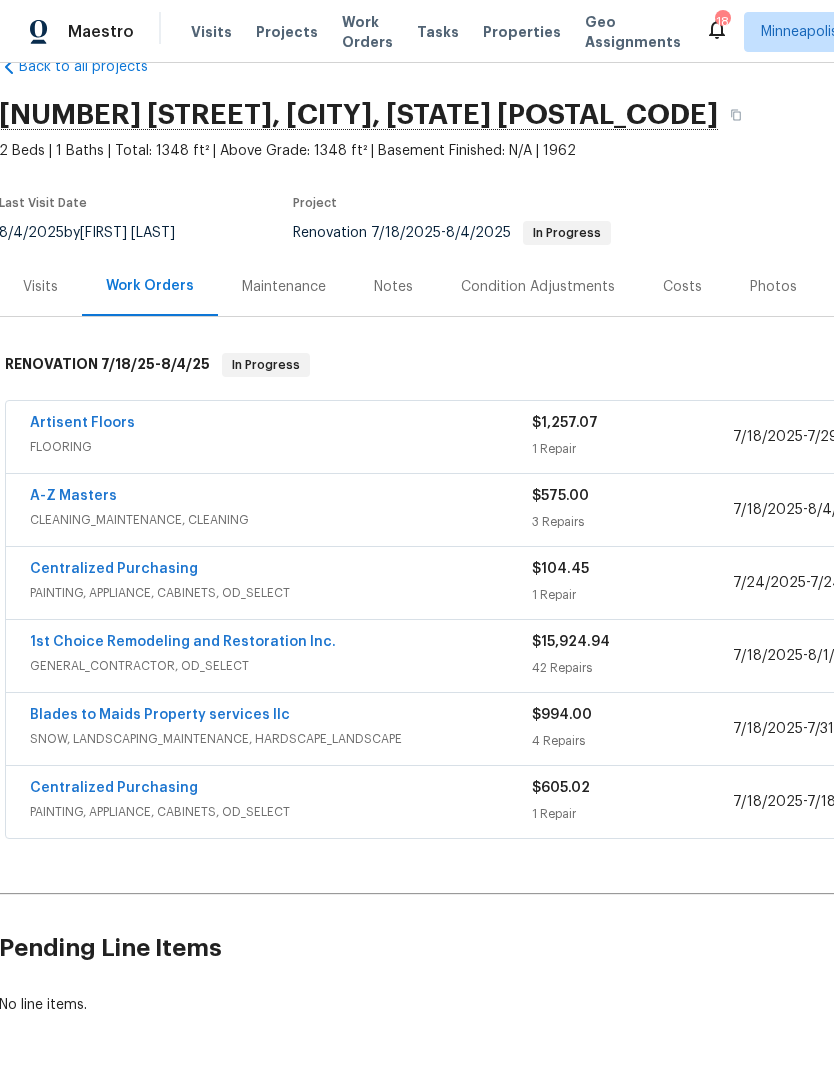 click on "A-Z Masters" at bounding box center (73, 496) 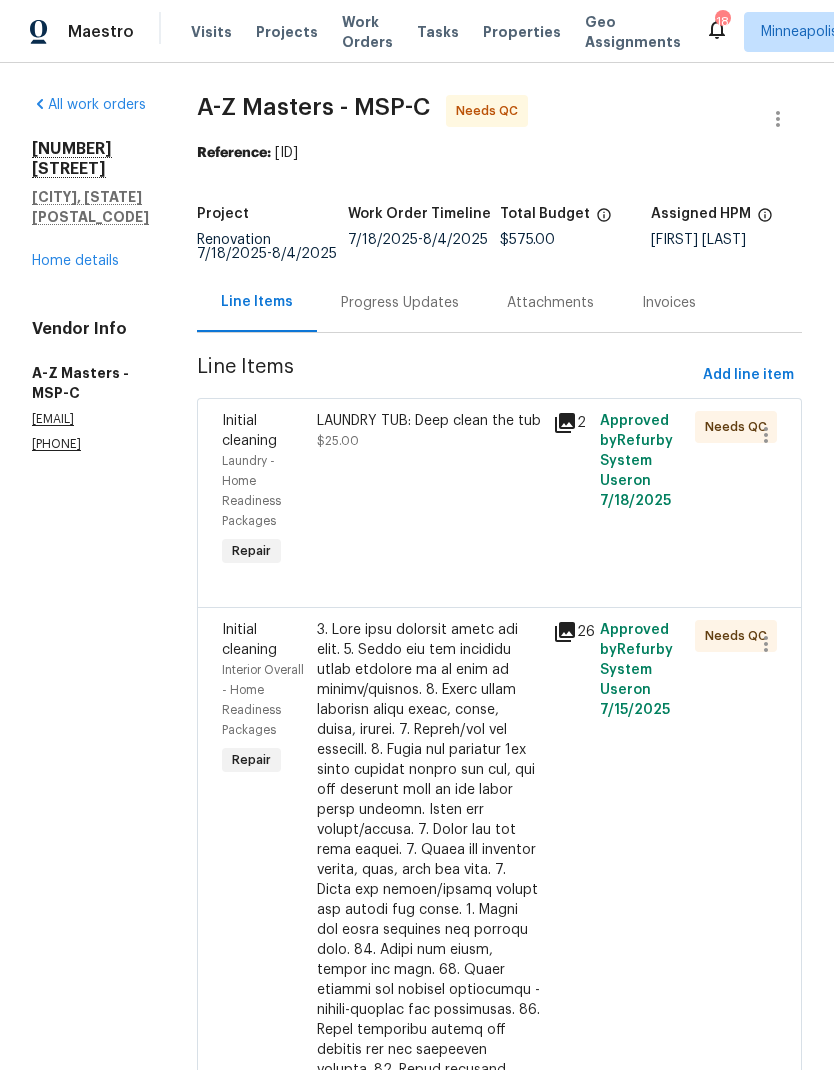click on "Progress Updates" at bounding box center (400, 303) 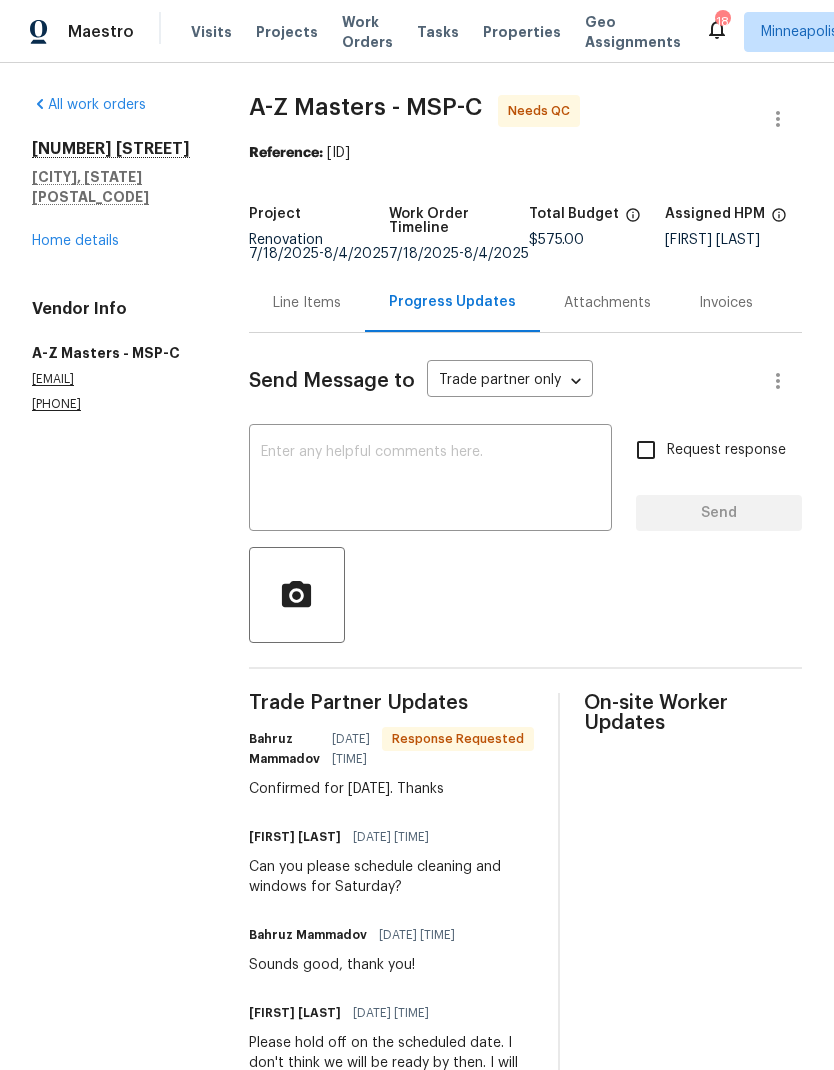 scroll, scrollTop: 0, scrollLeft: 0, axis: both 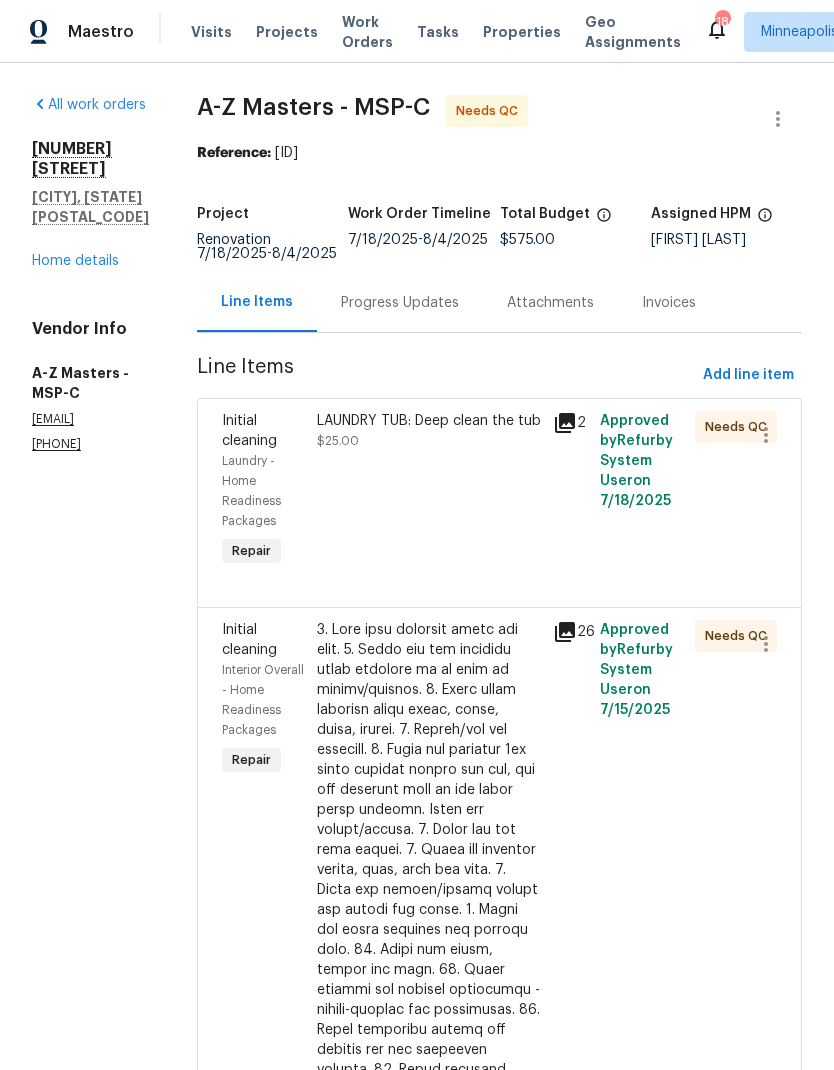 click on "Home details" at bounding box center (75, 261) 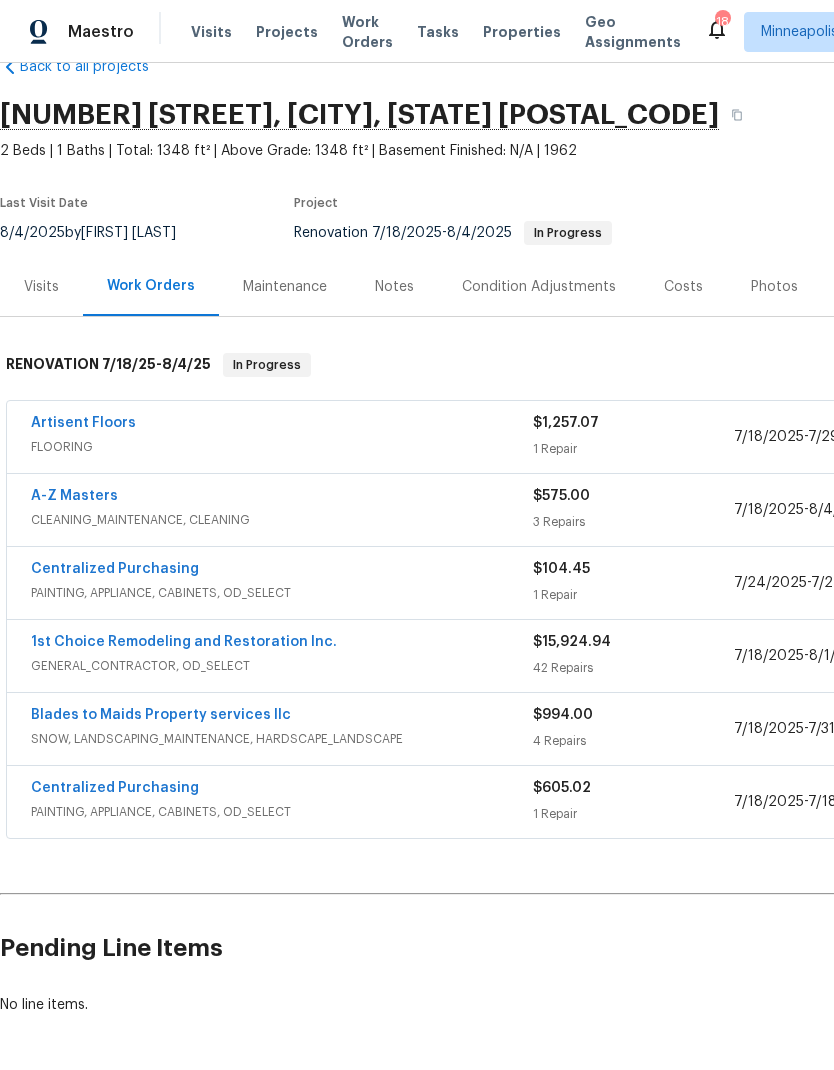 scroll, scrollTop: 46, scrollLeft: 0, axis: vertical 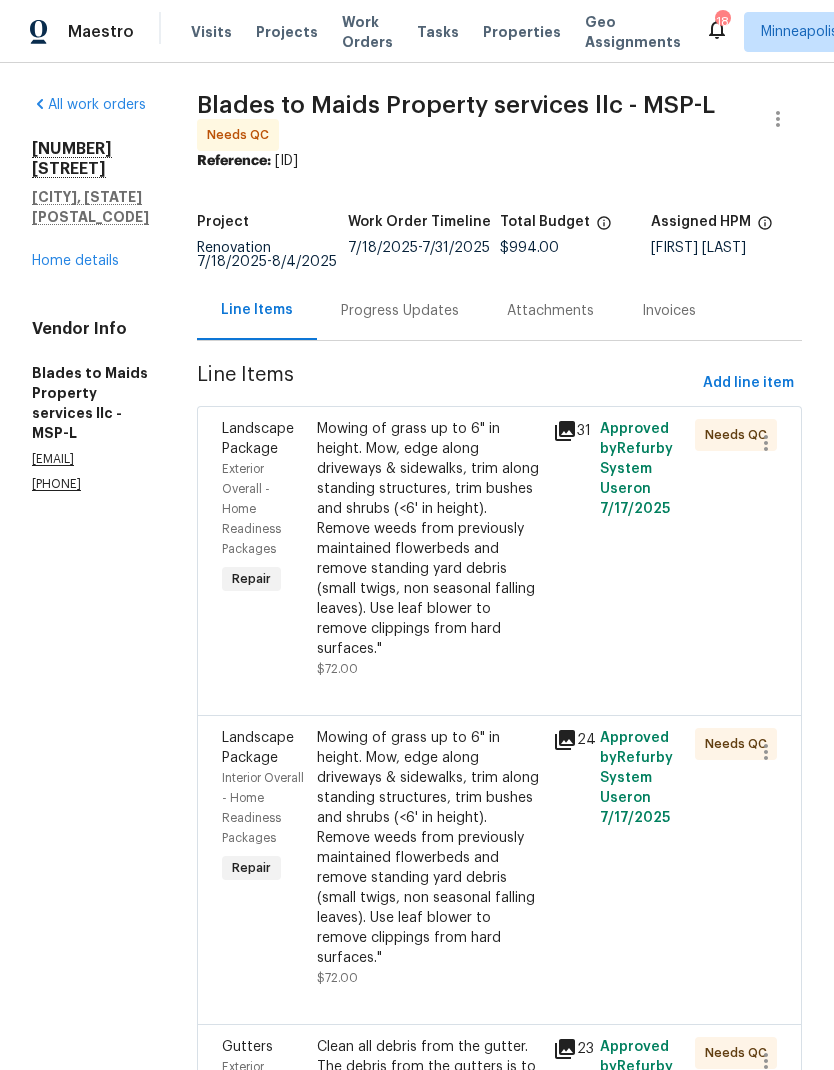 click on "Progress Updates" at bounding box center [400, 311] 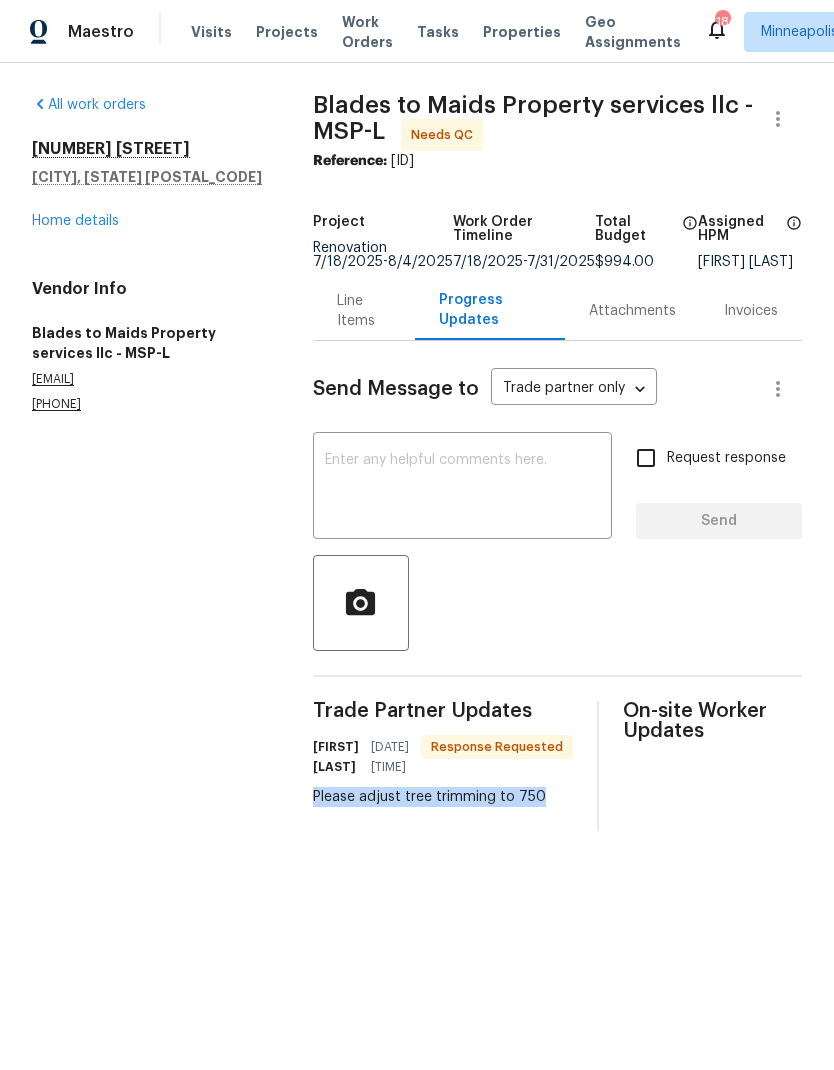 copy on "Please adjust tree trimming to 750" 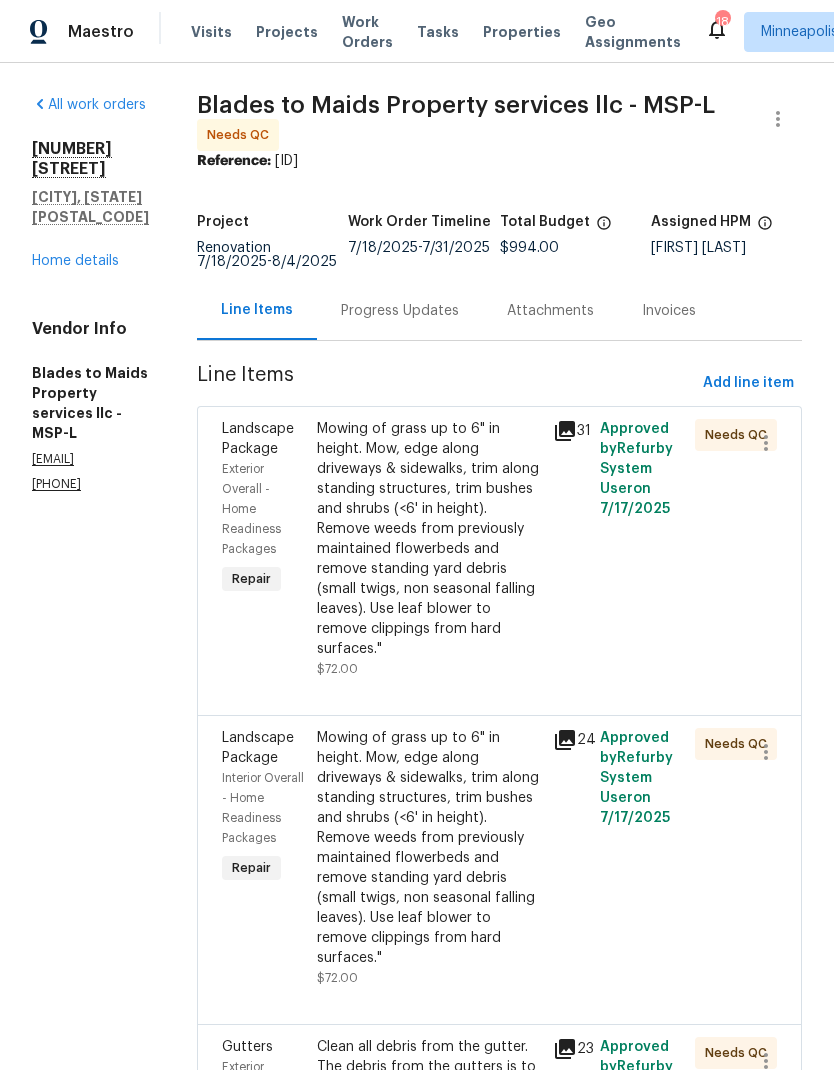 scroll, scrollTop: 0, scrollLeft: 0, axis: both 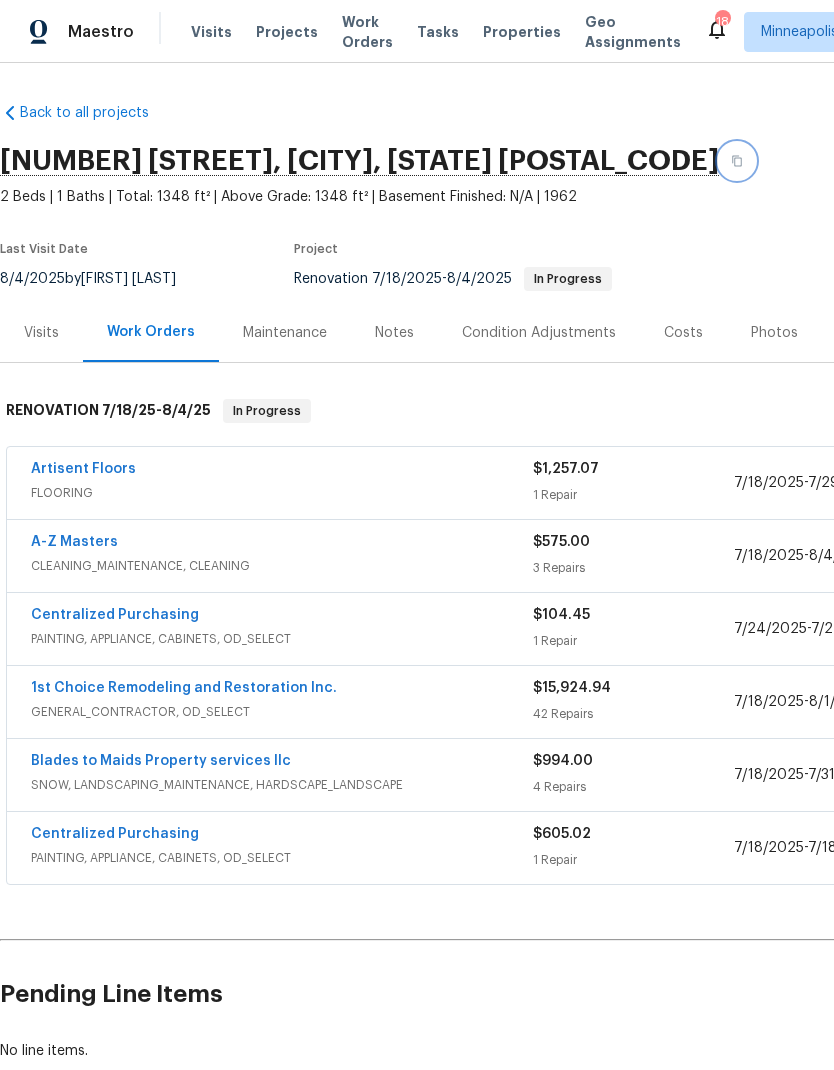 click at bounding box center [737, 161] 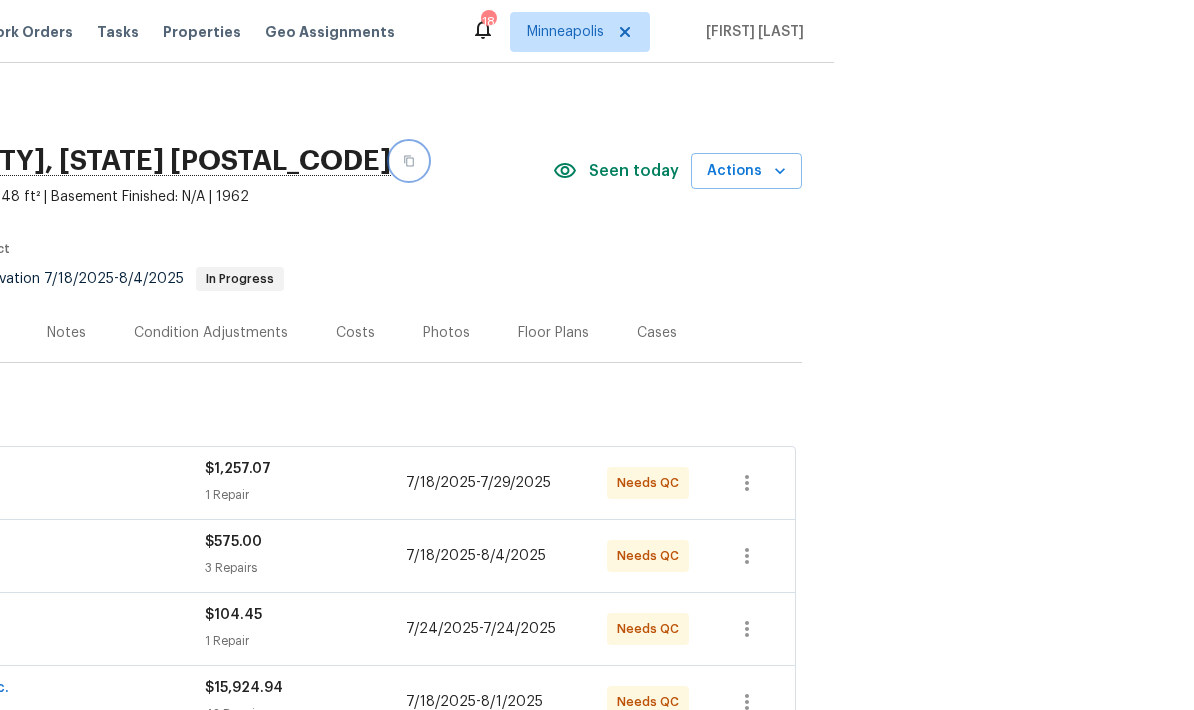scroll, scrollTop: 0, scrollLeft: 0, axis: both 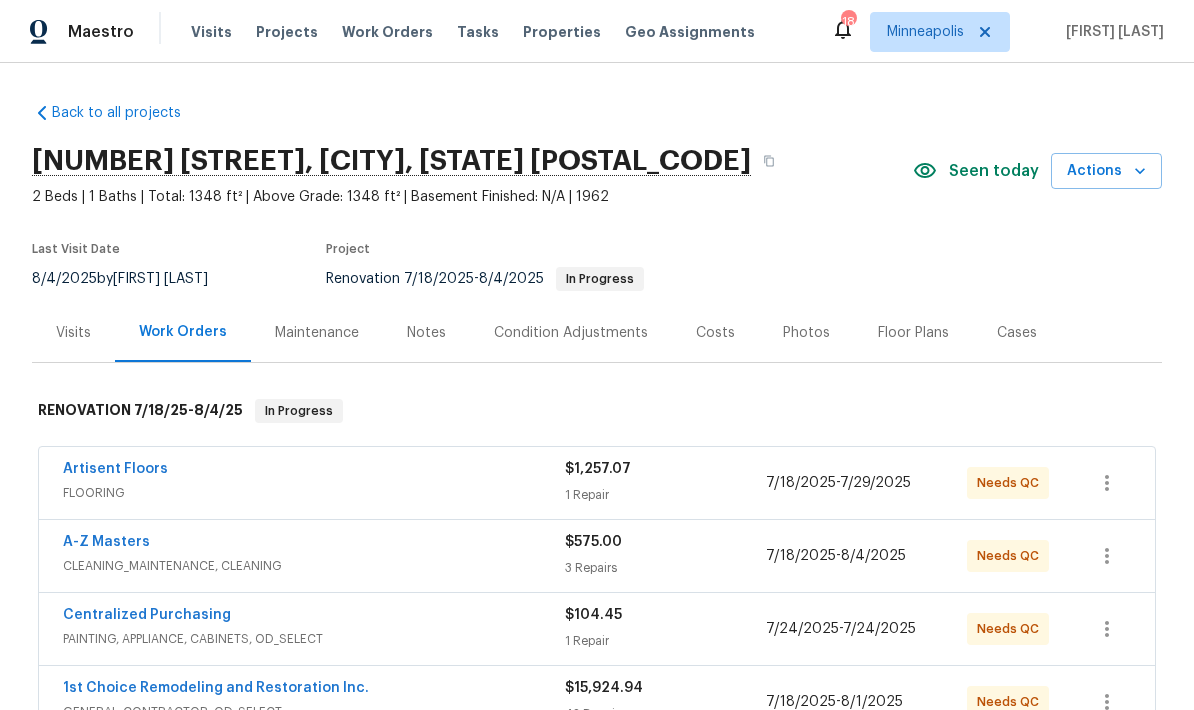 click on "Photos" at bounding box center (806, 332) 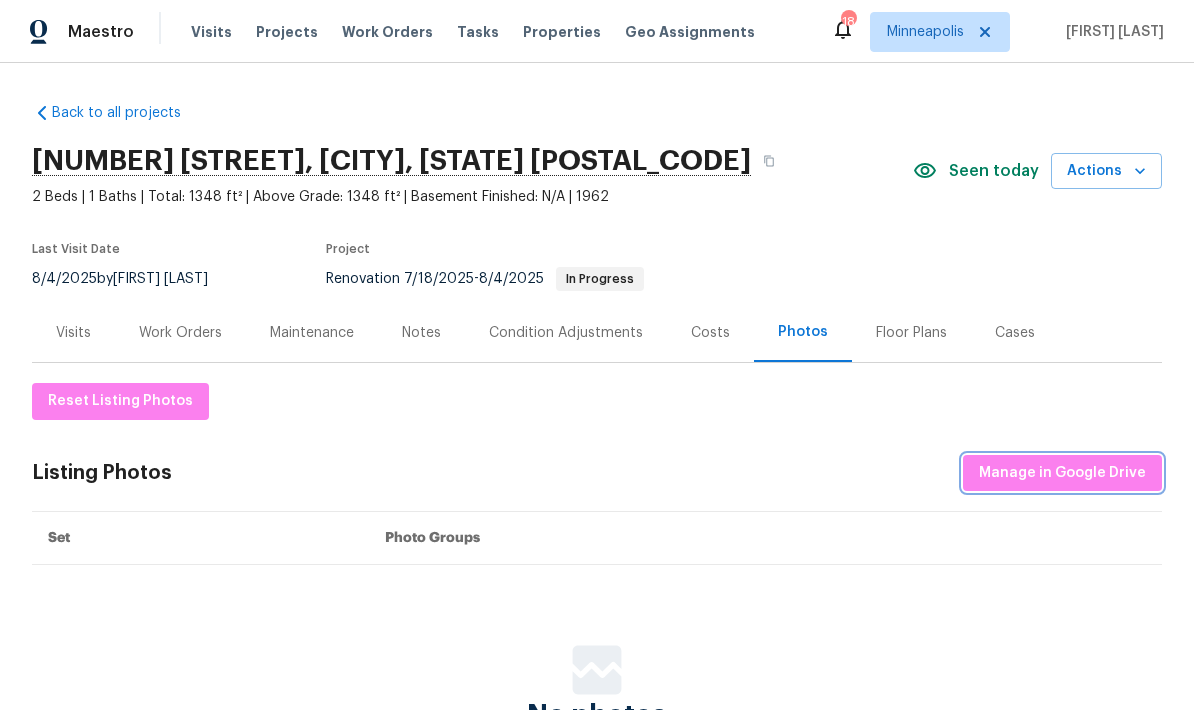 click on "Manage in Google Drive" at bounding box center (1062, 473) 